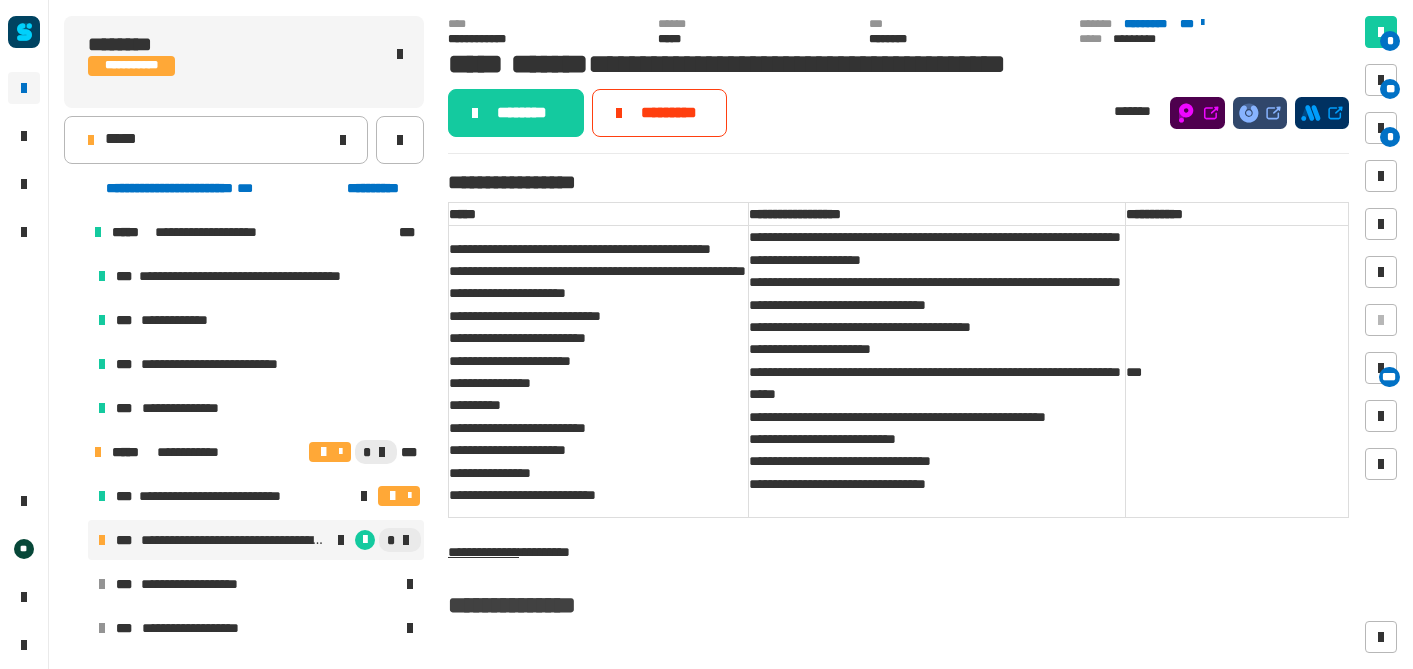 scroll, scrollTop: 0, scrollLeft: 0, axis: both 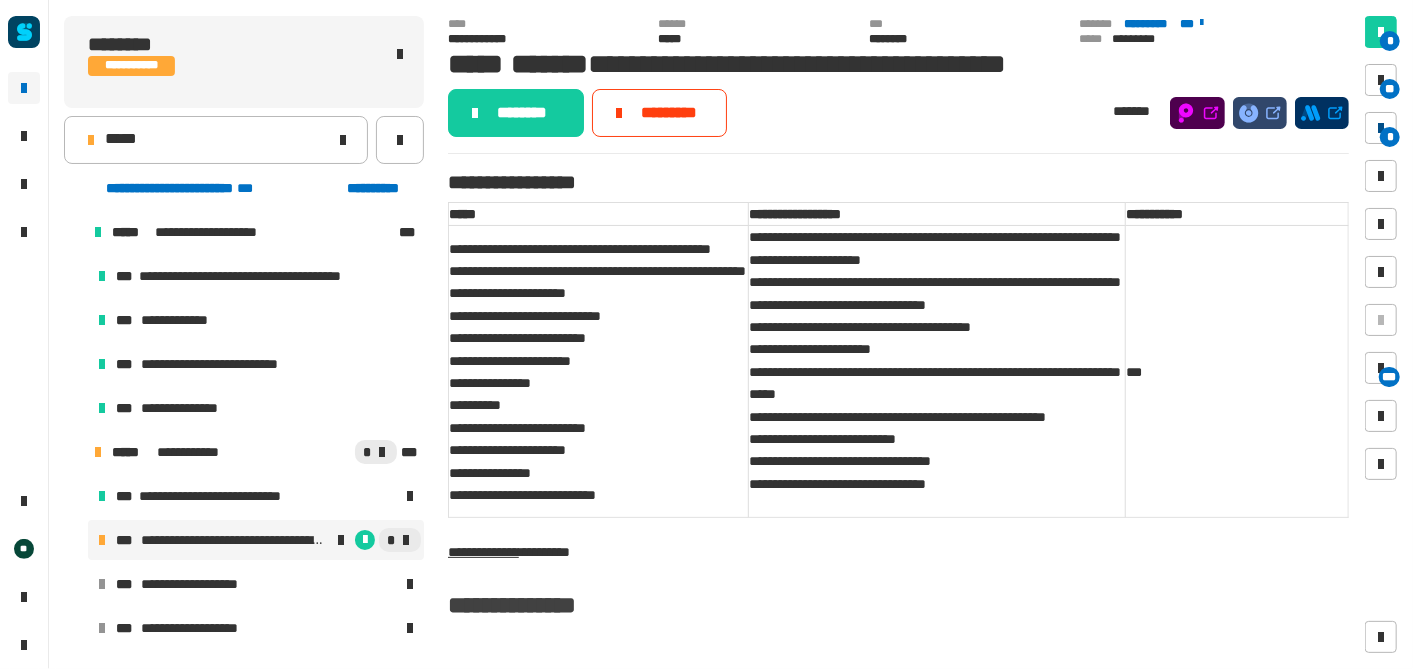 click on "*" at bounding box center (1390, 137) 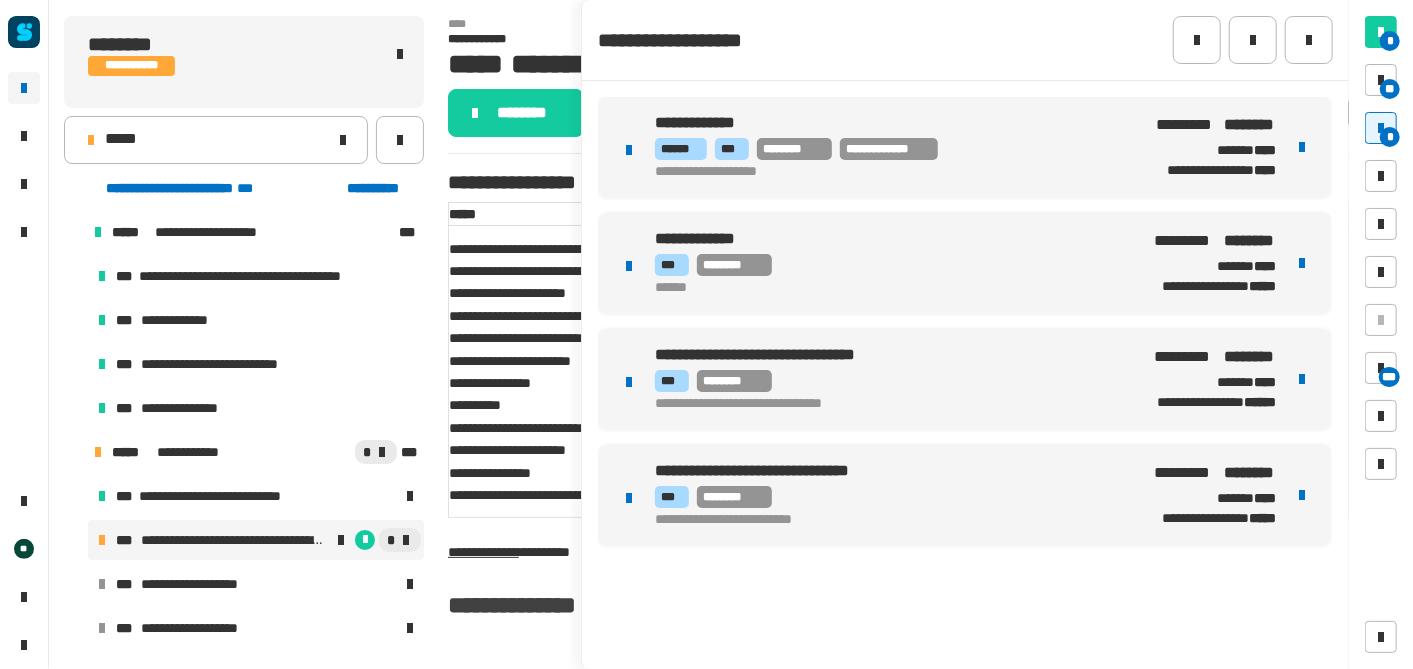 click on "[FIRST] [LAST] [STREET] [CITY] [STATE] [ZIP] [COUNTRY] [PHONE] [EMAIL]" at bounding box center (965, 147) 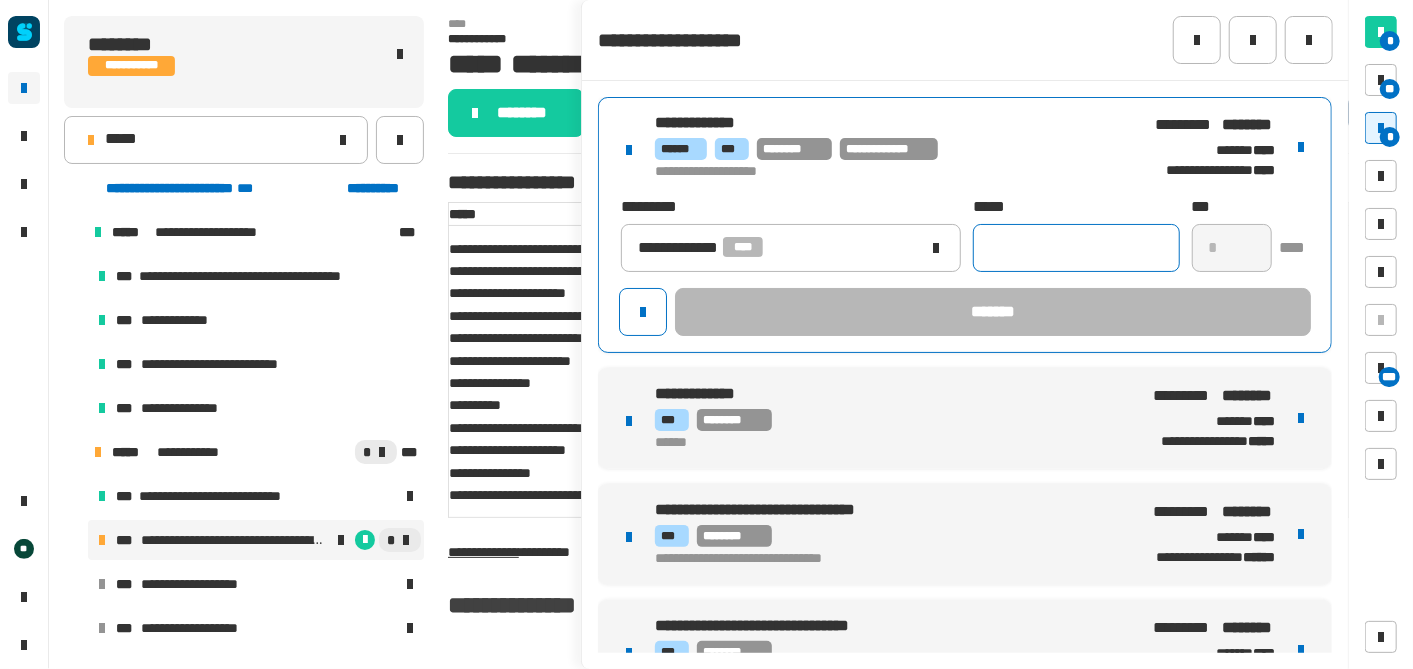 click 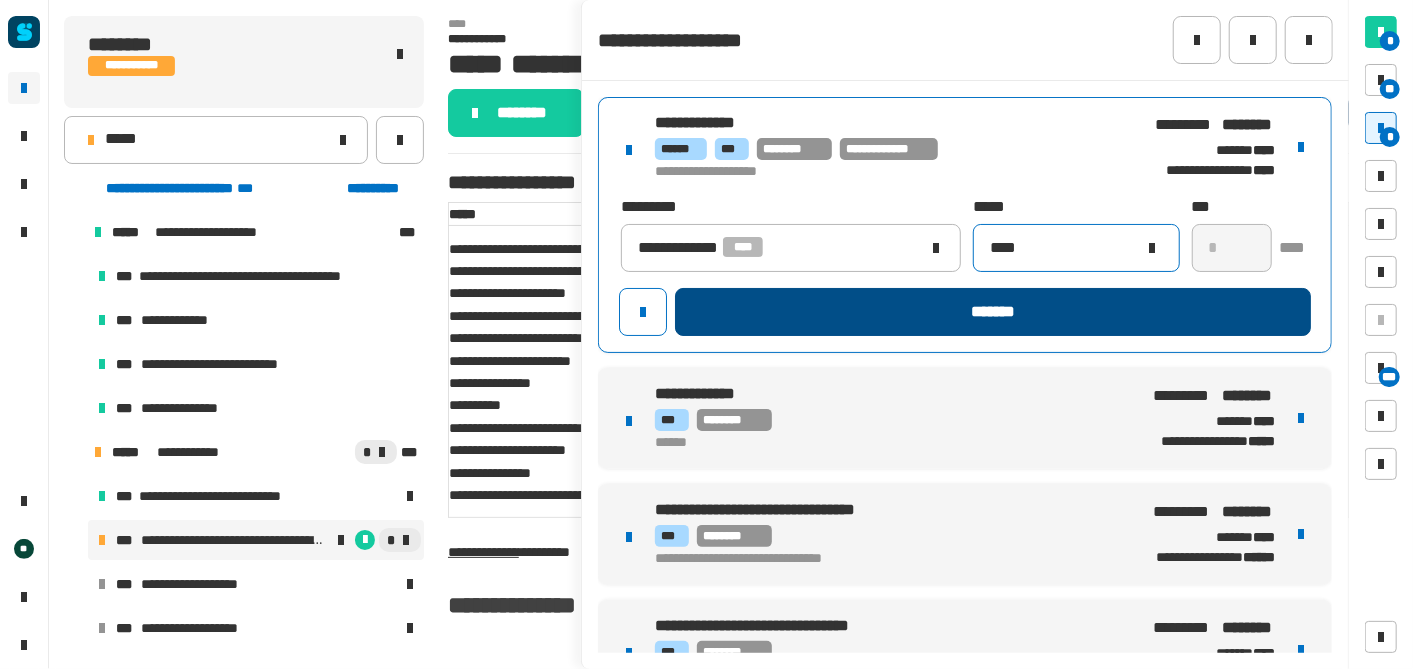 type on "****" 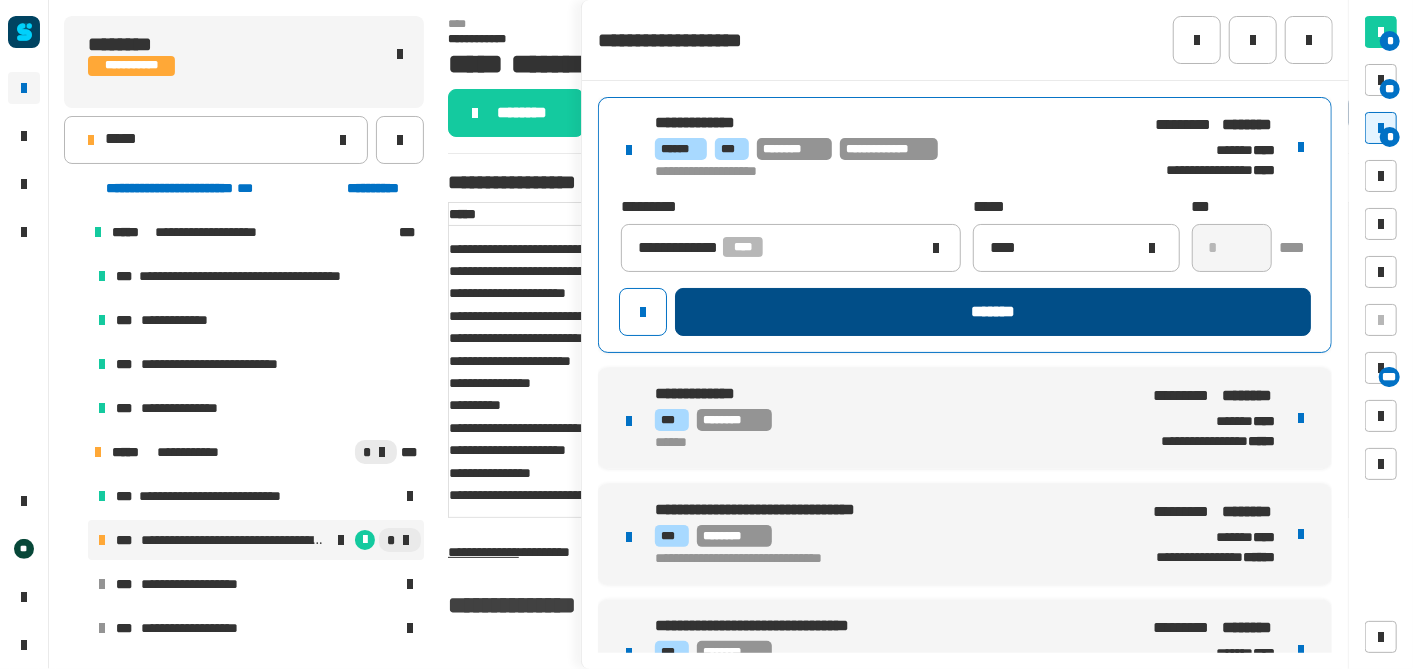click on "*******" 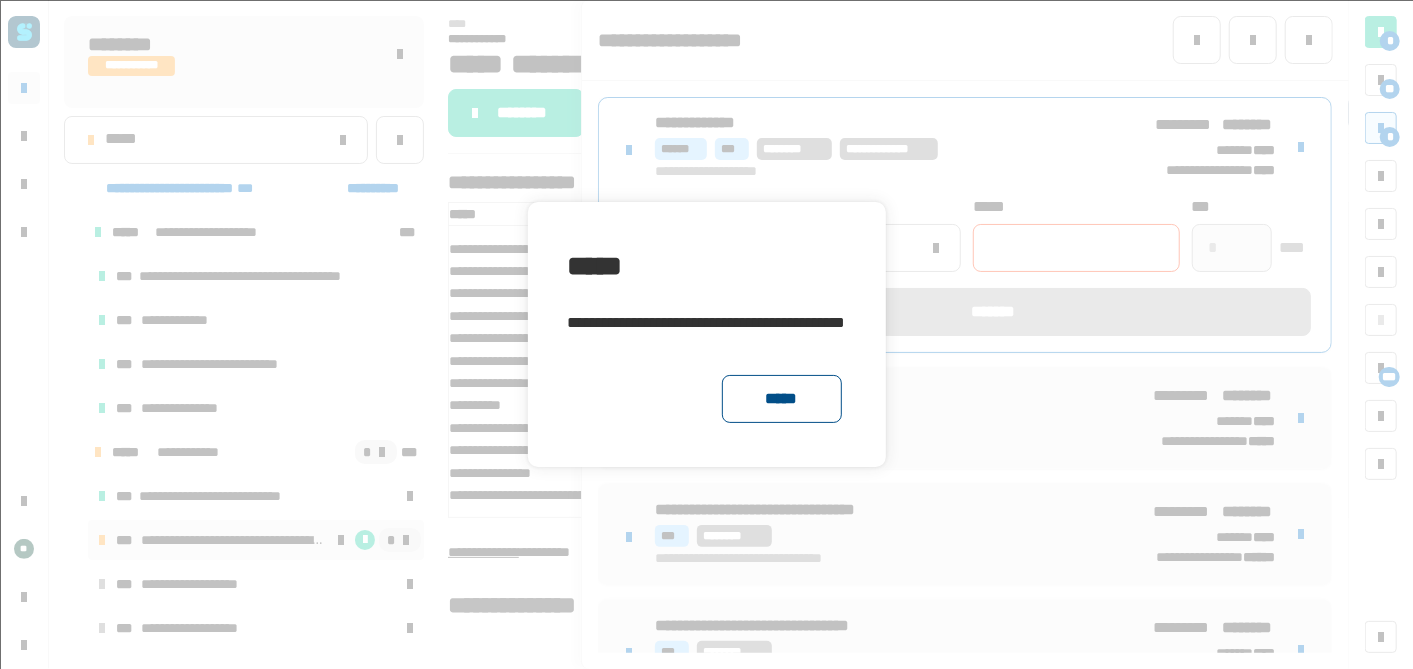click on "*****" 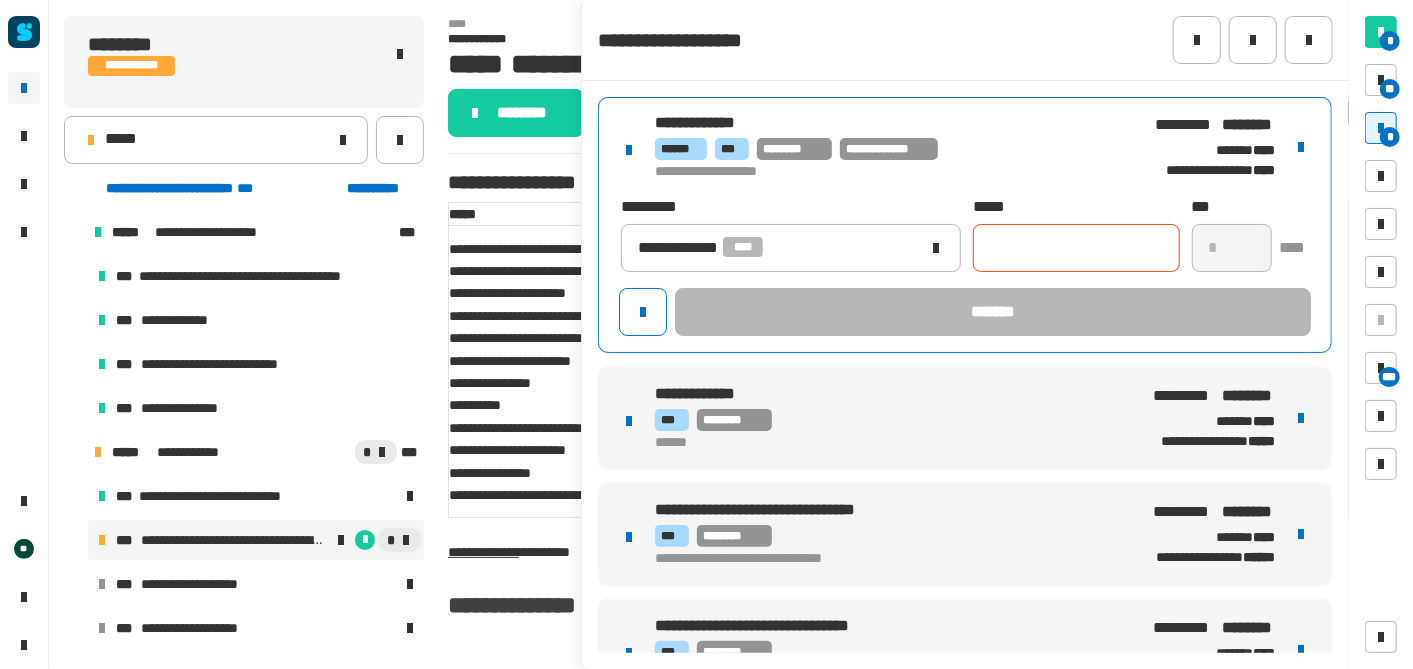 click 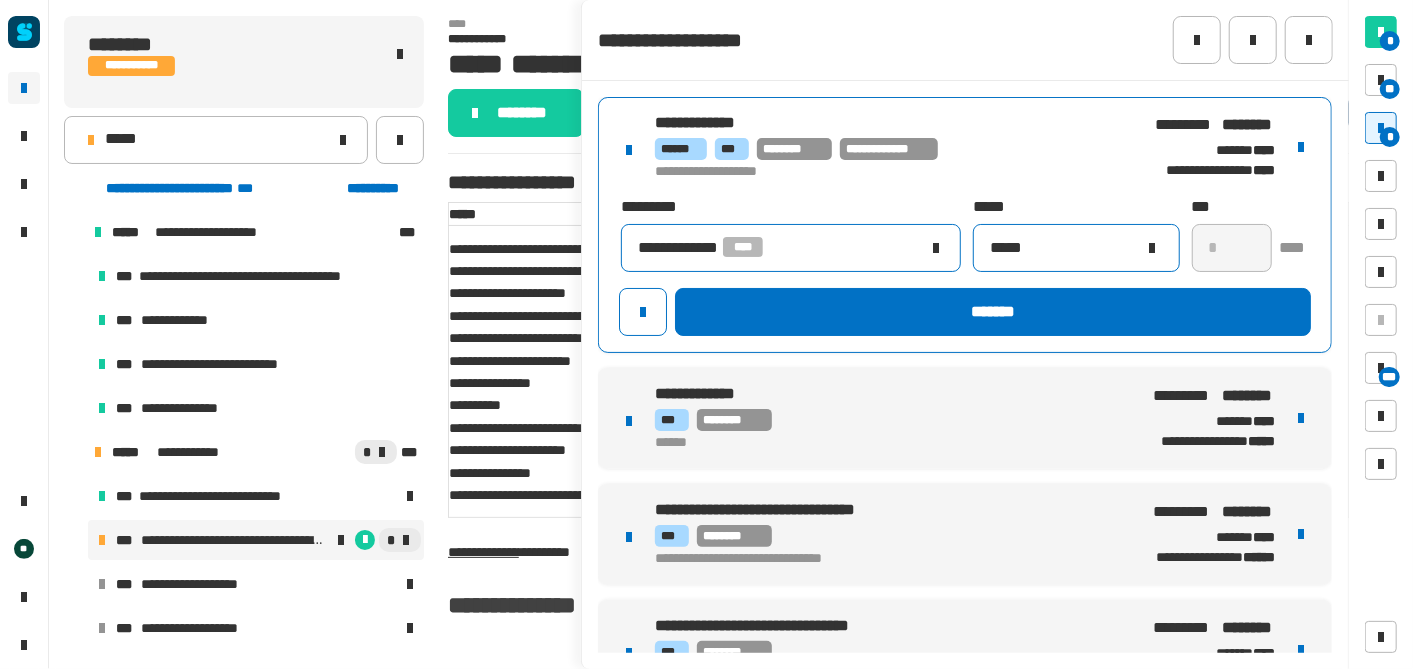 type on "*****" 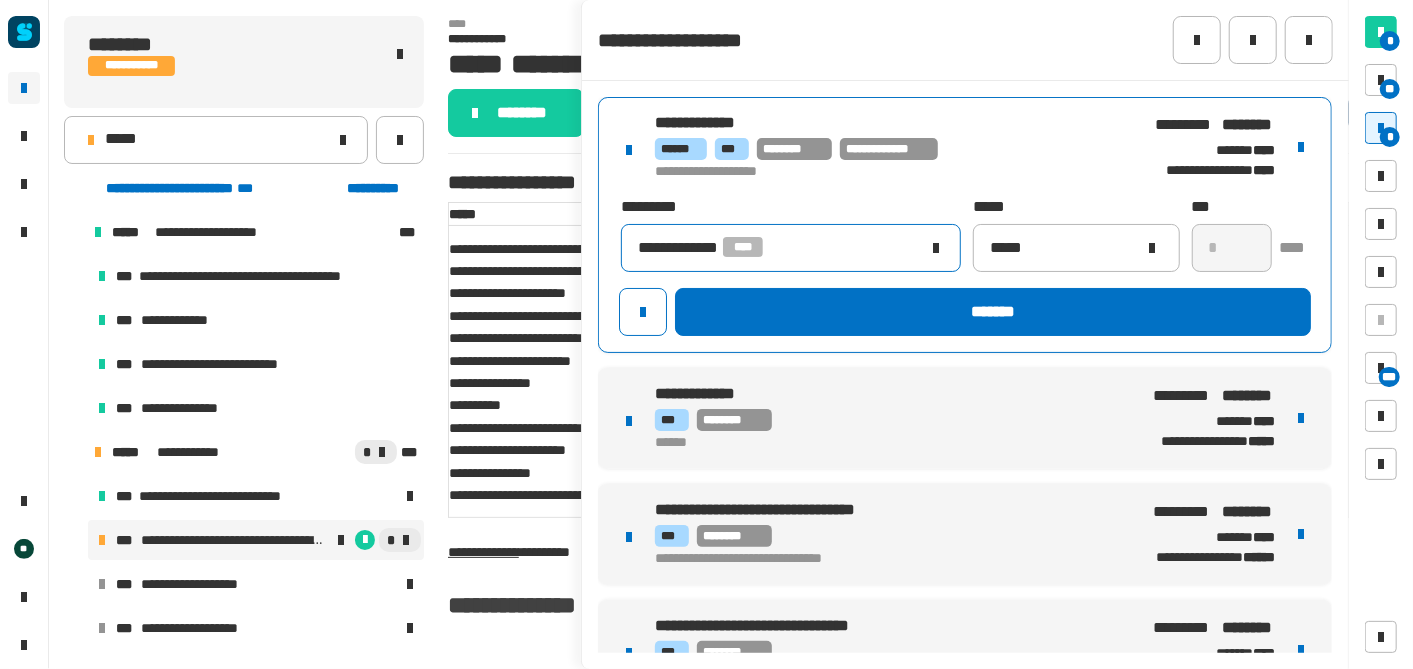 click on "**********" 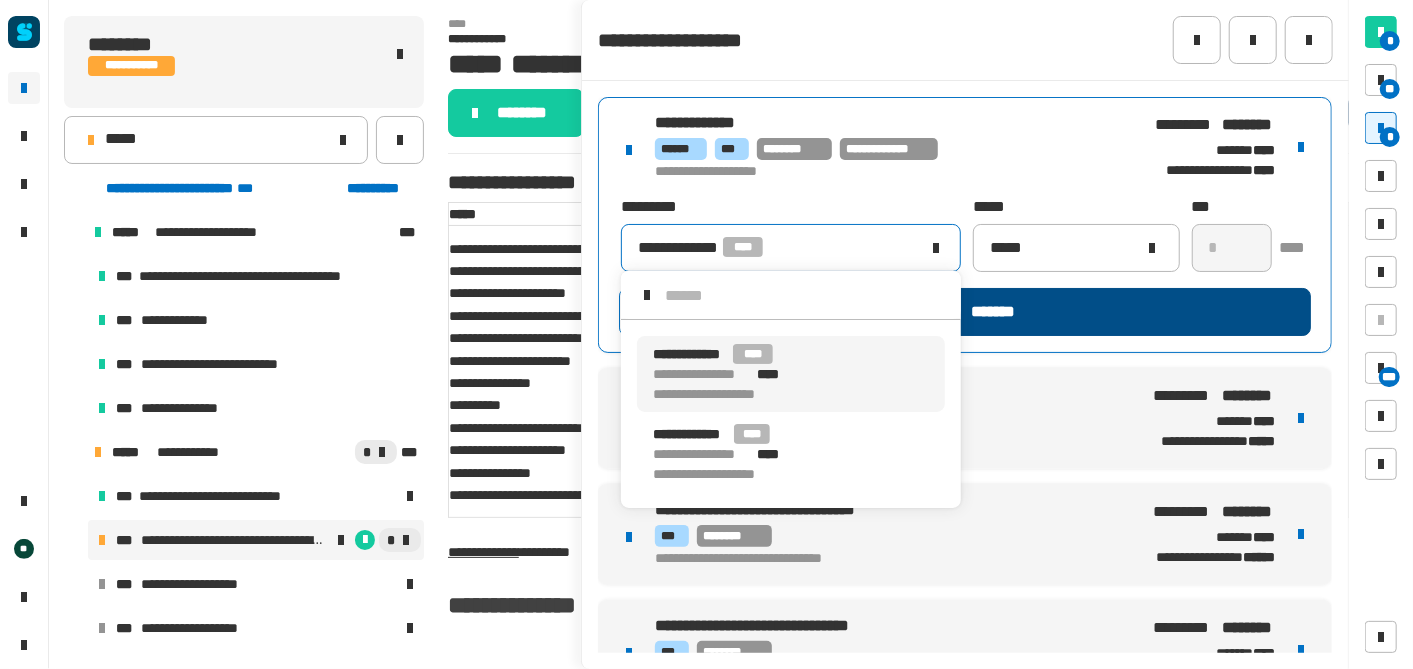 click on "*******" 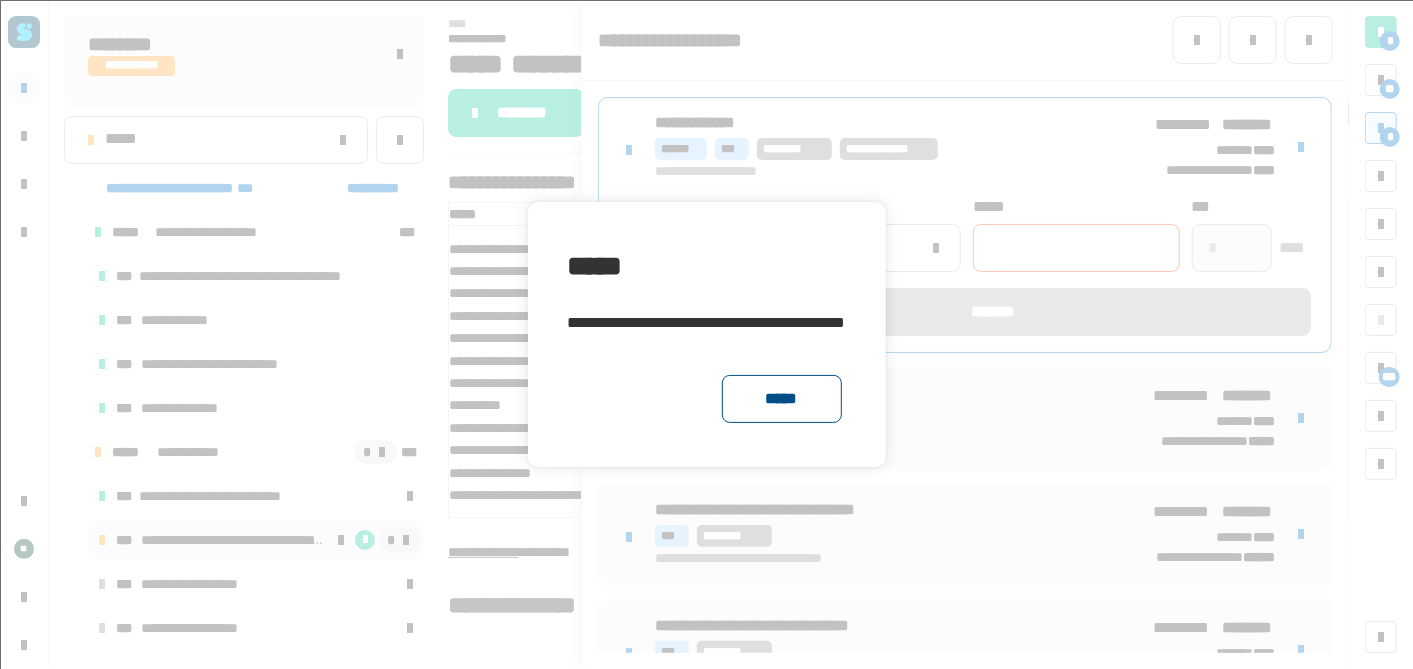 click on "*****" 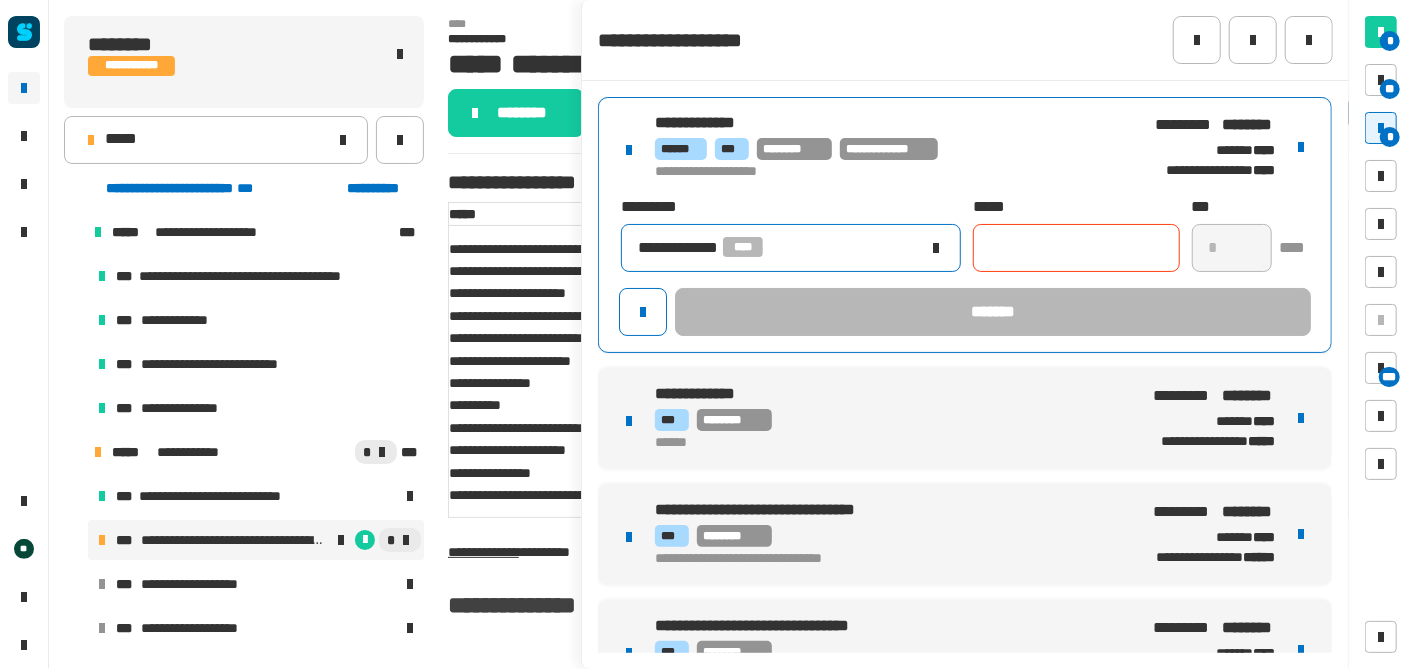 click on "**********" 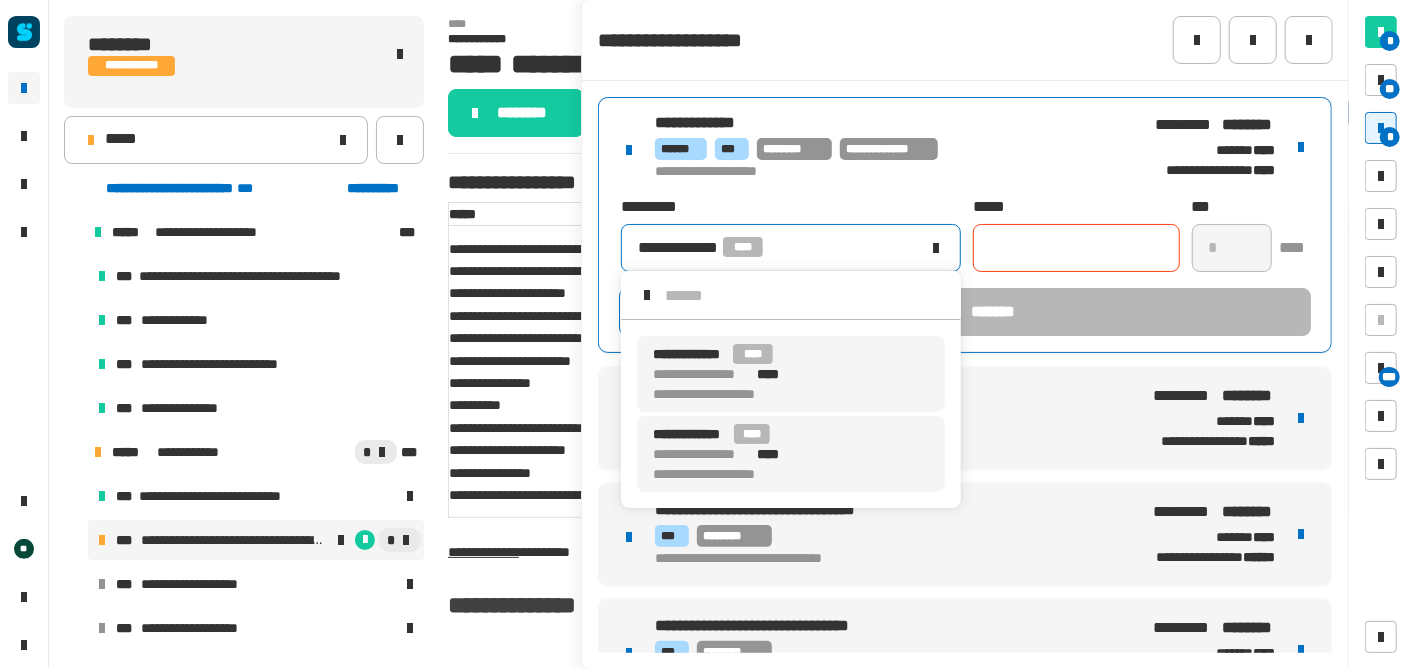 click on "**********" at bounding box center [729, 454] 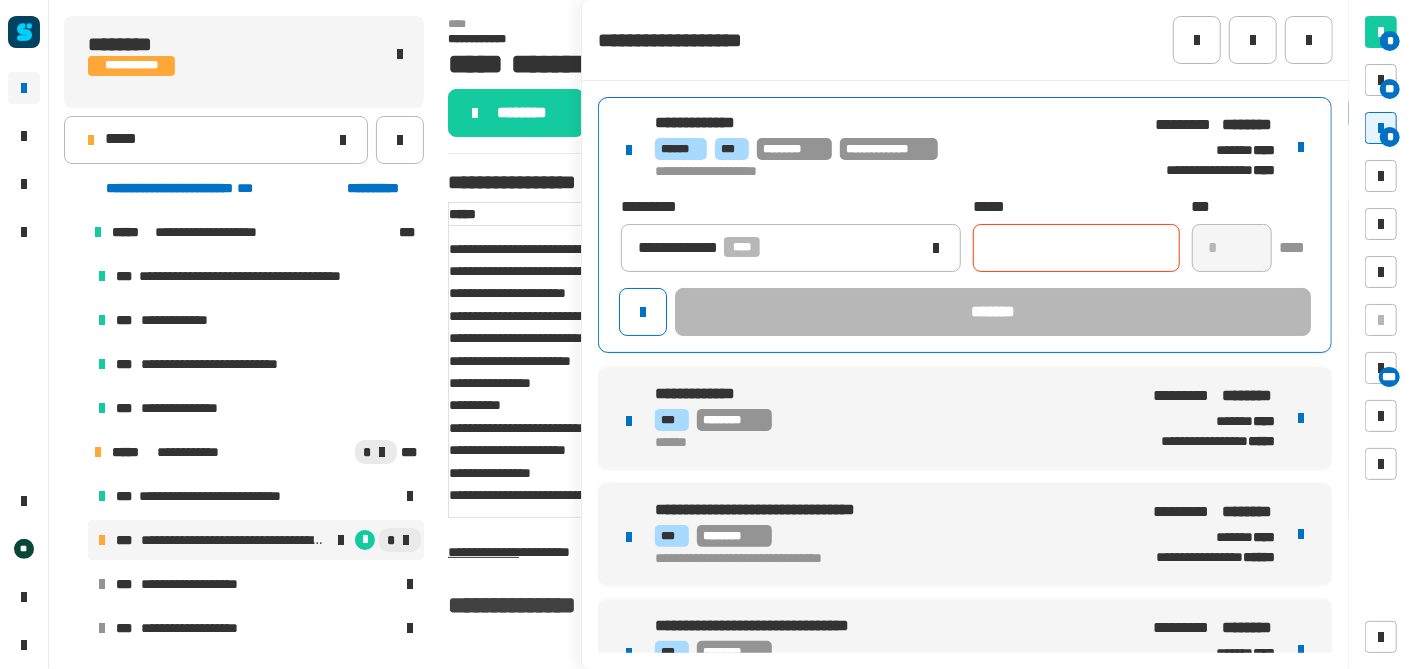 click 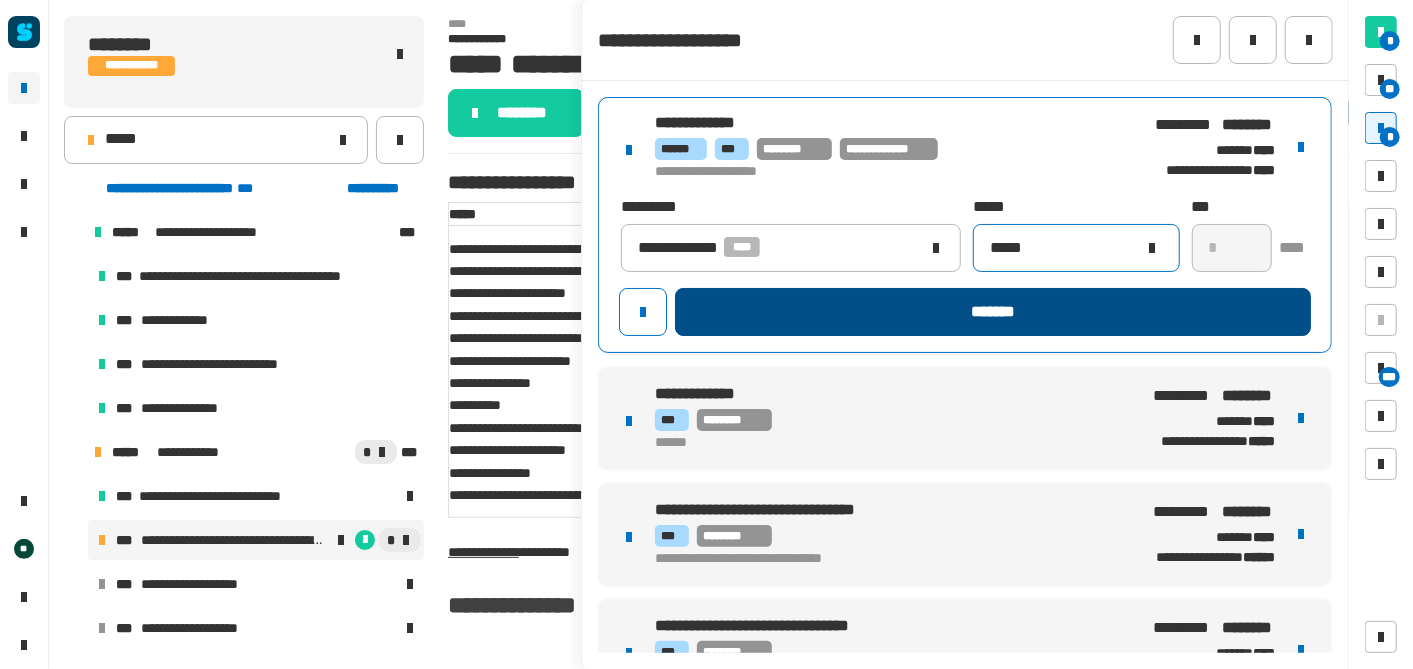 type on "*****" 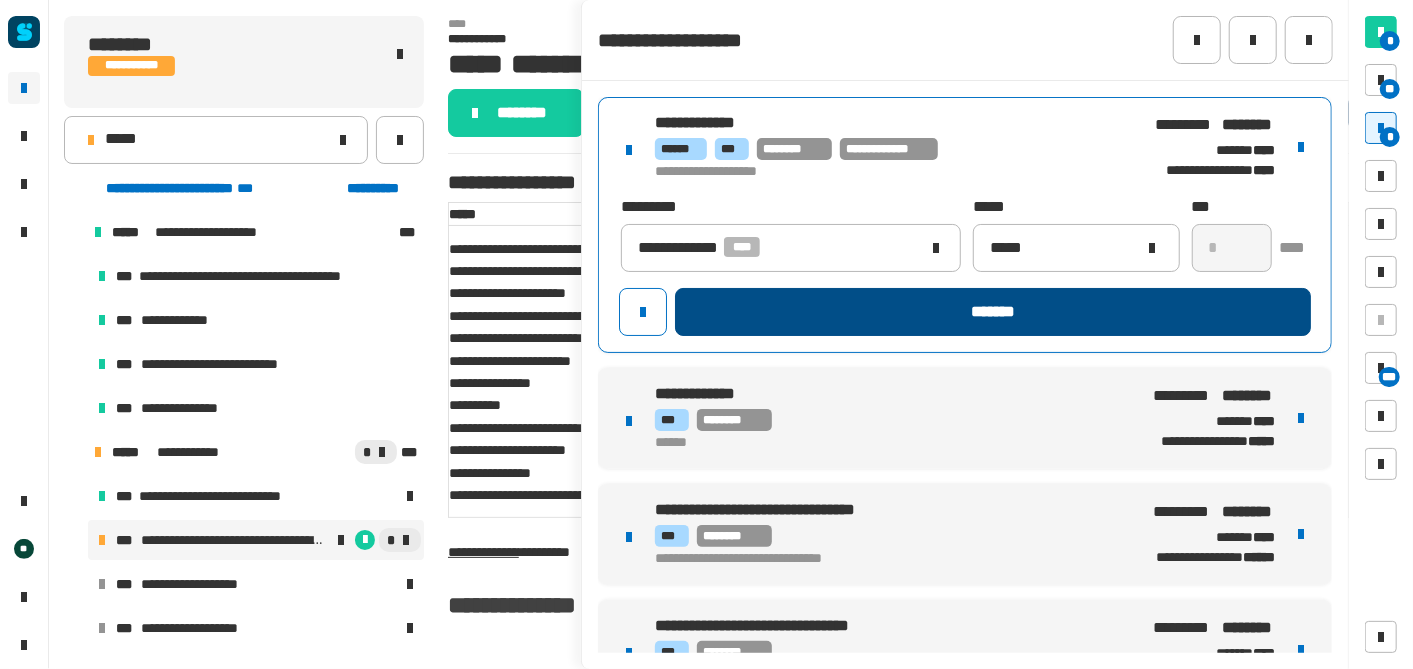 click on "*******" 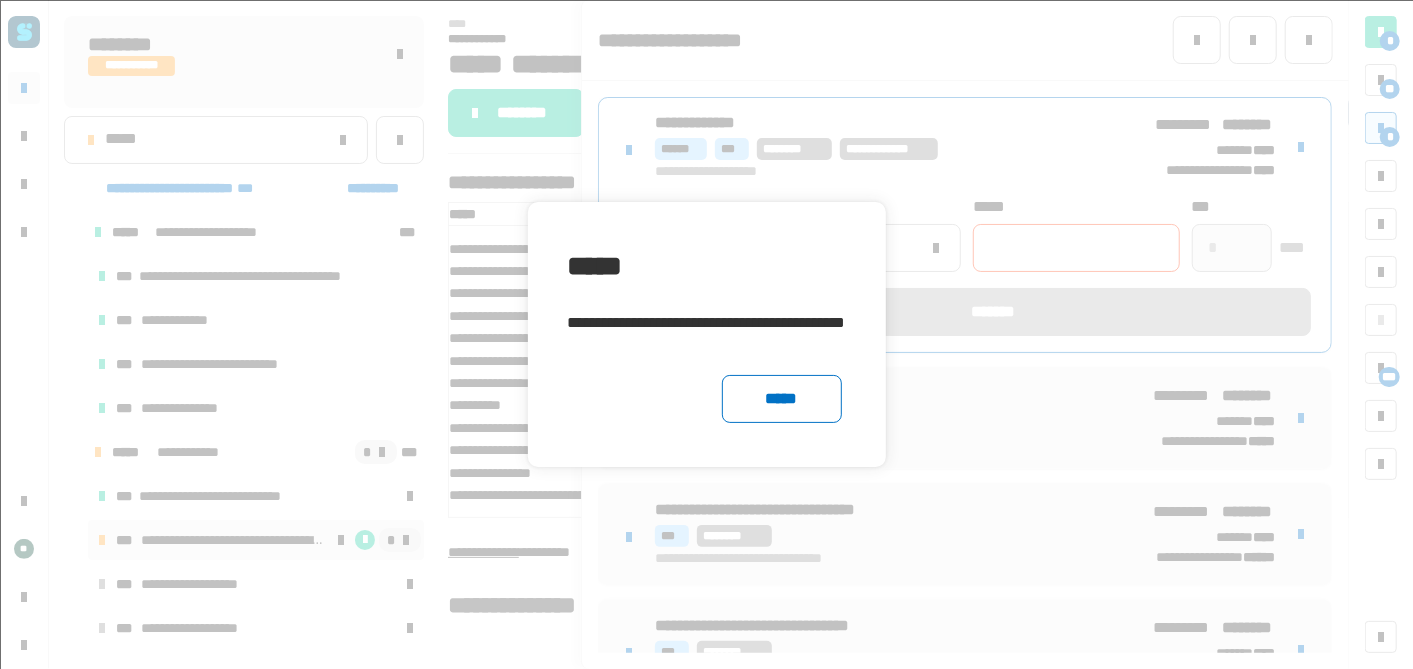 click on "[FIRST] [LAST]" 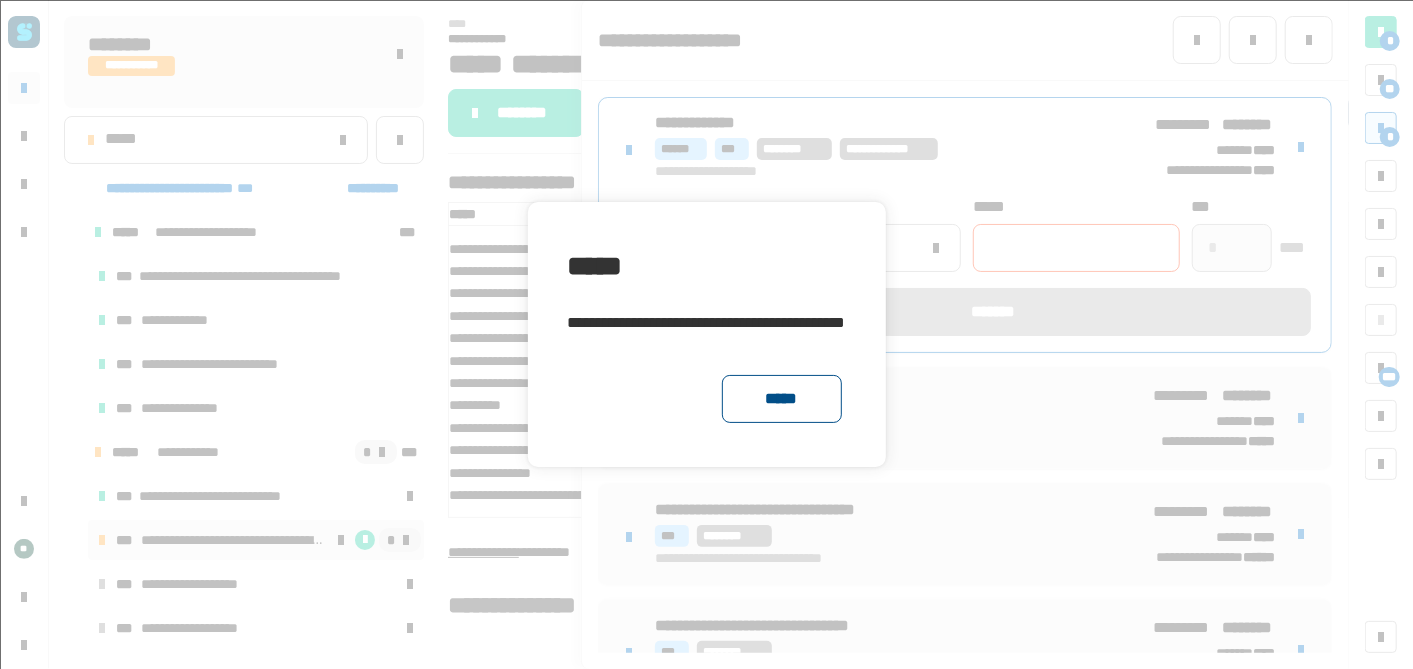 click on "*****" 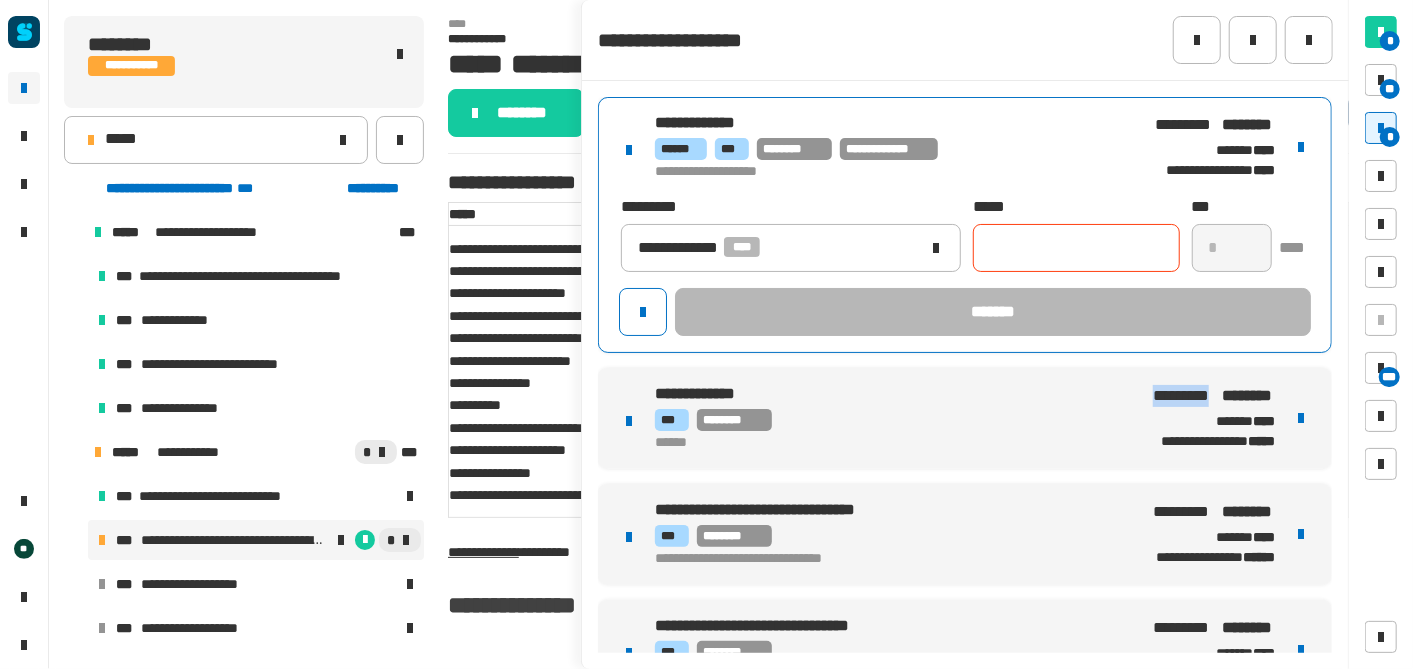 click on "**********" at bounding box center [965, 418] 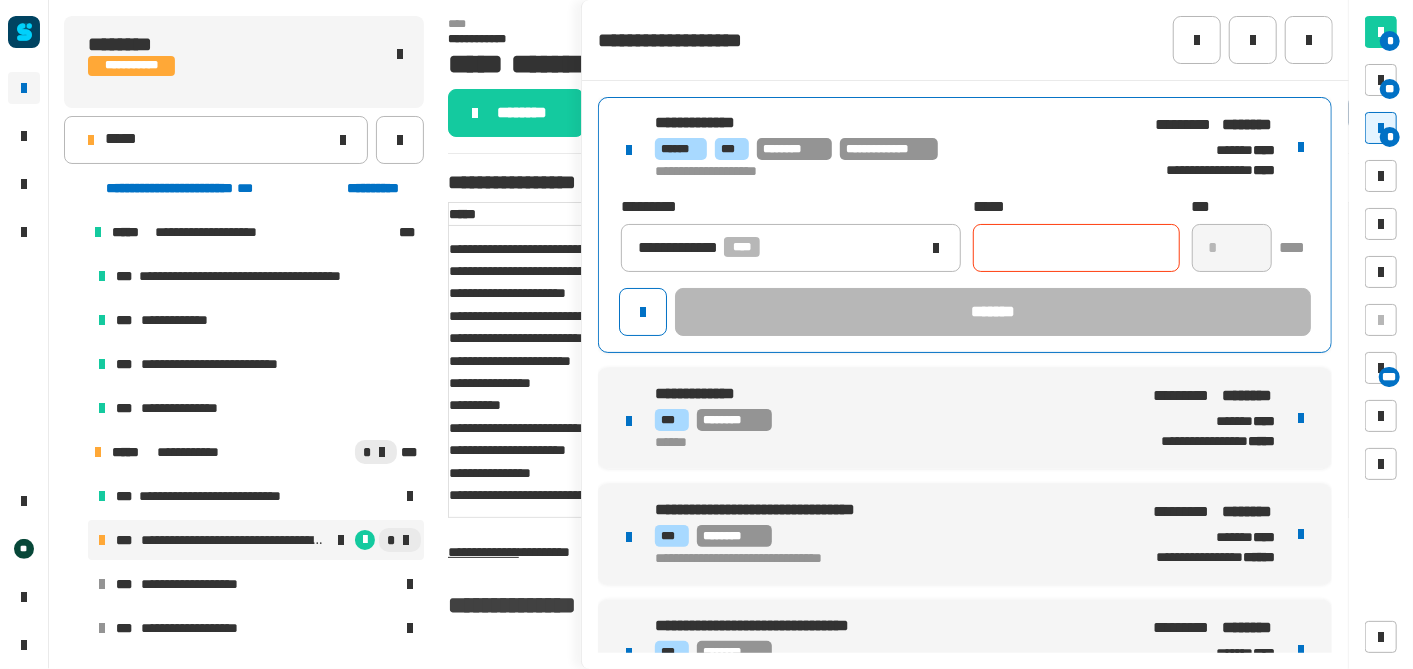 click 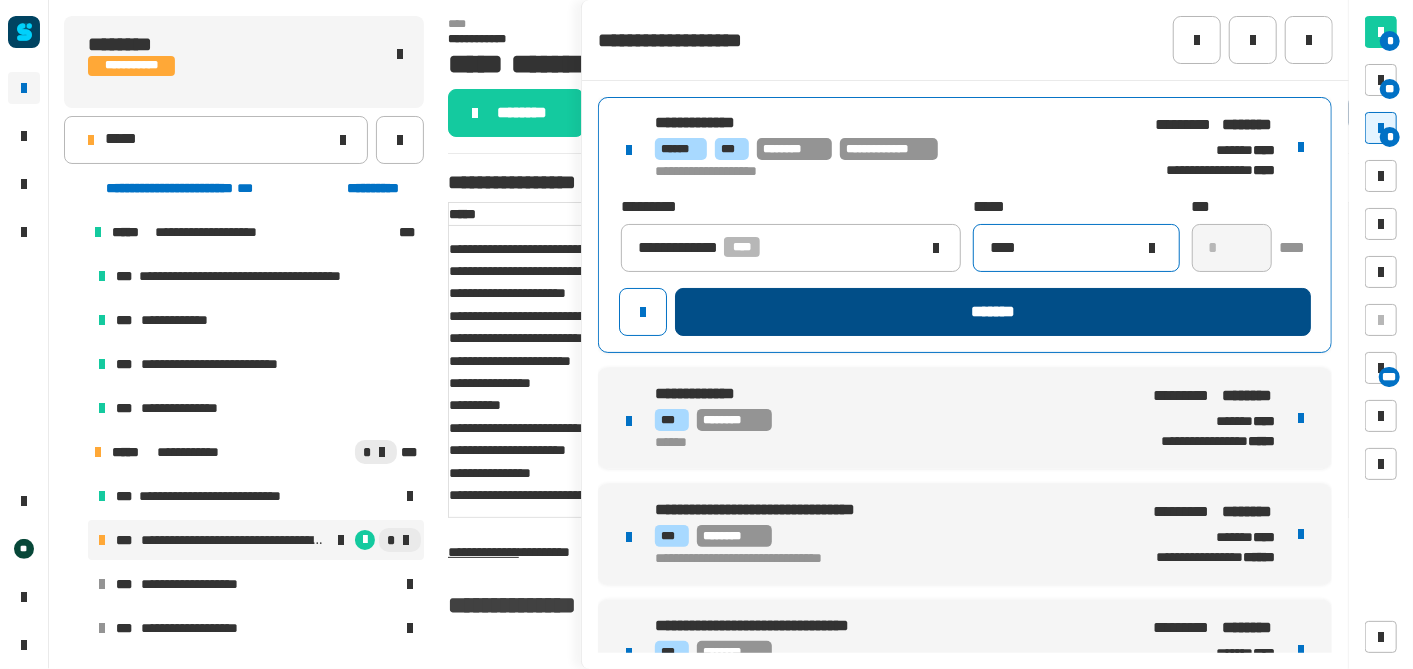 type on "****" 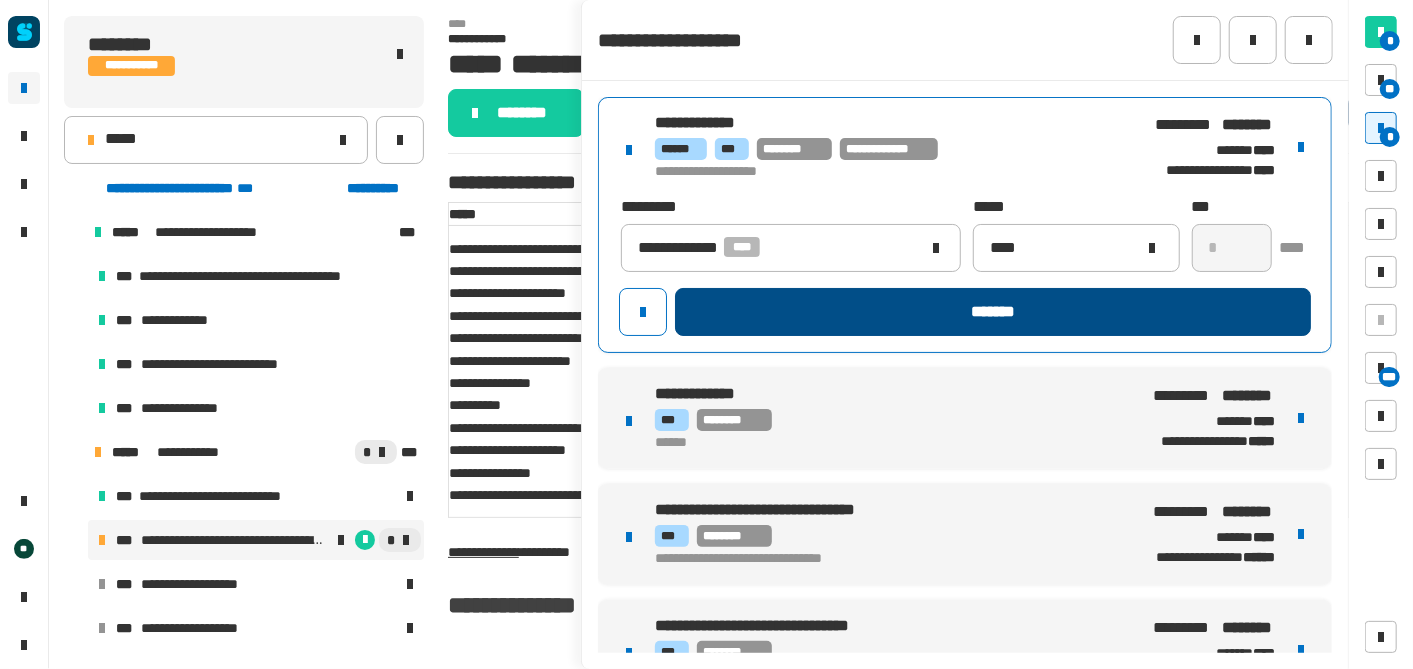 click on "*******" 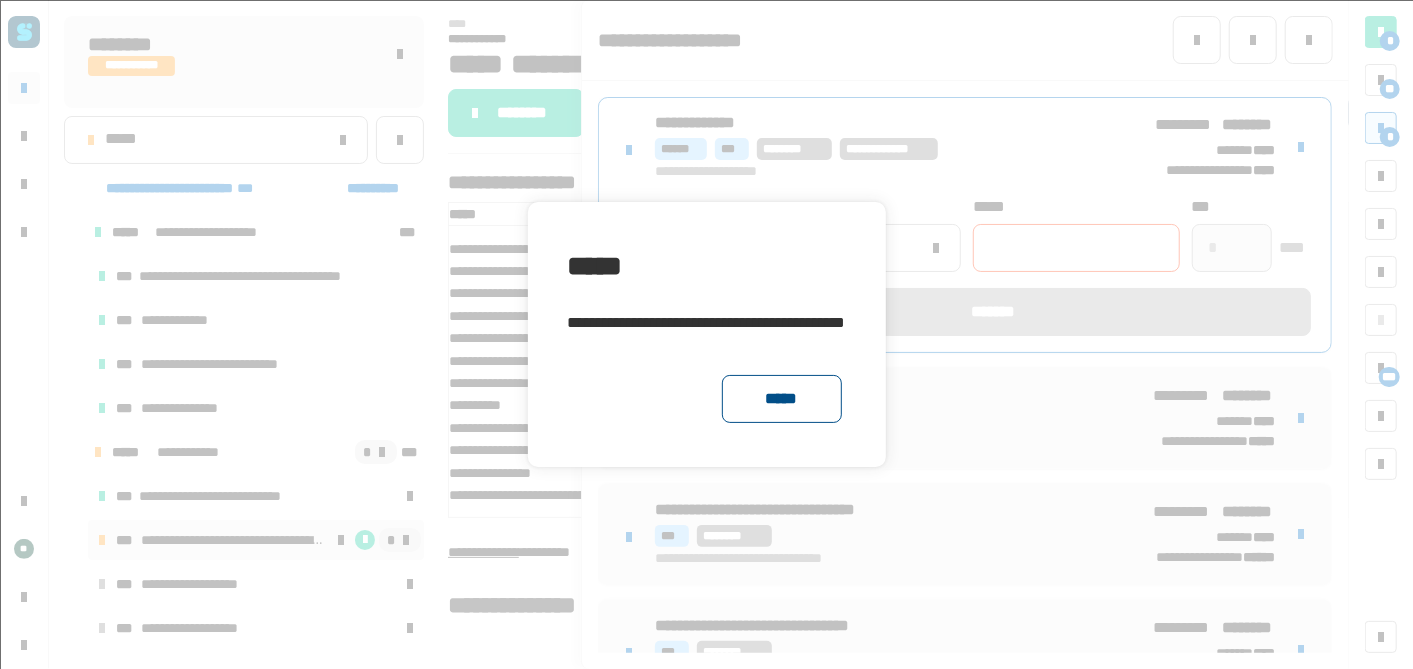 click on "*****" 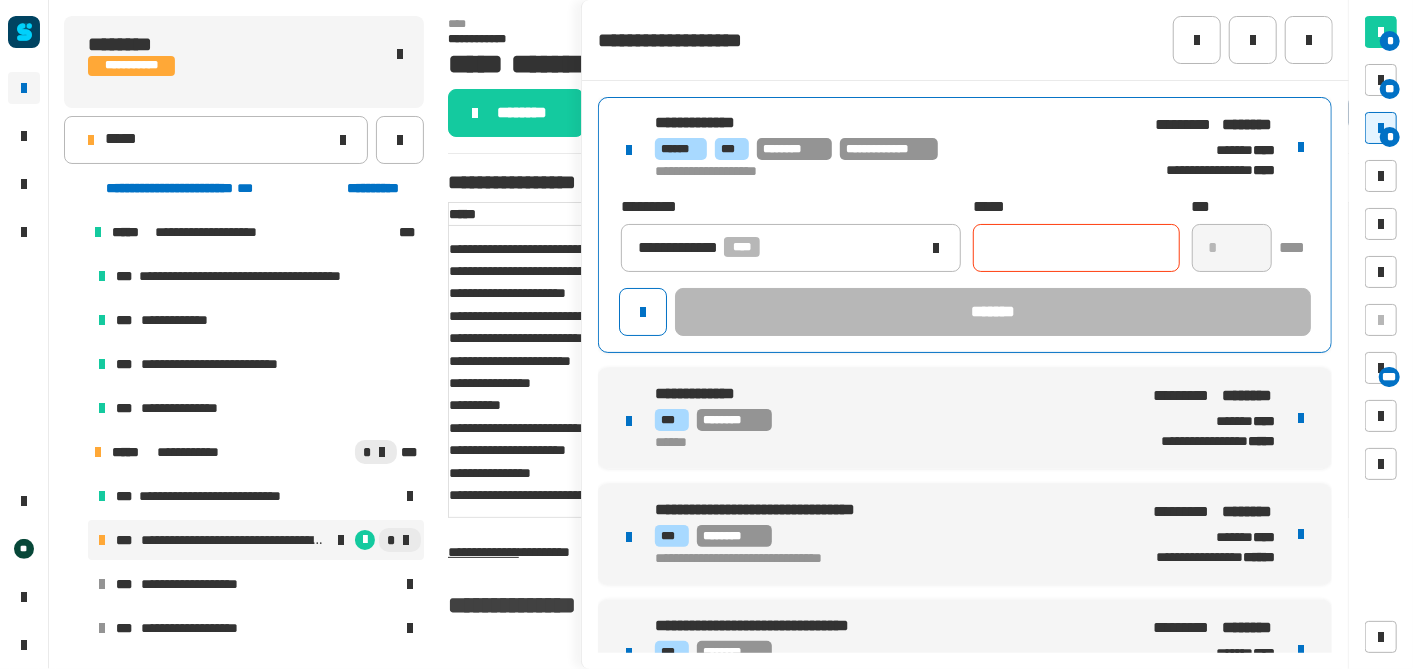 click 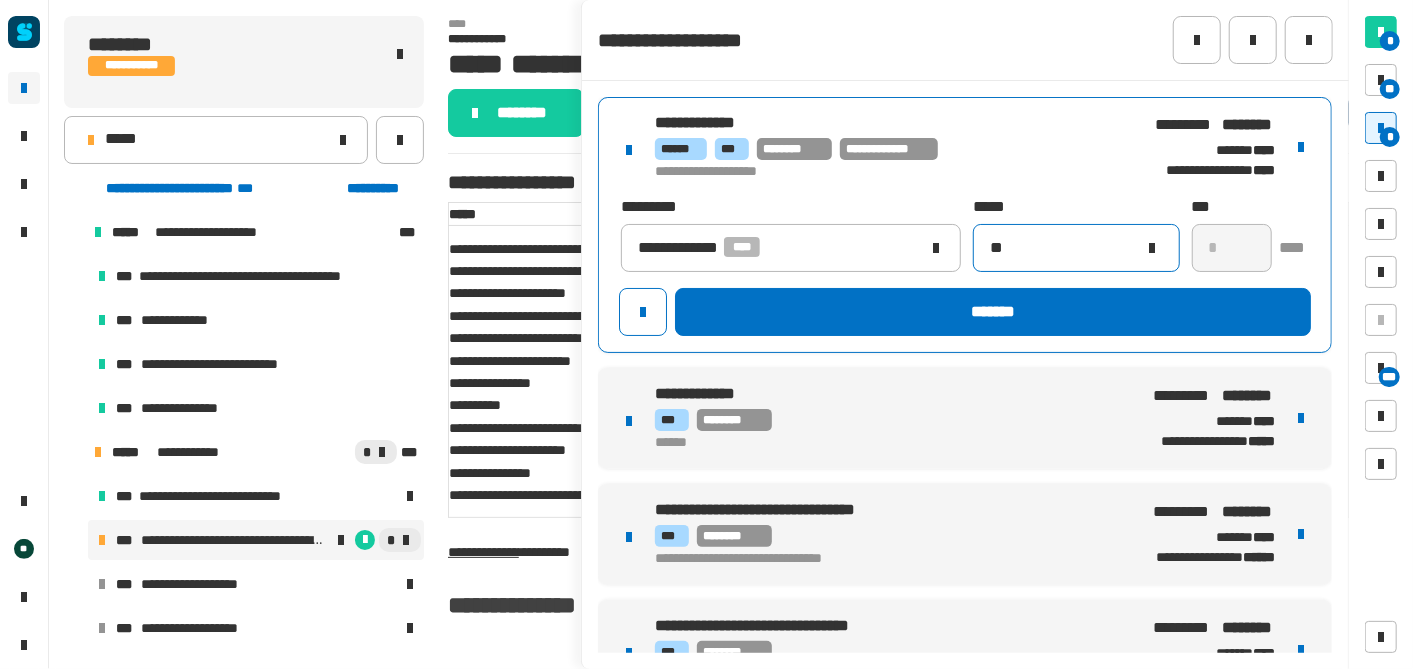 paste on "*****" 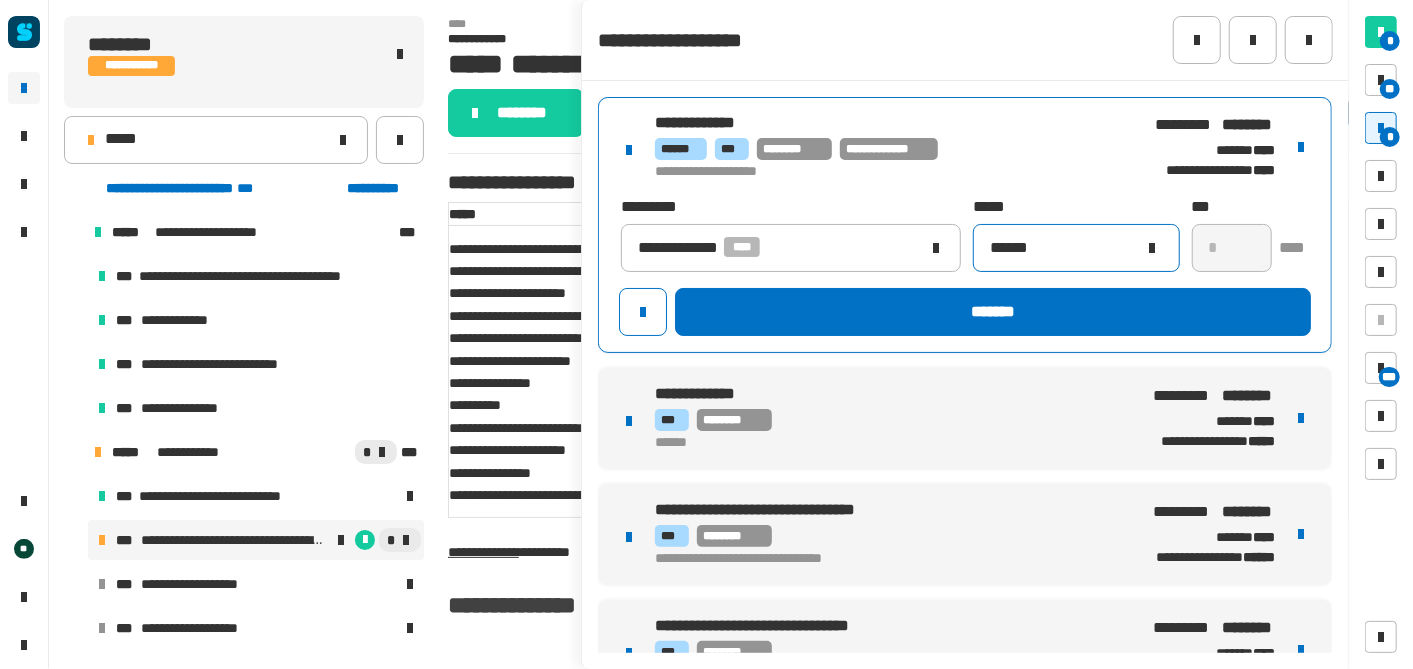 click on "******" 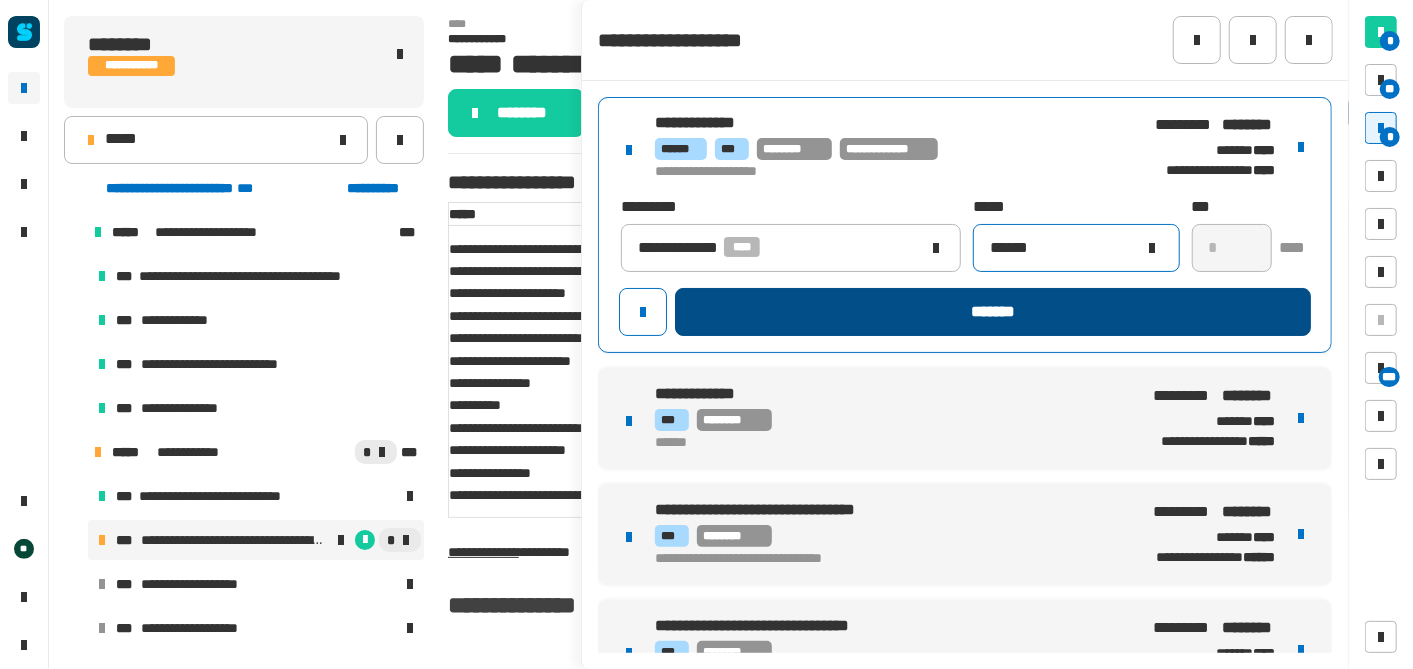 type on "******" 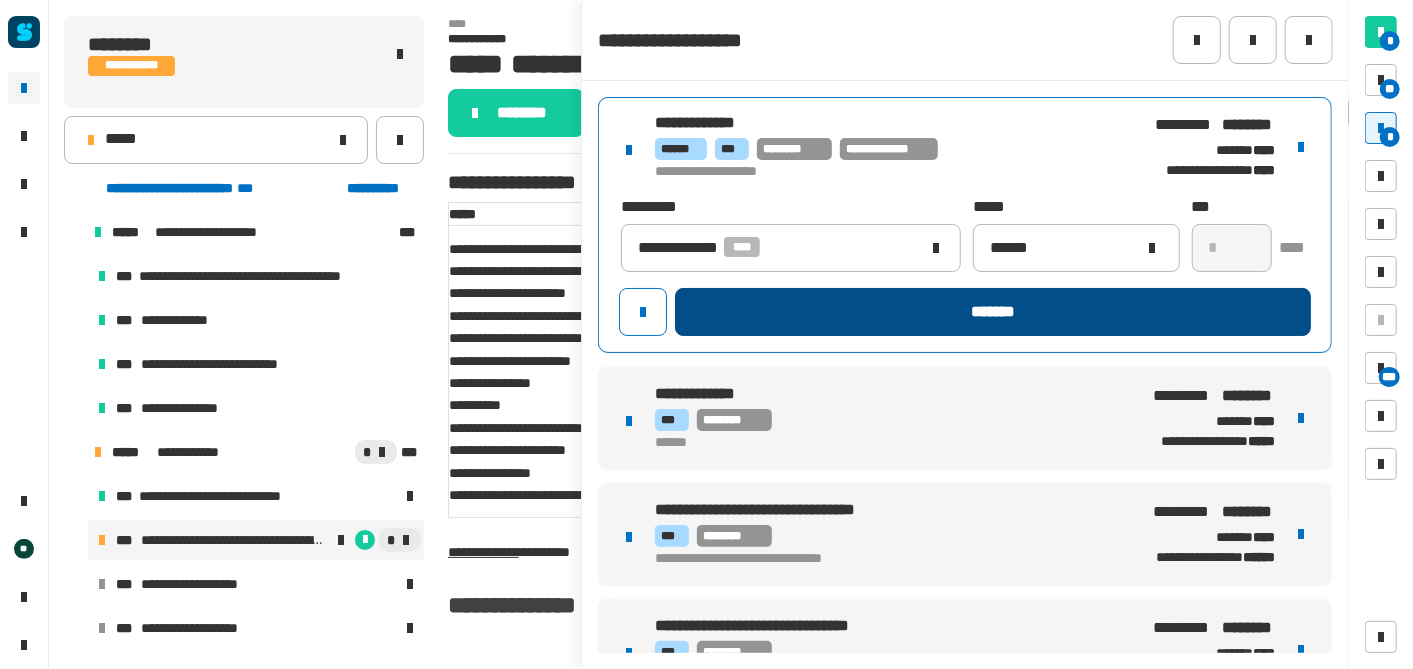 click on "*******" 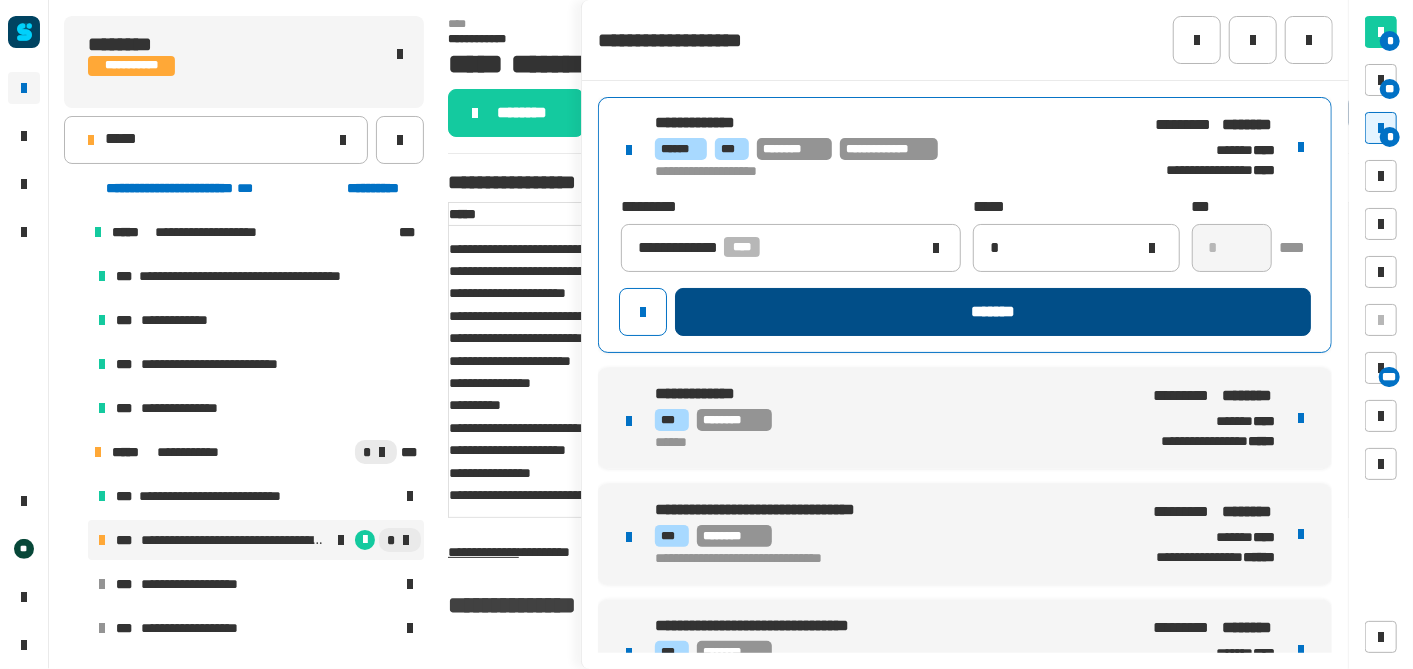 type 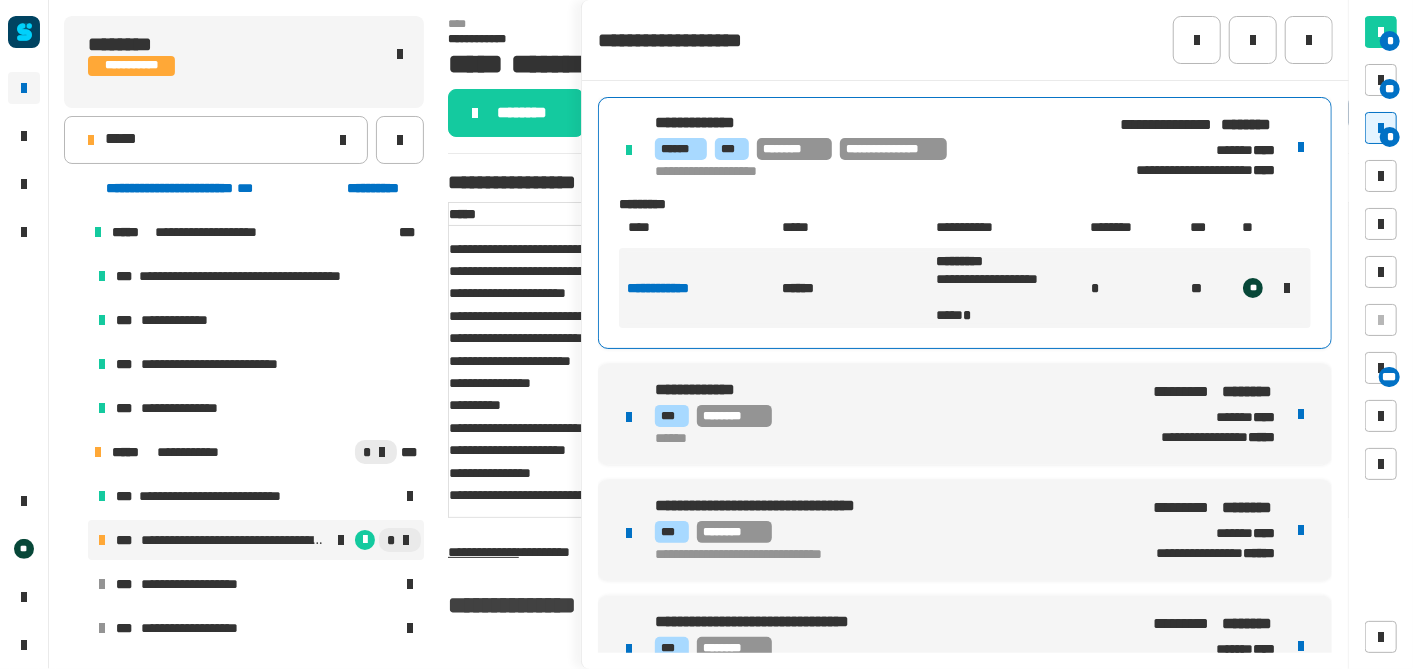scroll, scrollTop: 40, scrollLeft: 0, axis: vertical 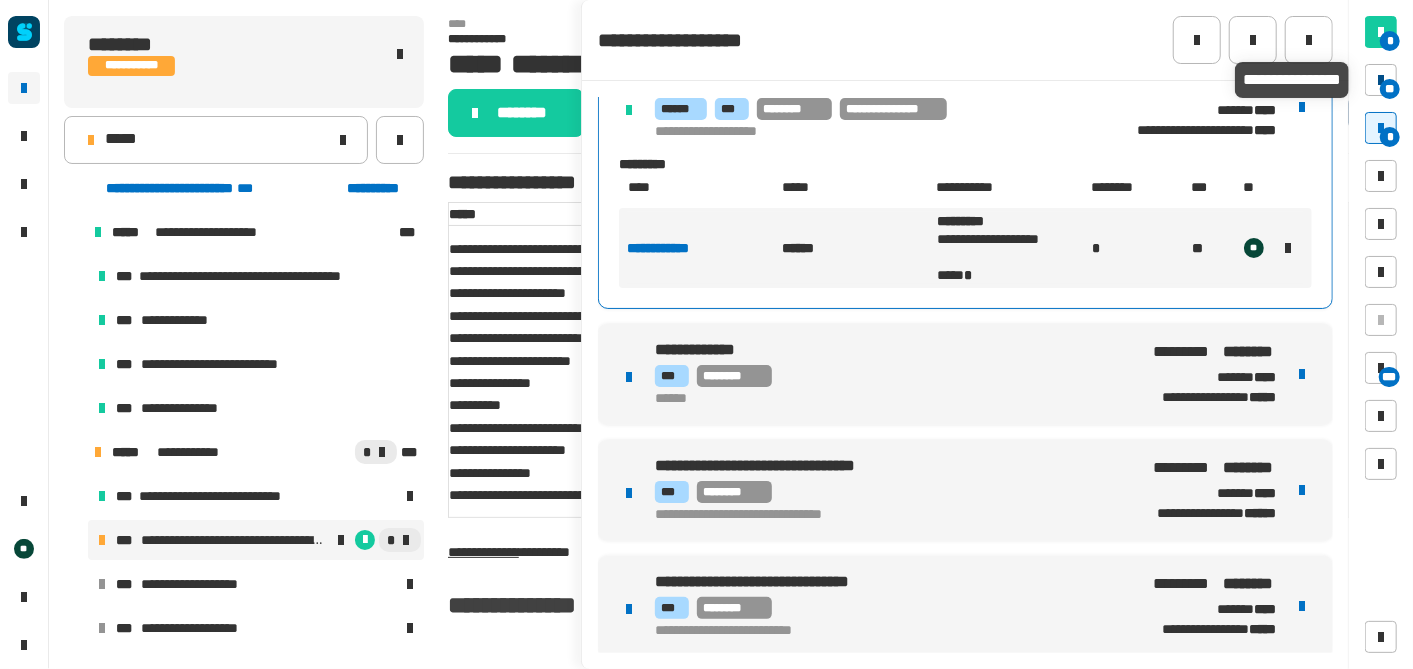 click at bounding box center [1381, 80] 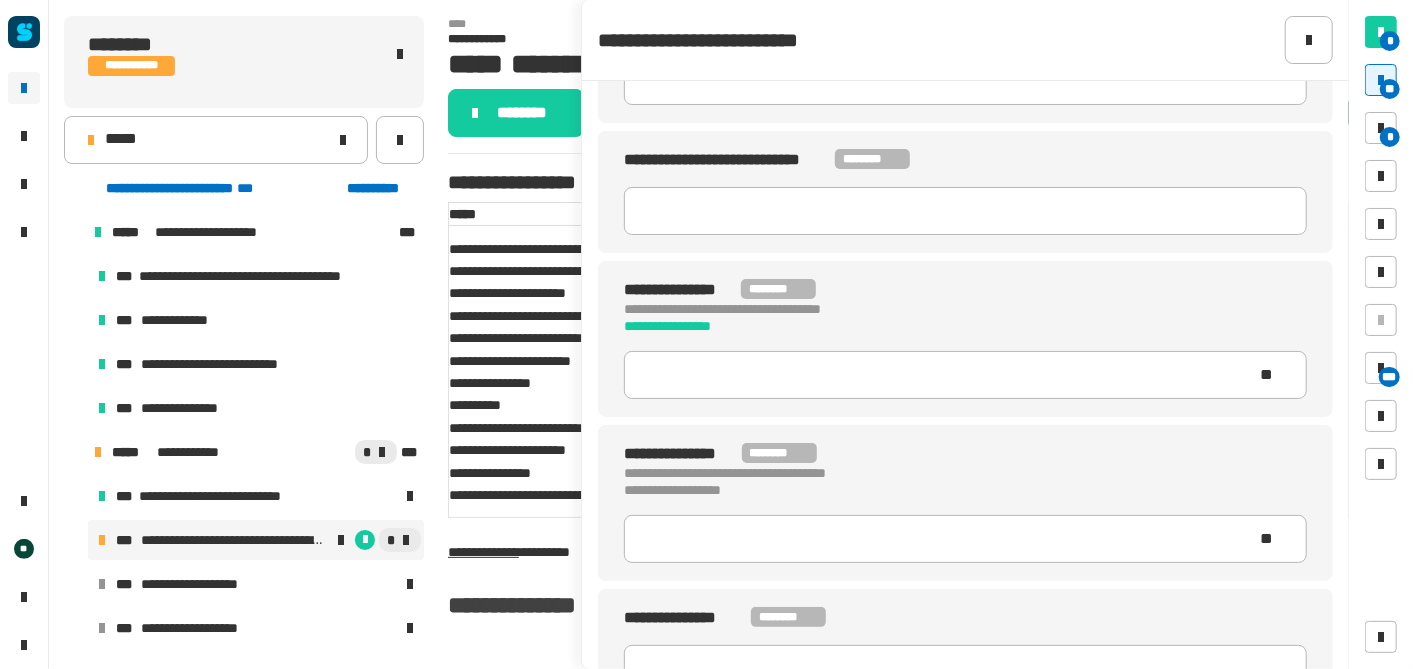 scroll, scrollTop: 639, scrollLeft: 0, axis: vertical 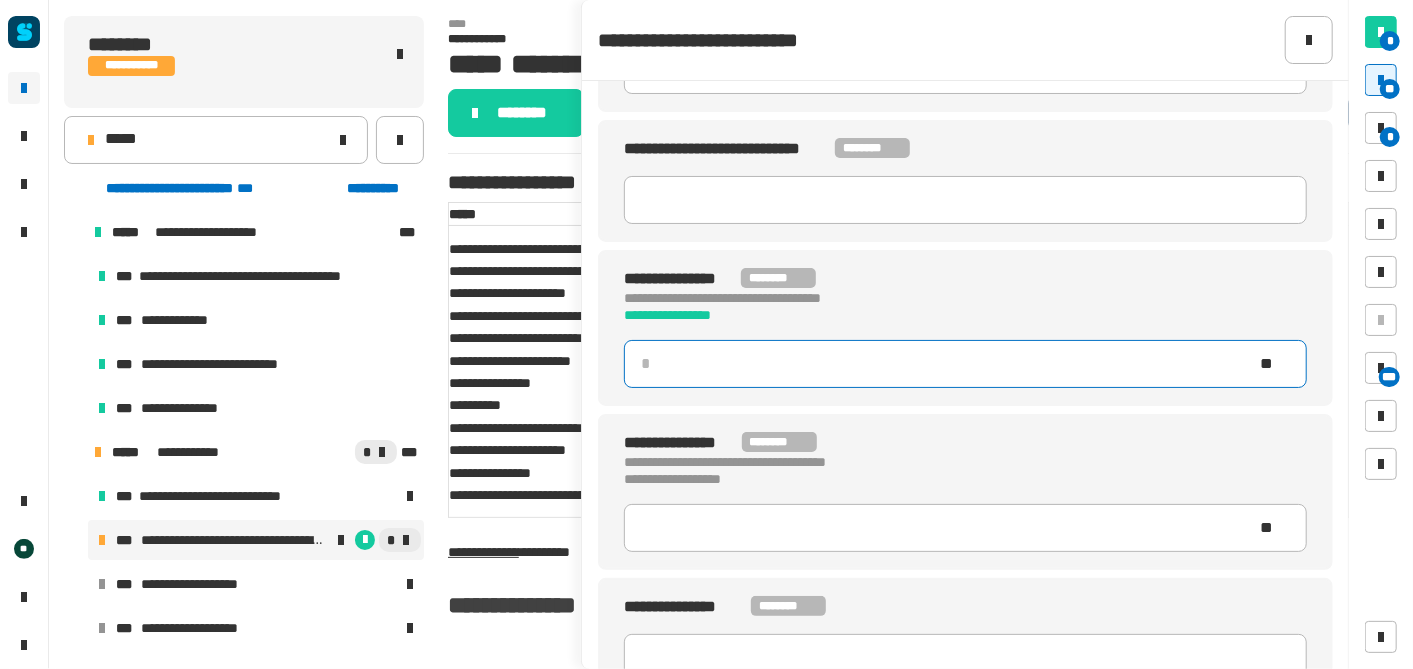 click 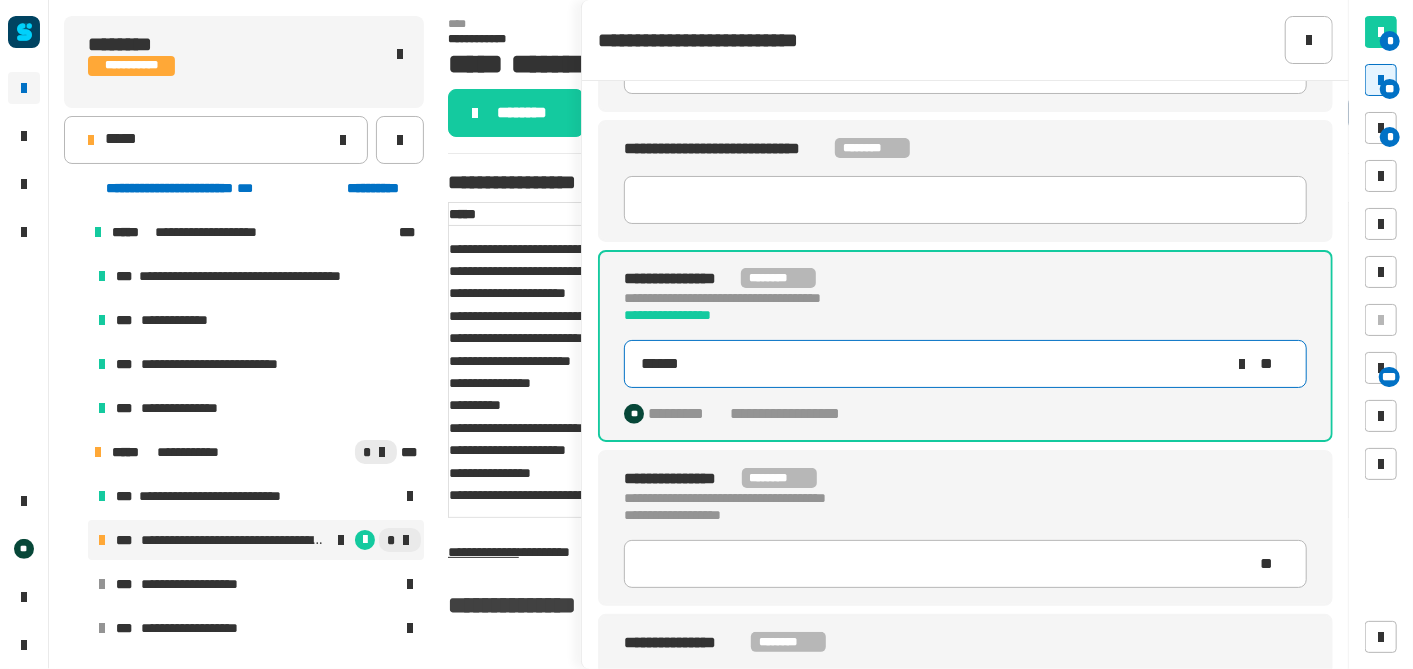 type on "*******" 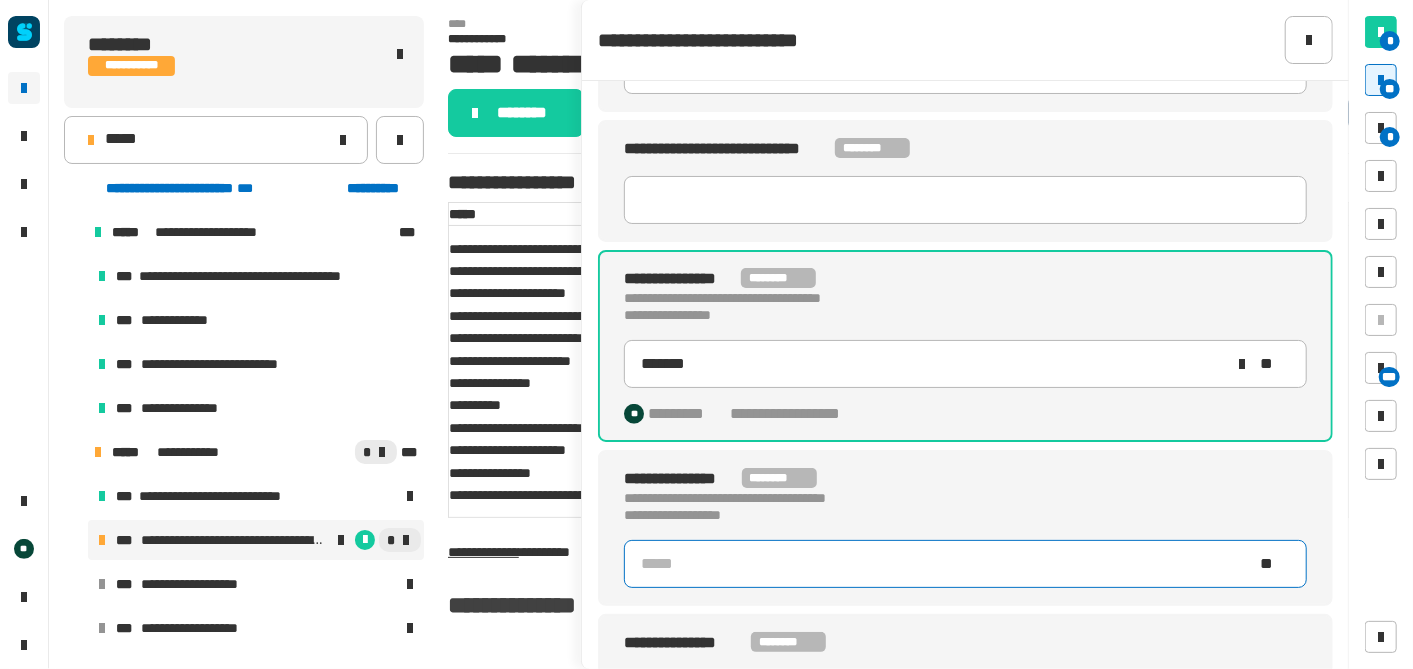 click 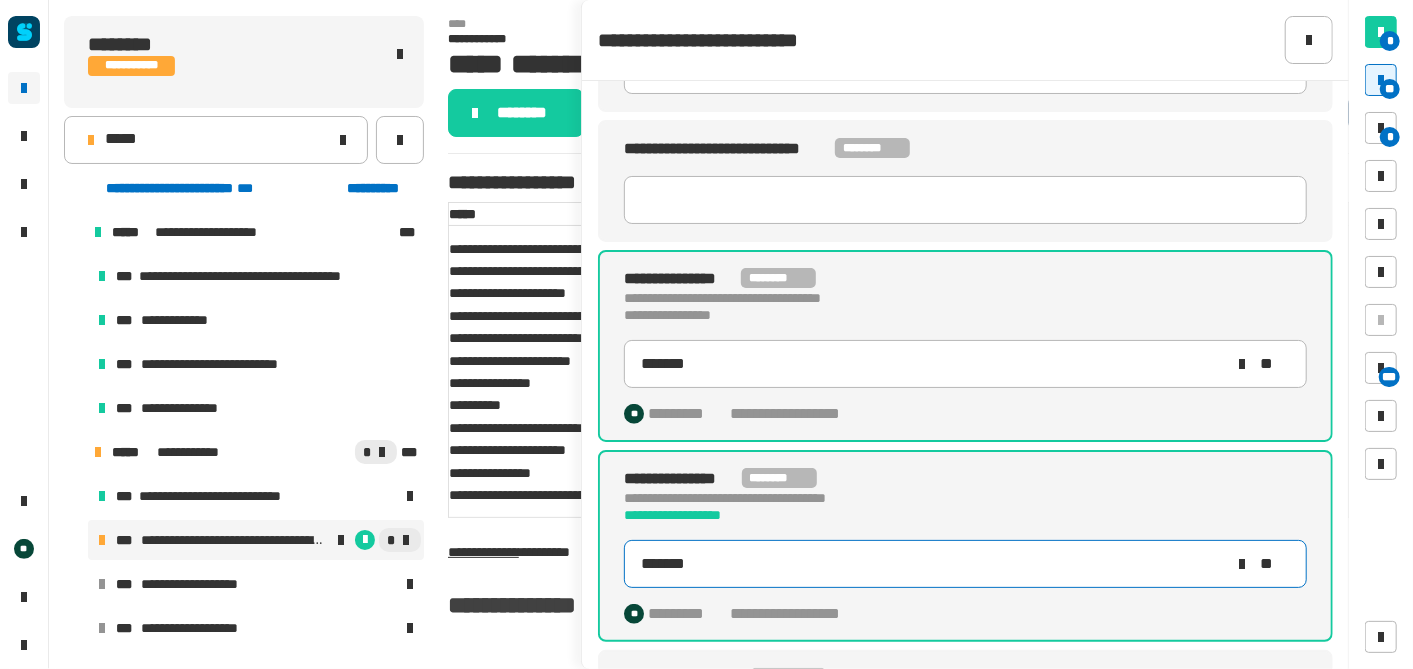 type on "*******" 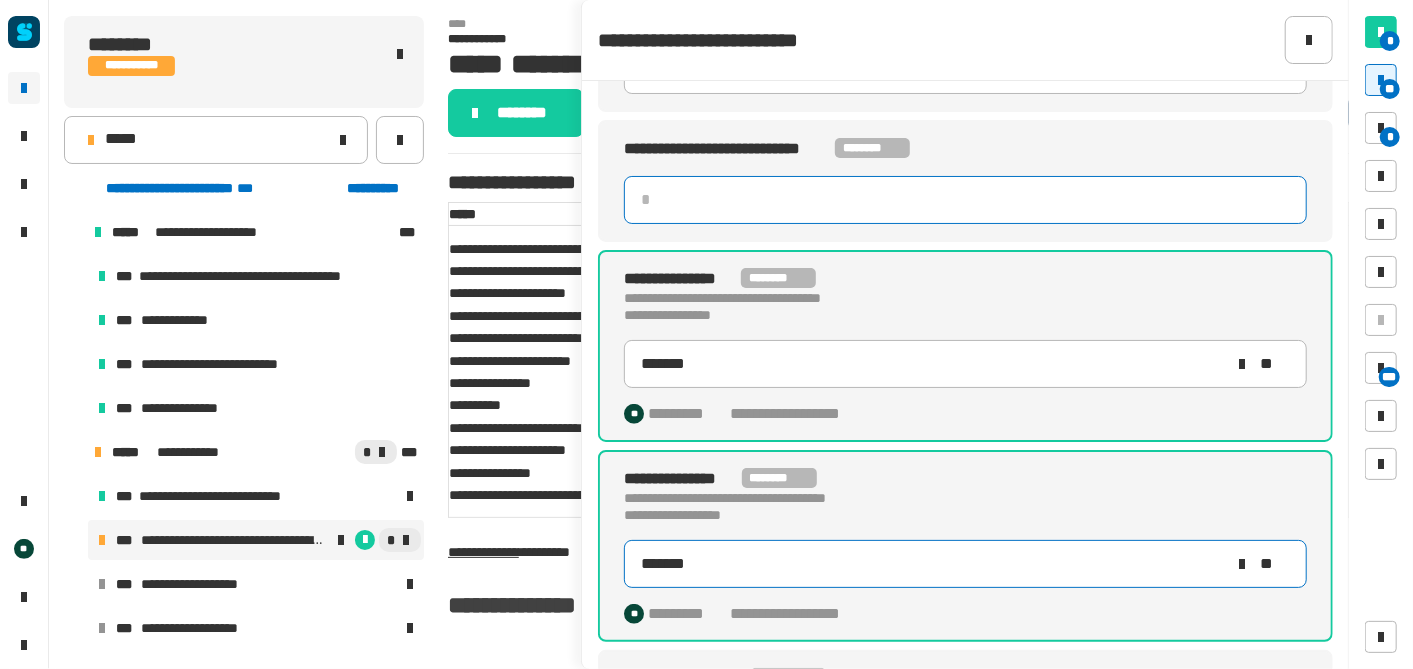 scroll, scrollTop: 0, scrollLeft: 0, axis: both 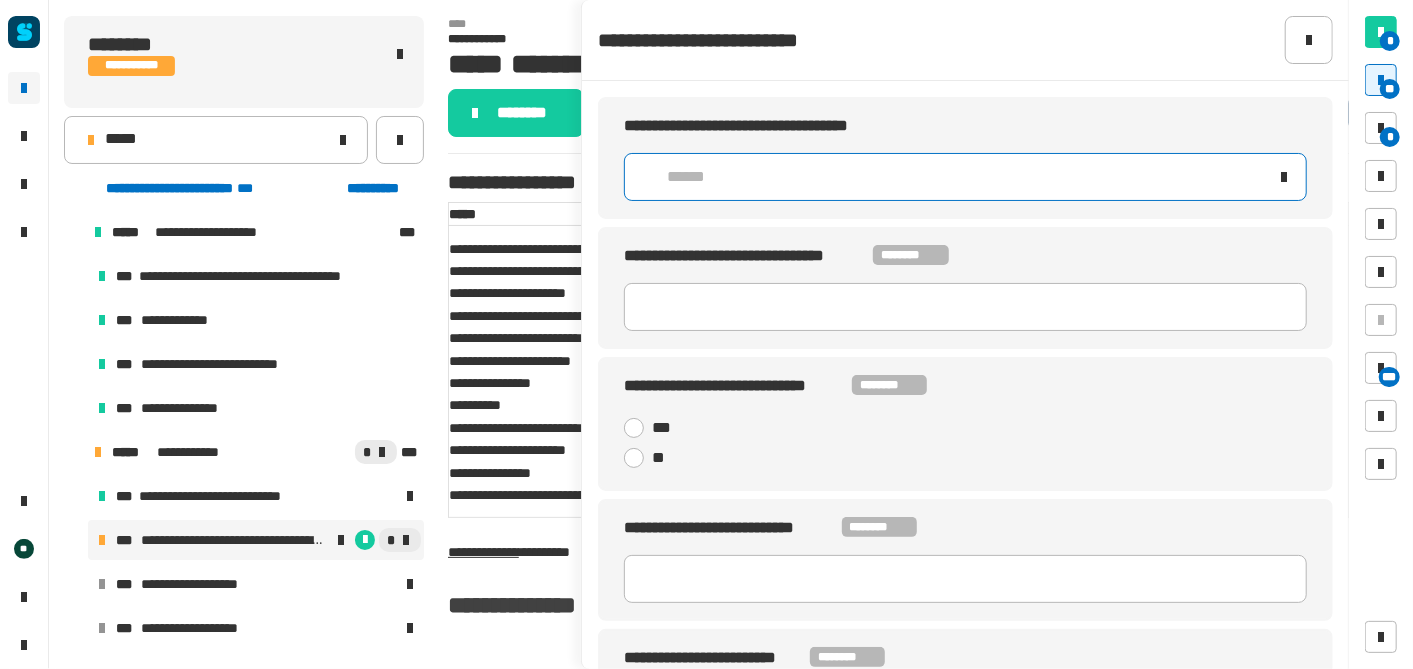 click on "******" 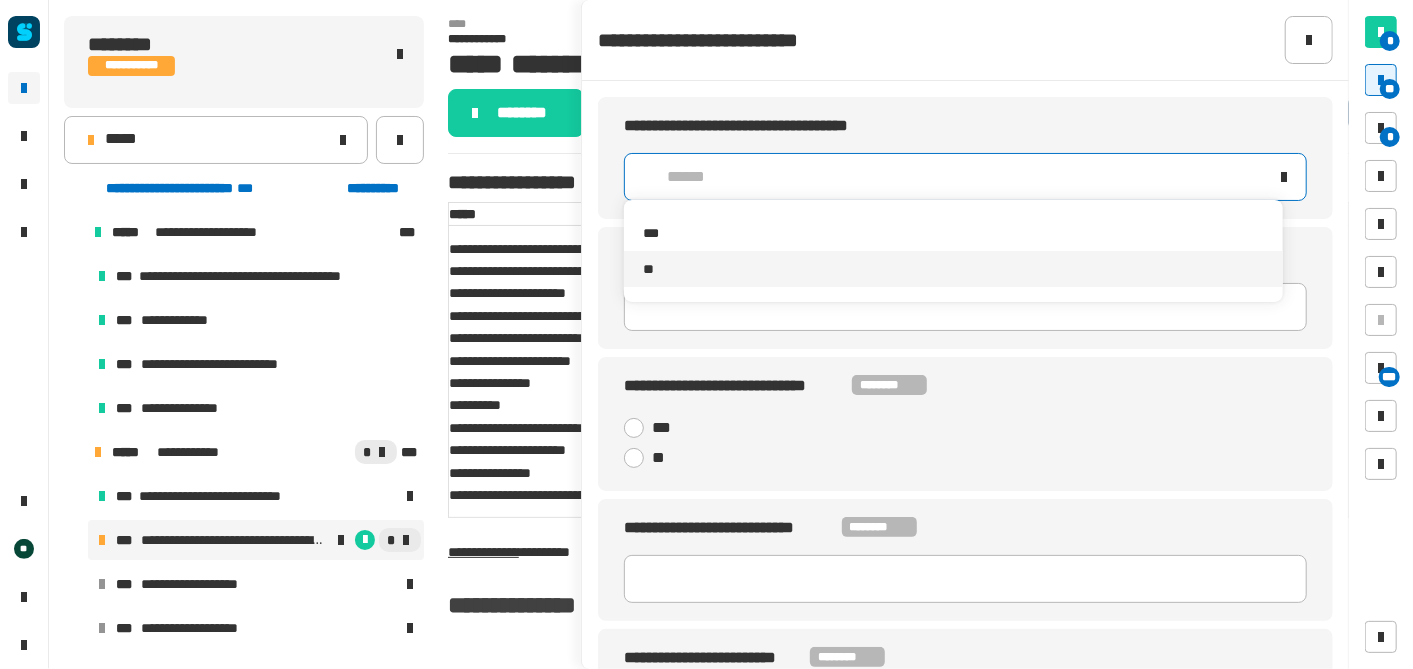 click on "**" at bounding box center (954, 269) 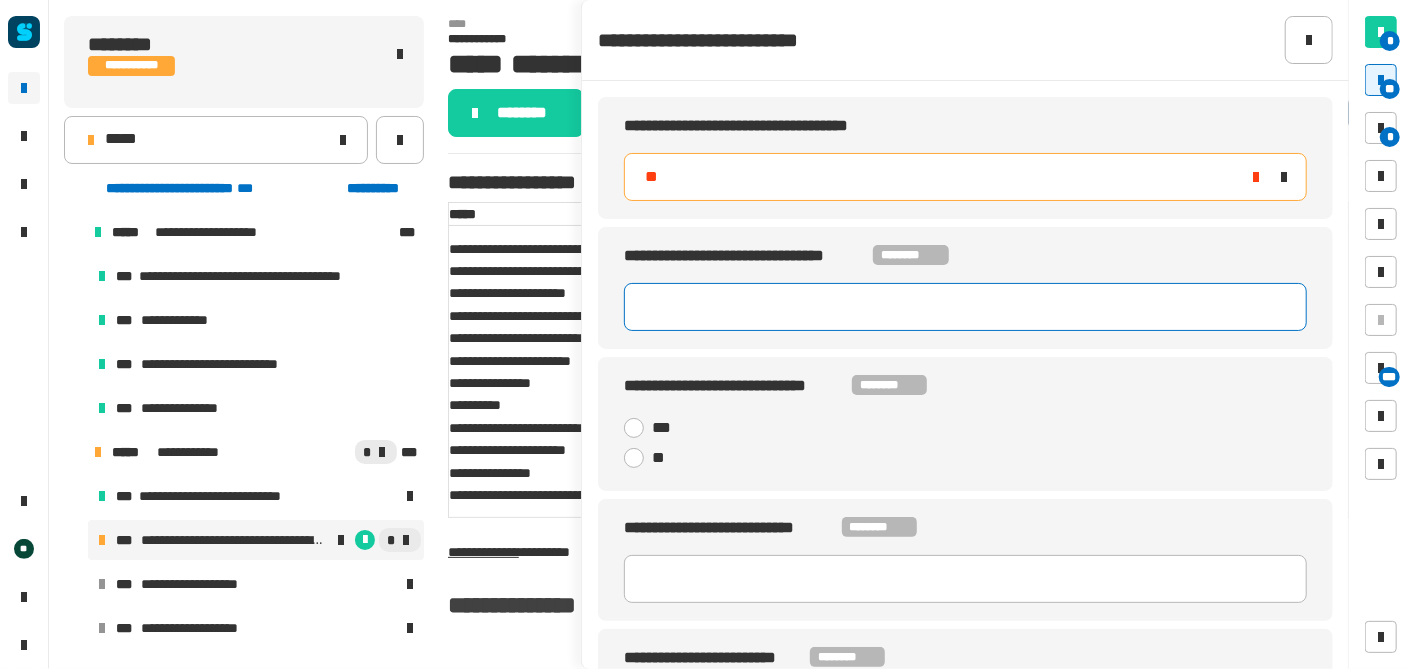 click 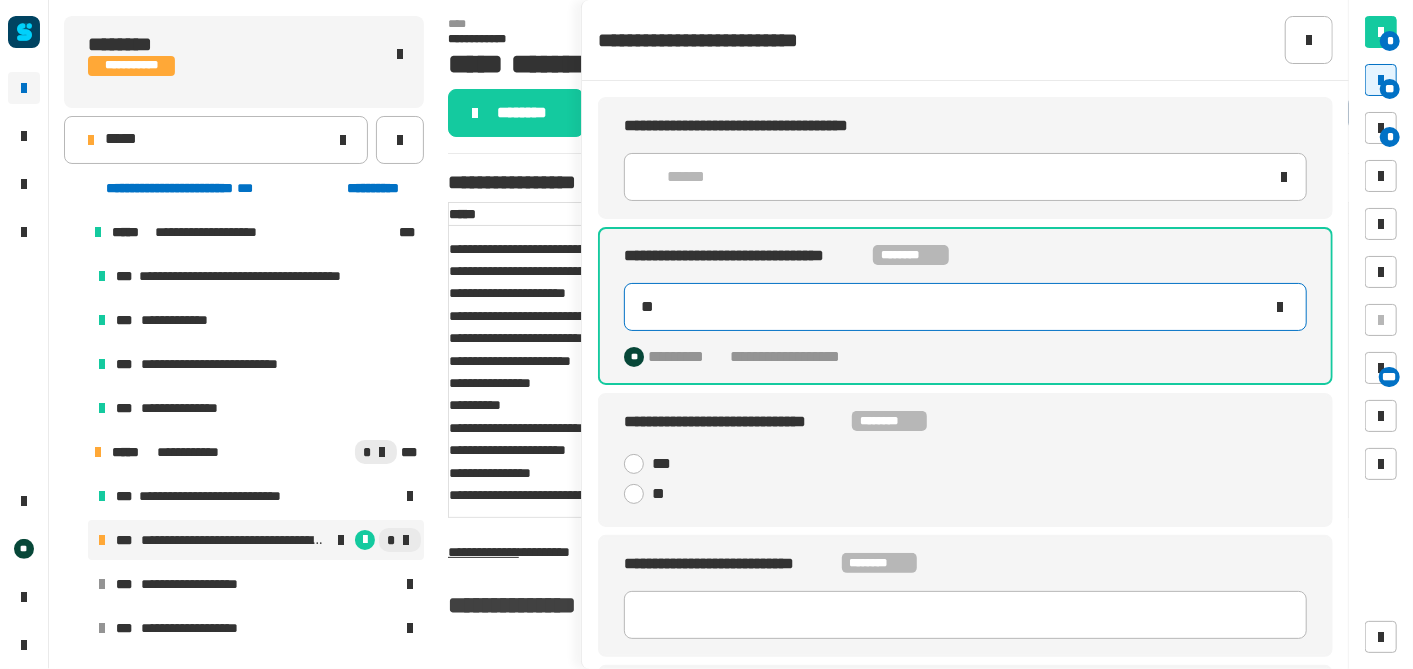 type on "**" 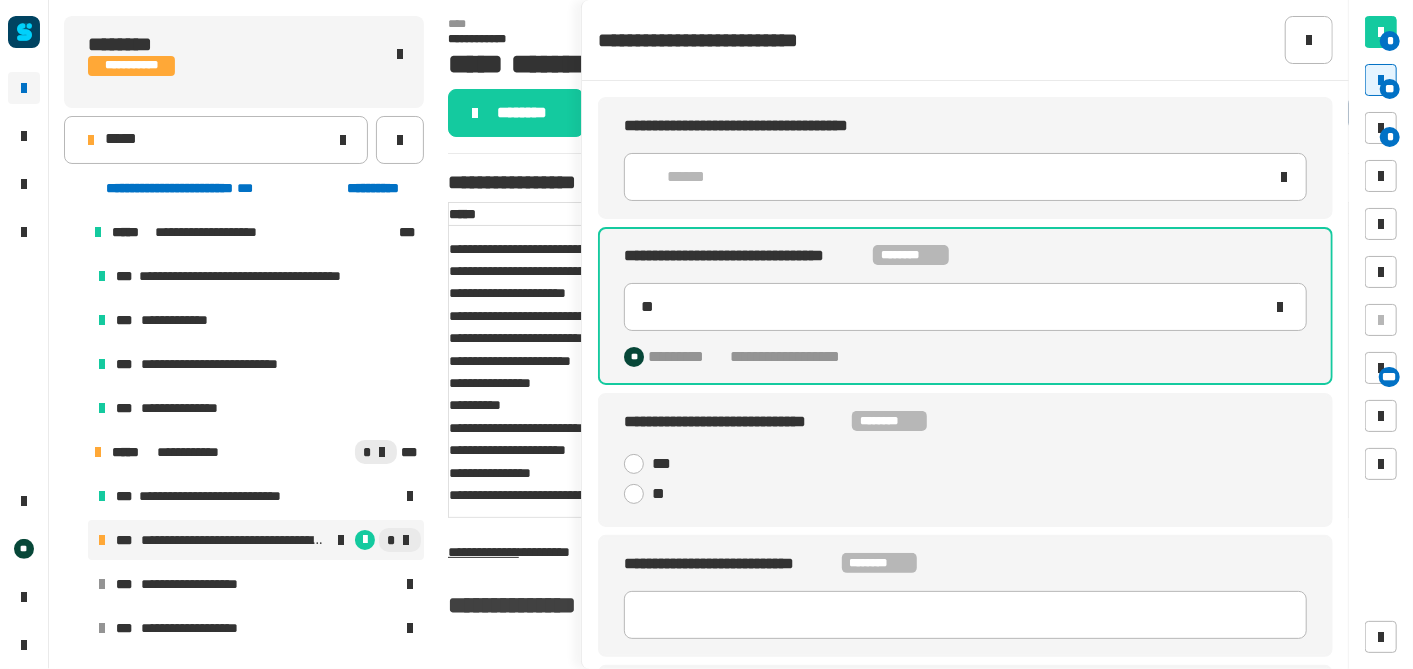 click 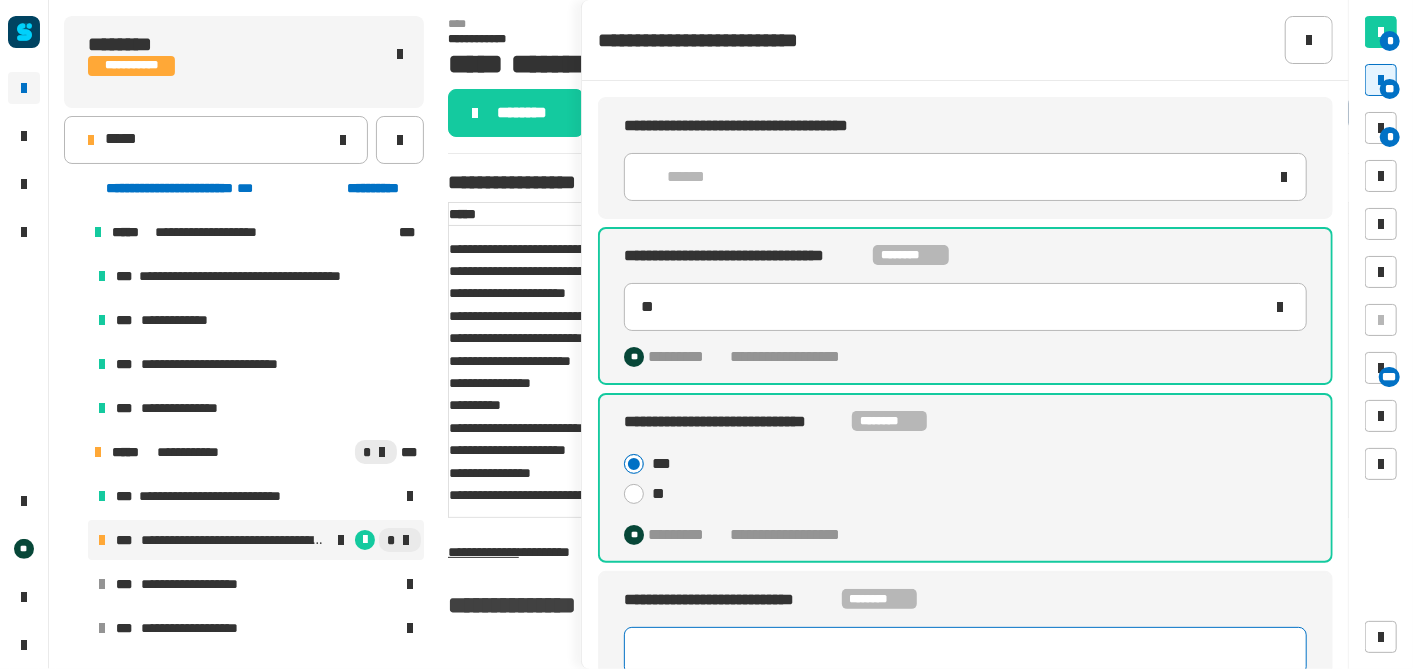 click 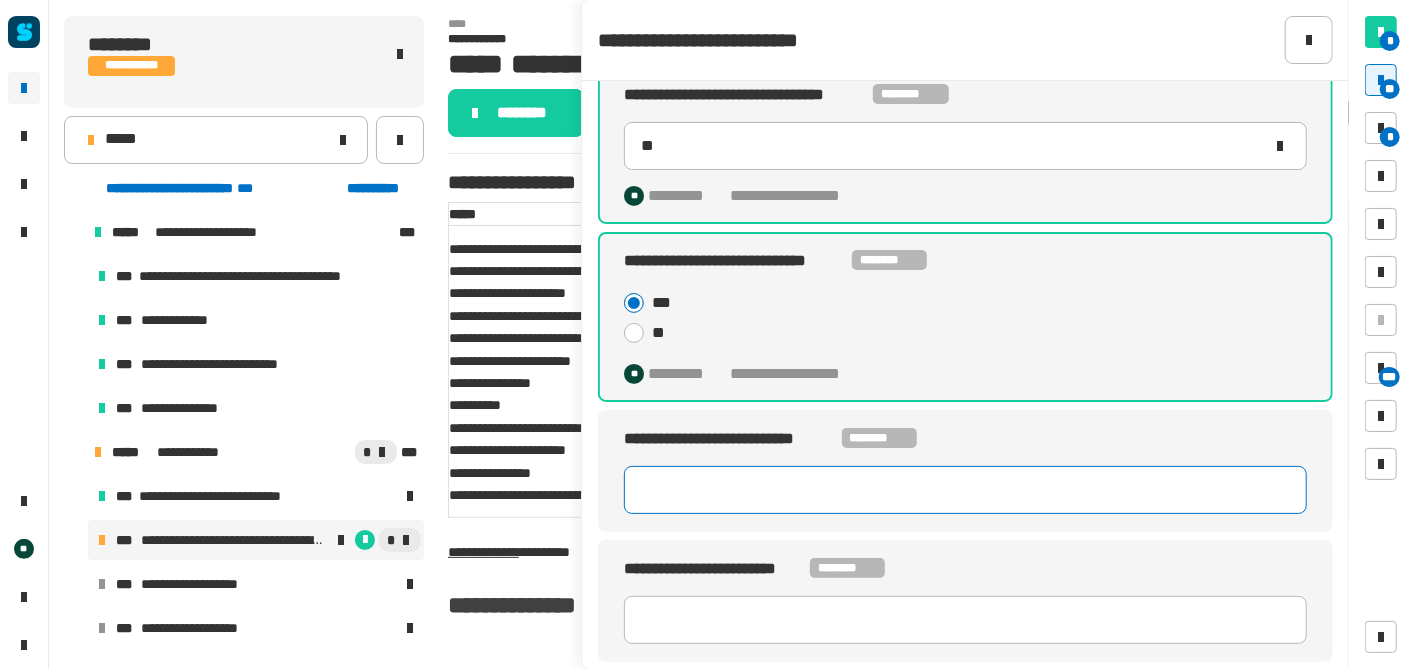 scroll, scrollTop: 163, scrollLeft: 0, axis: vertical 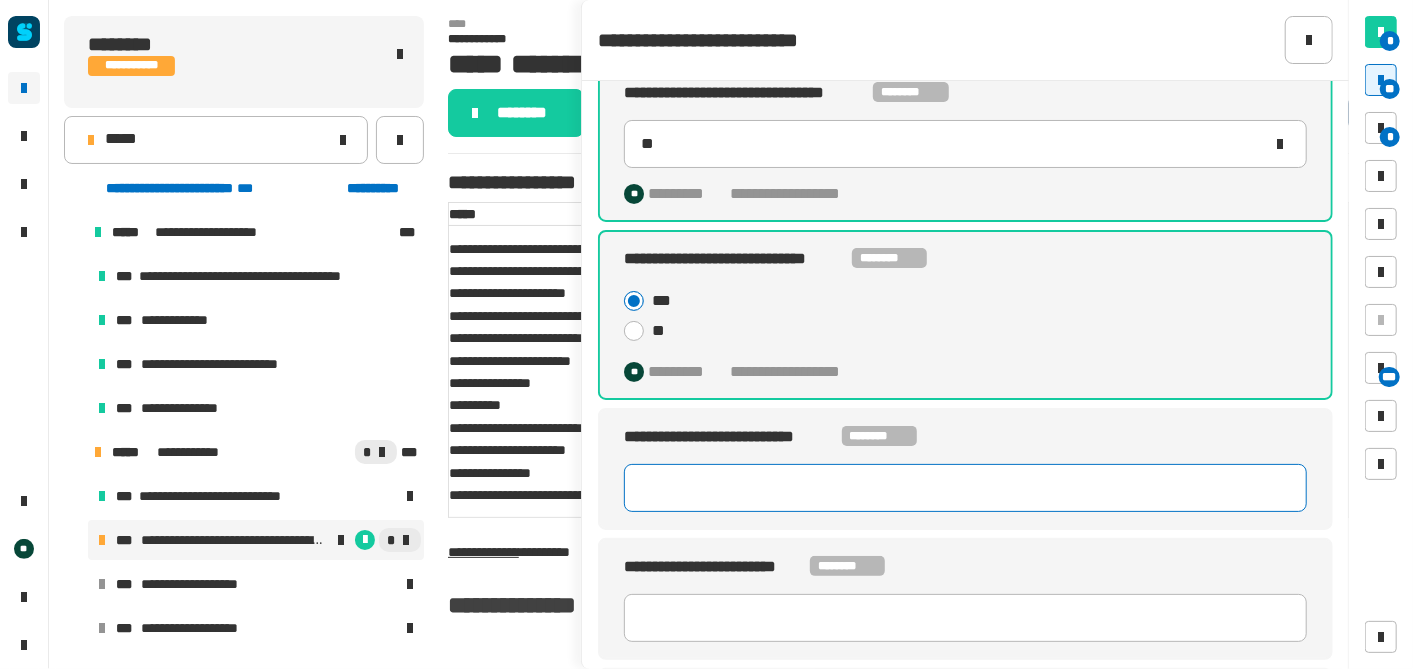 click 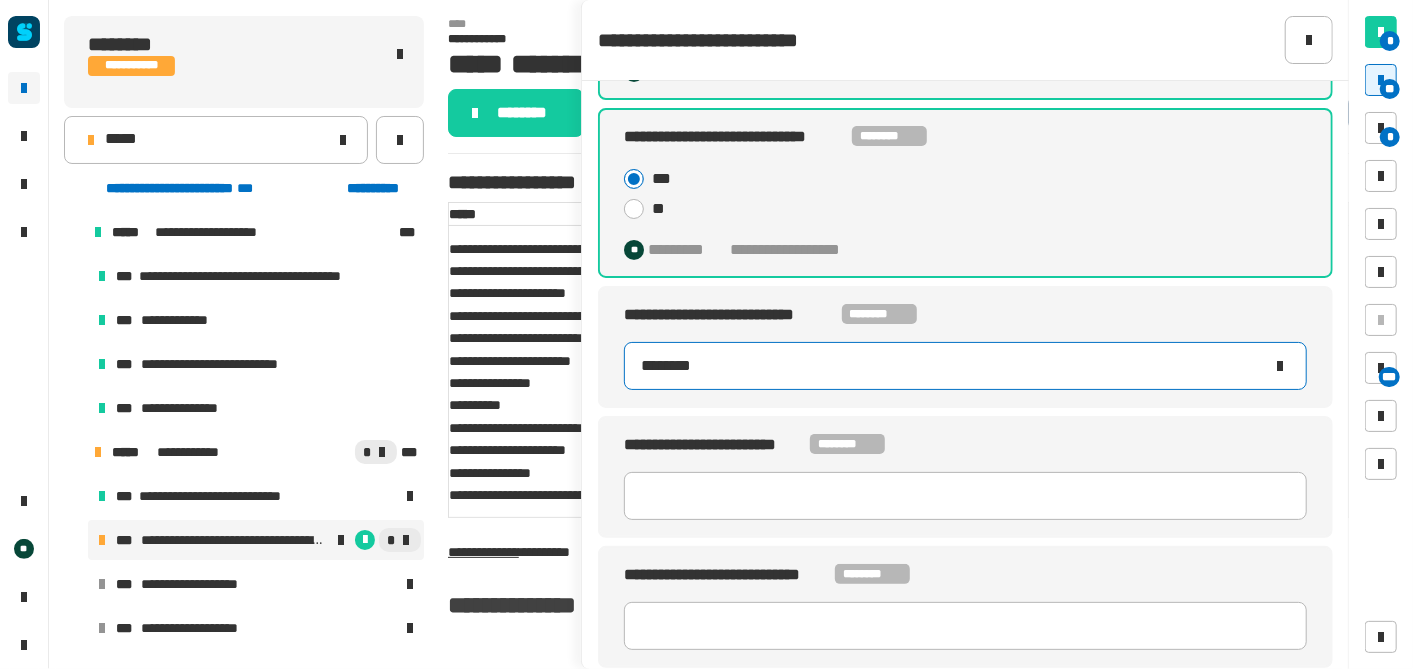 scroll, scrollTop: 288, scrollLeft: 0, axis: vertical 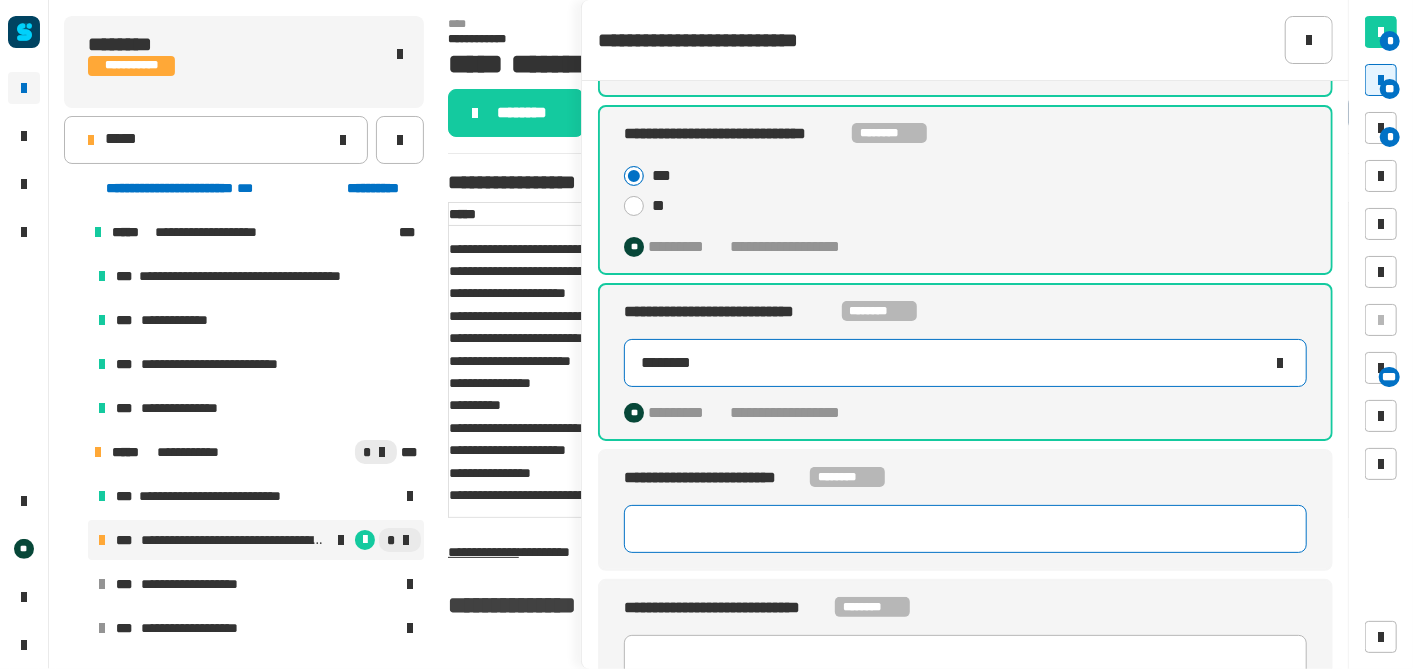 type on "********" 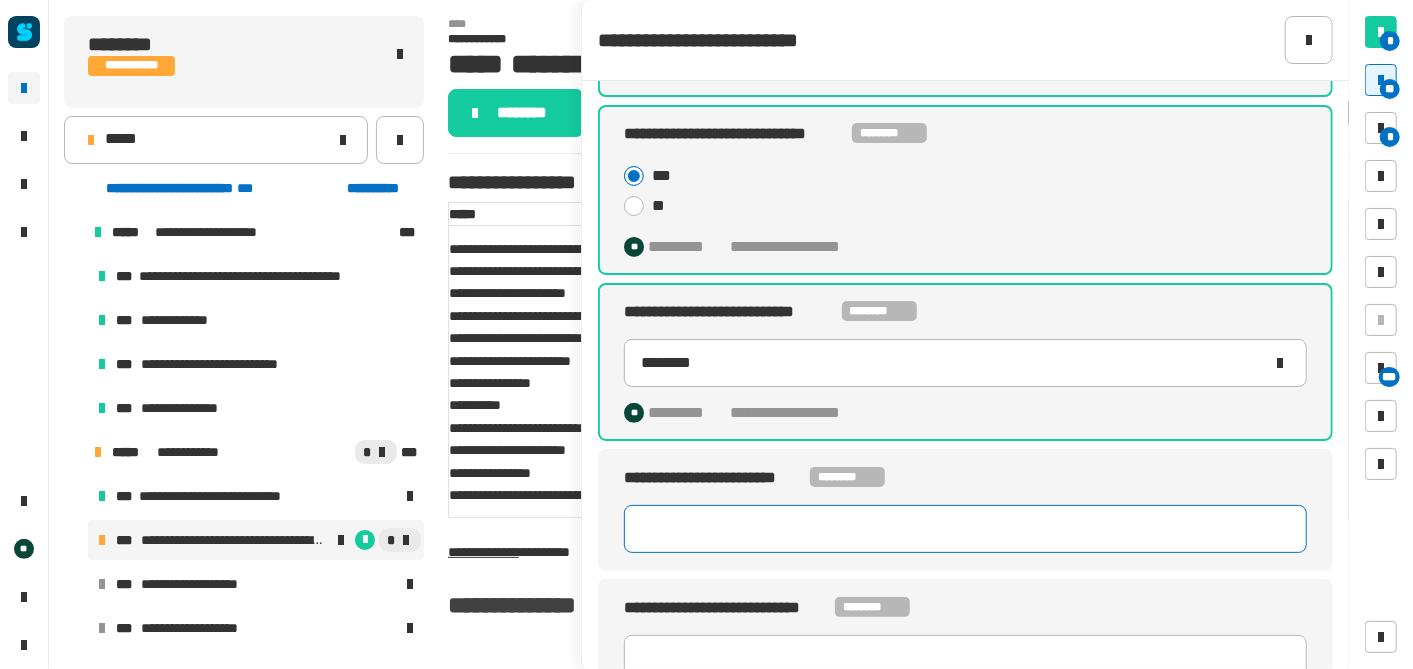 click 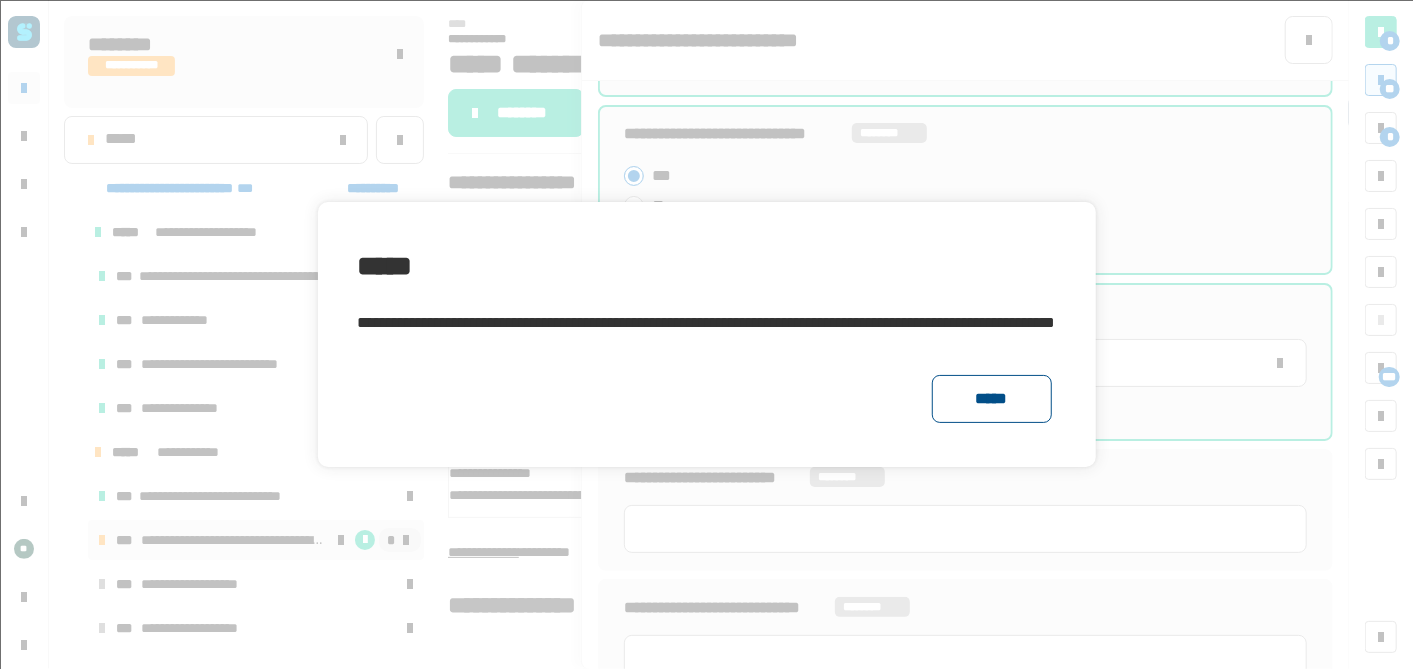 click on "*****" 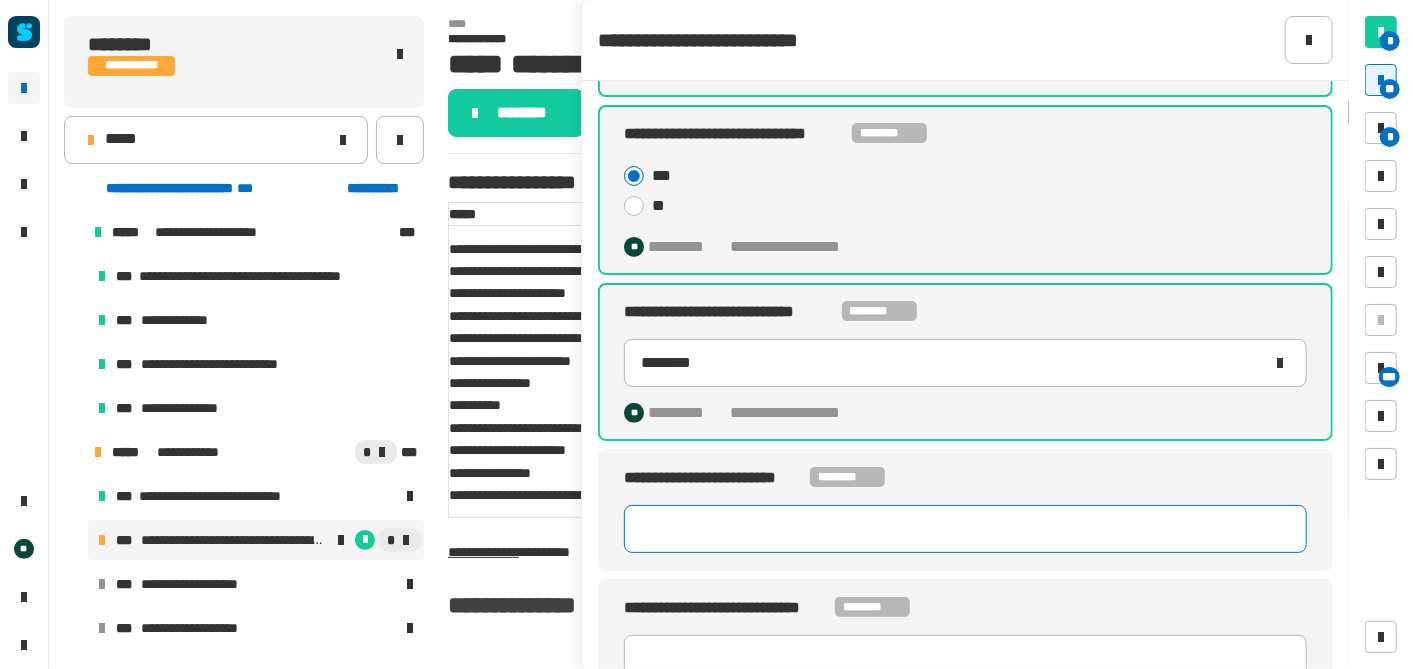 click 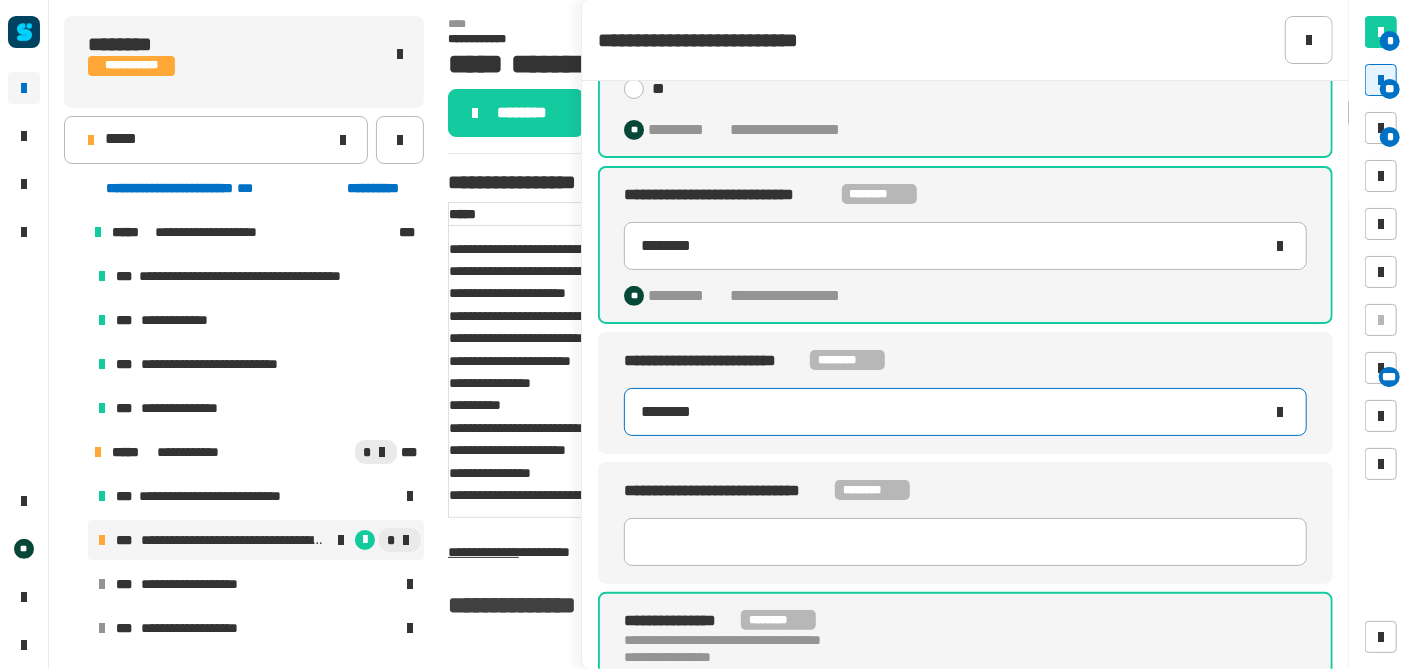 scroll, scrollTop: 412, scrollLeft: 0, axis: vertical 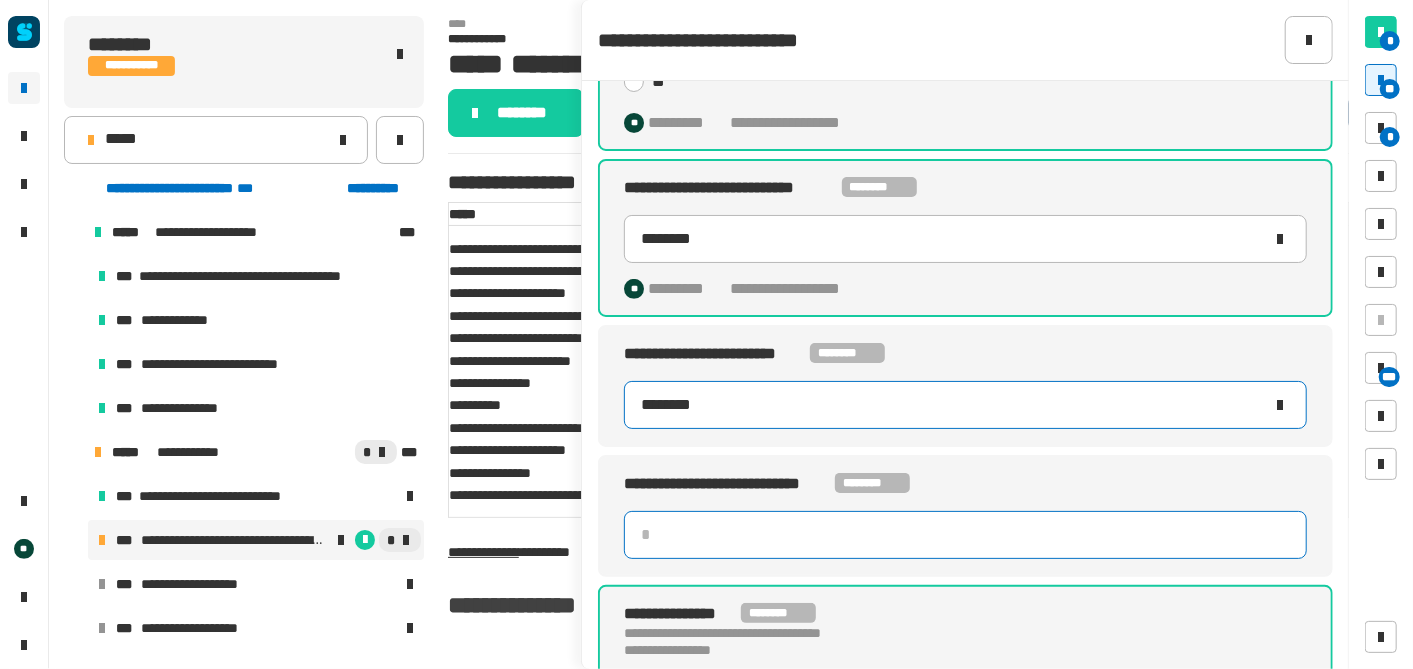 type on "********" 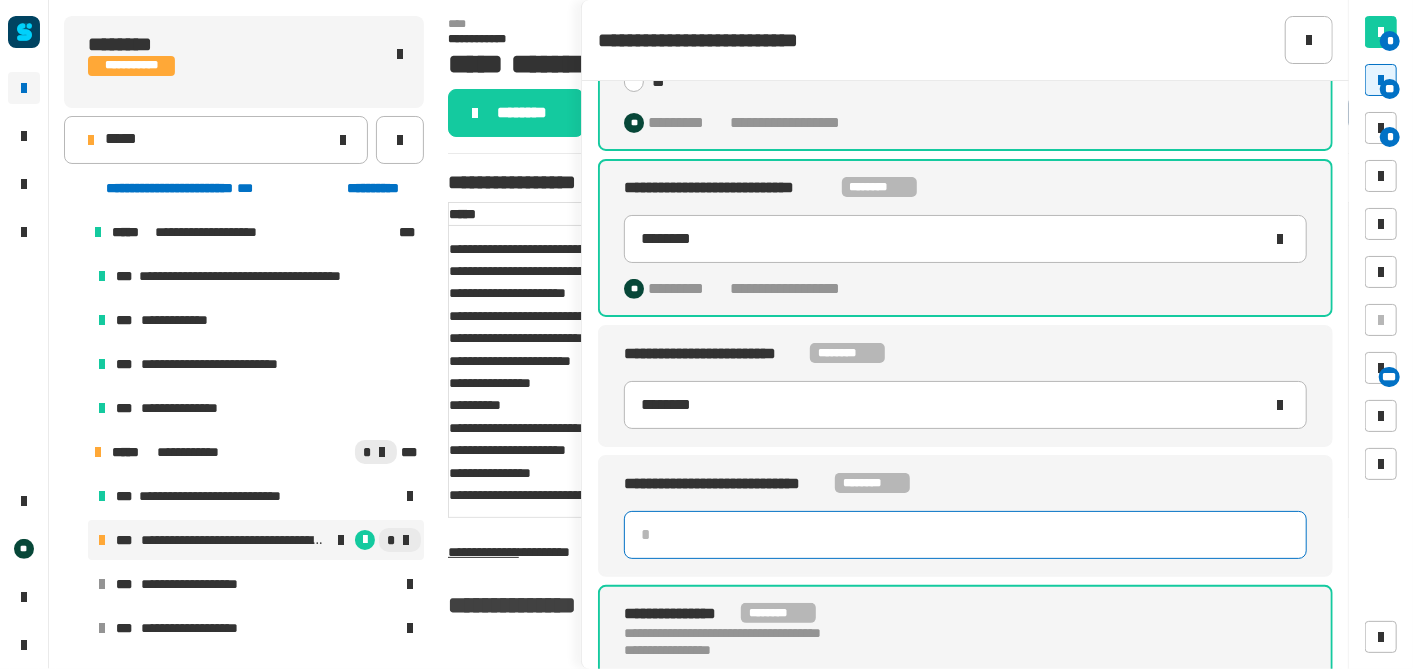 click 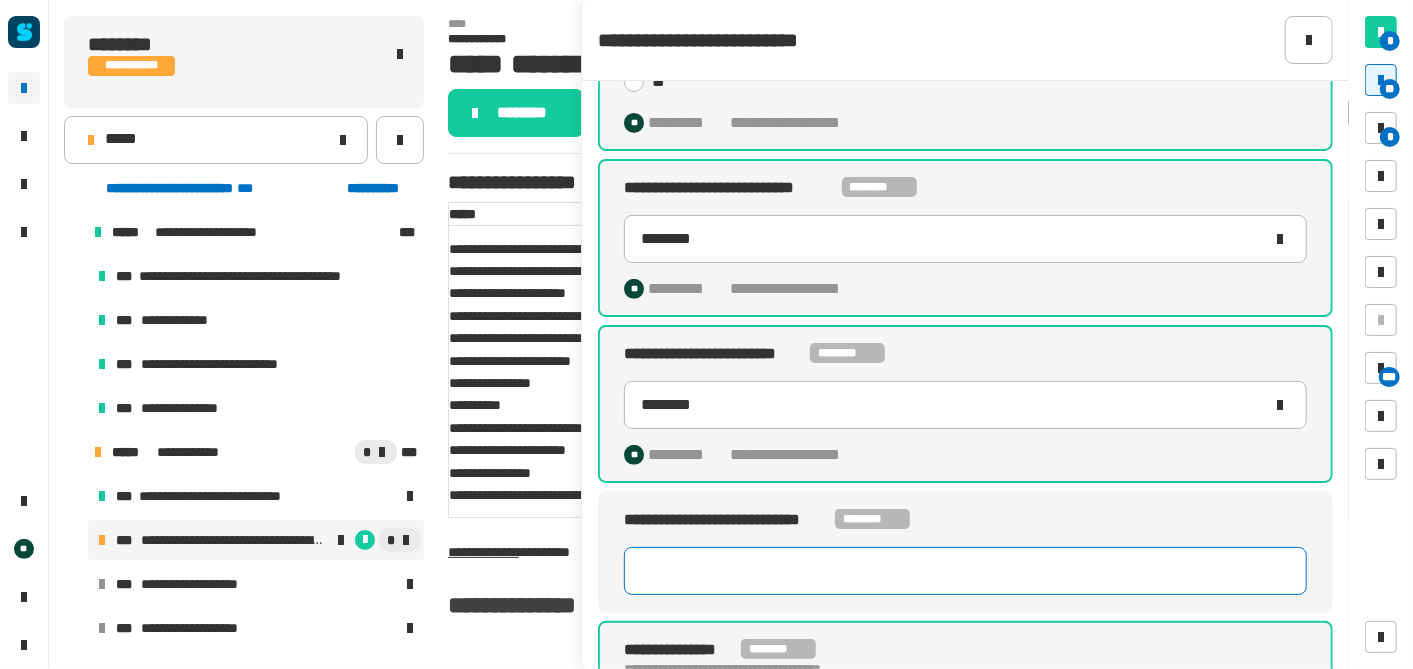 paste on "********" 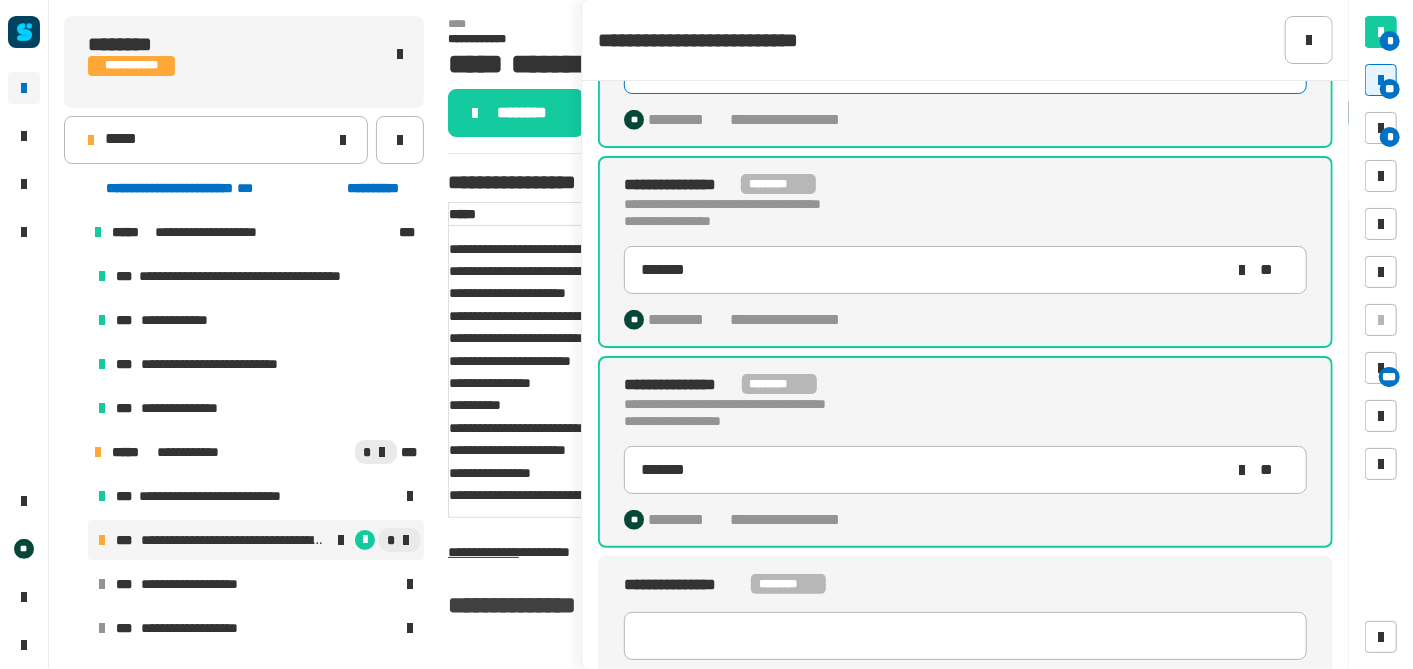 scroll, scrollTop: 942, scrollLeft: 0, axis: vertical 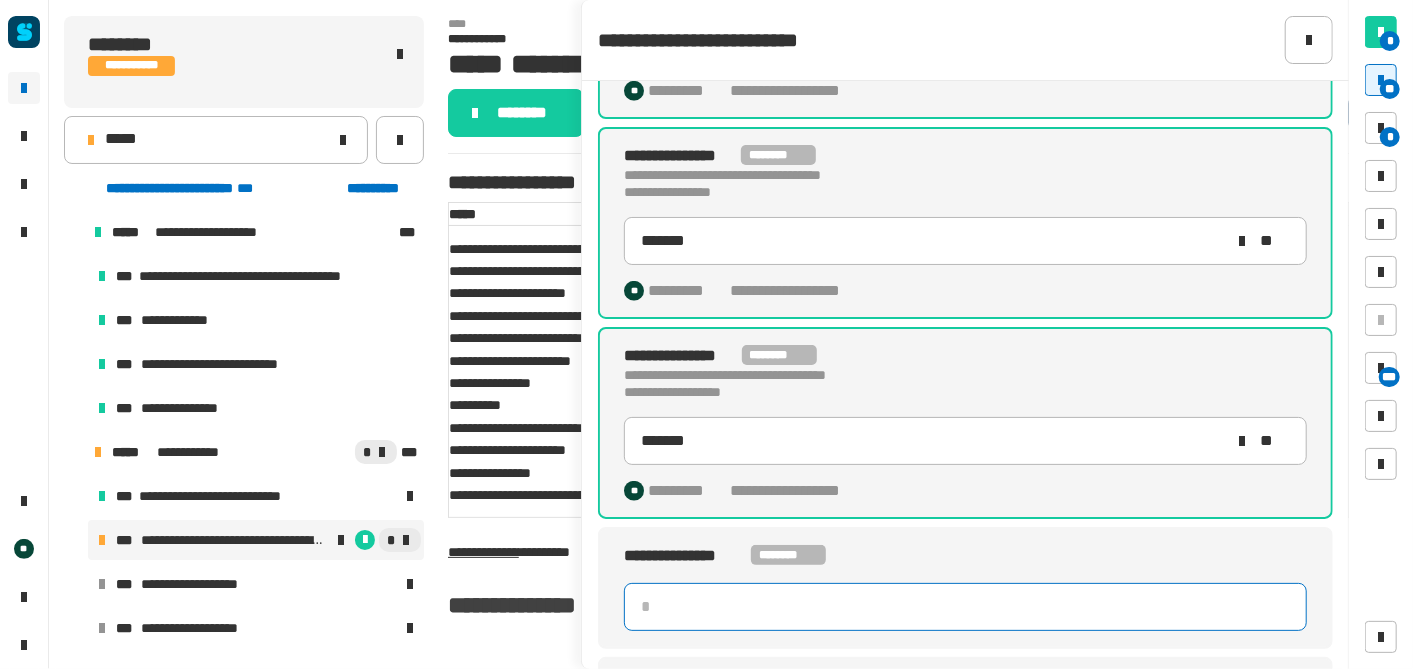 click 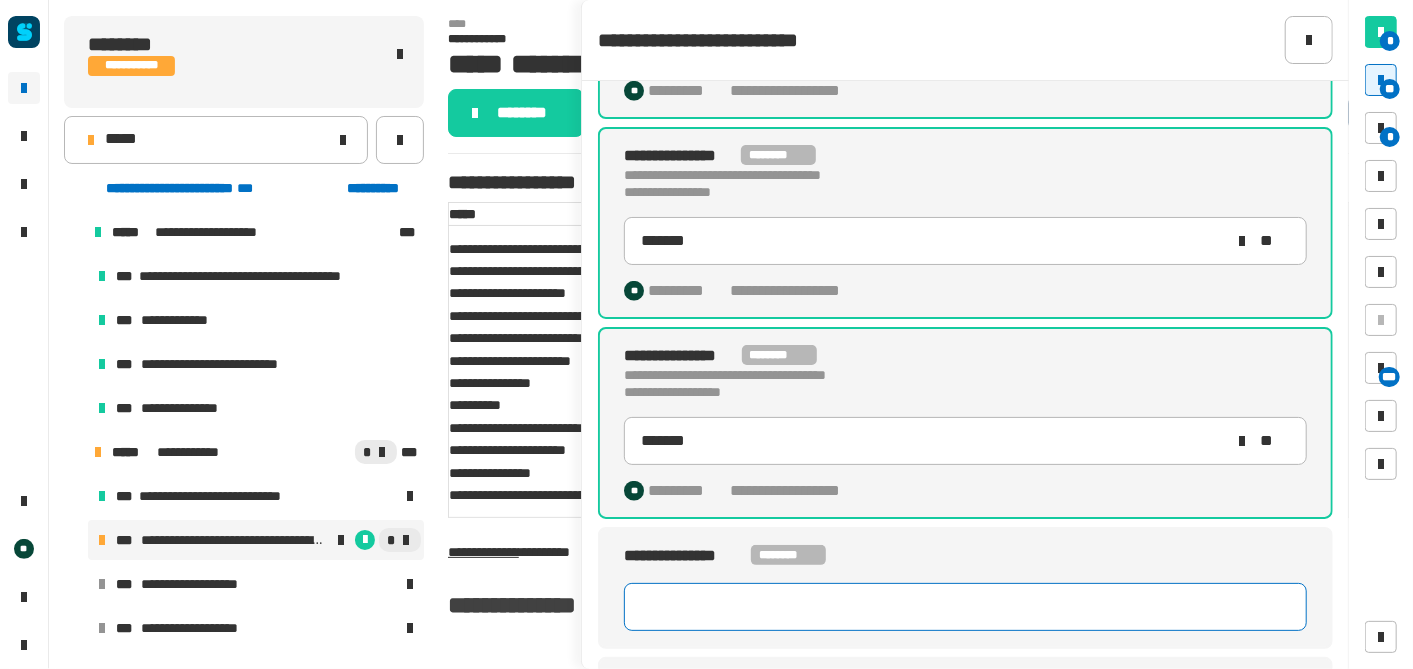 paste on "**********" 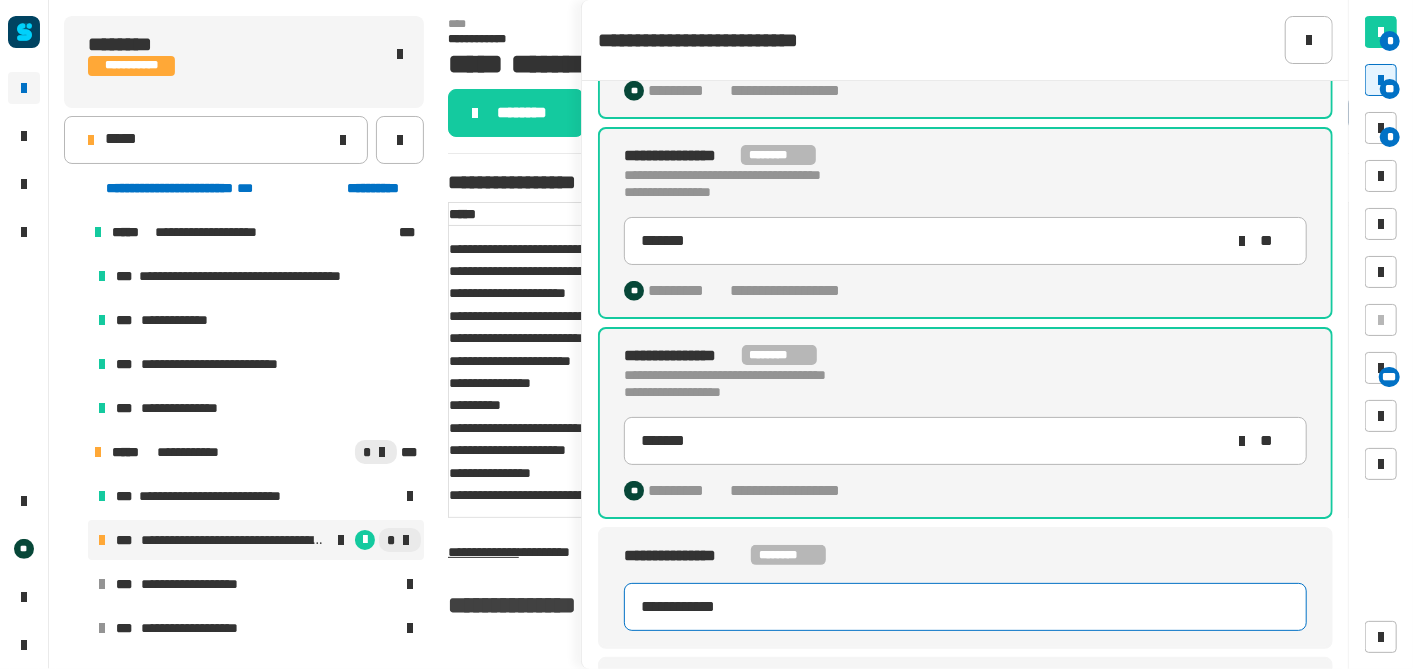 scroll, scrollTop: 1041, scrollLeft: 0, axis: vertical 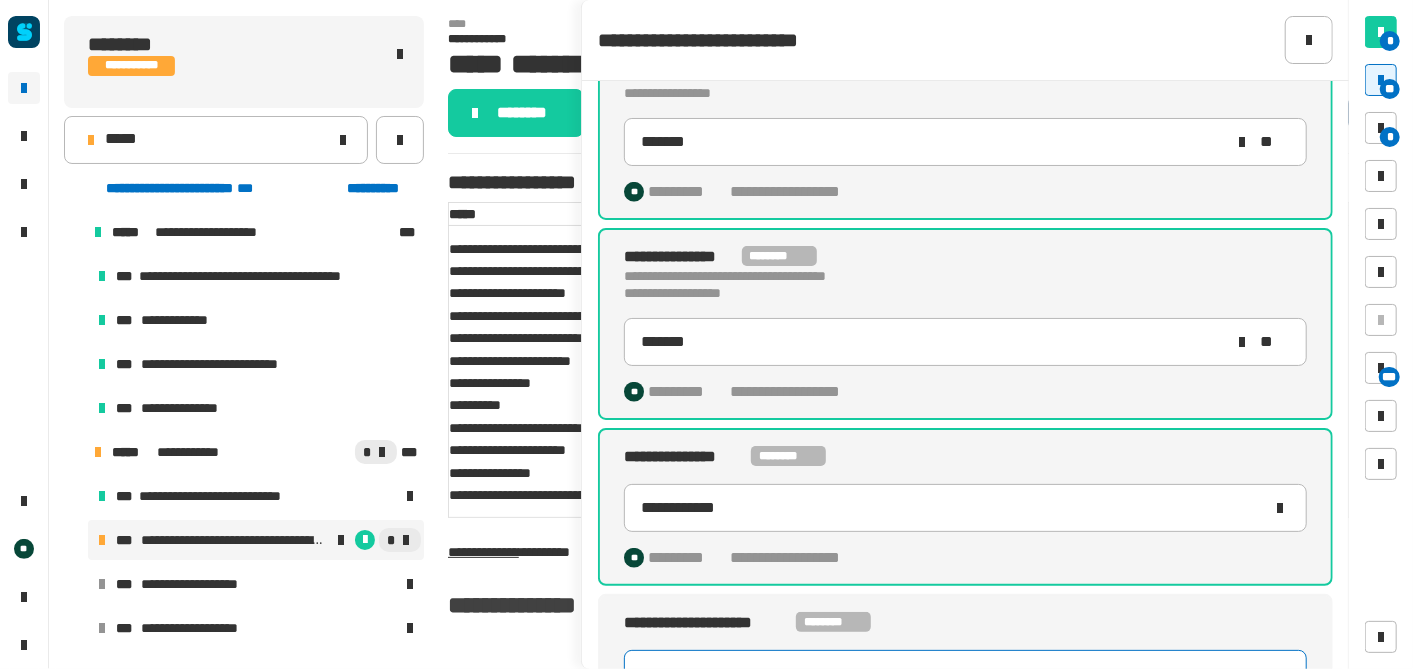 click 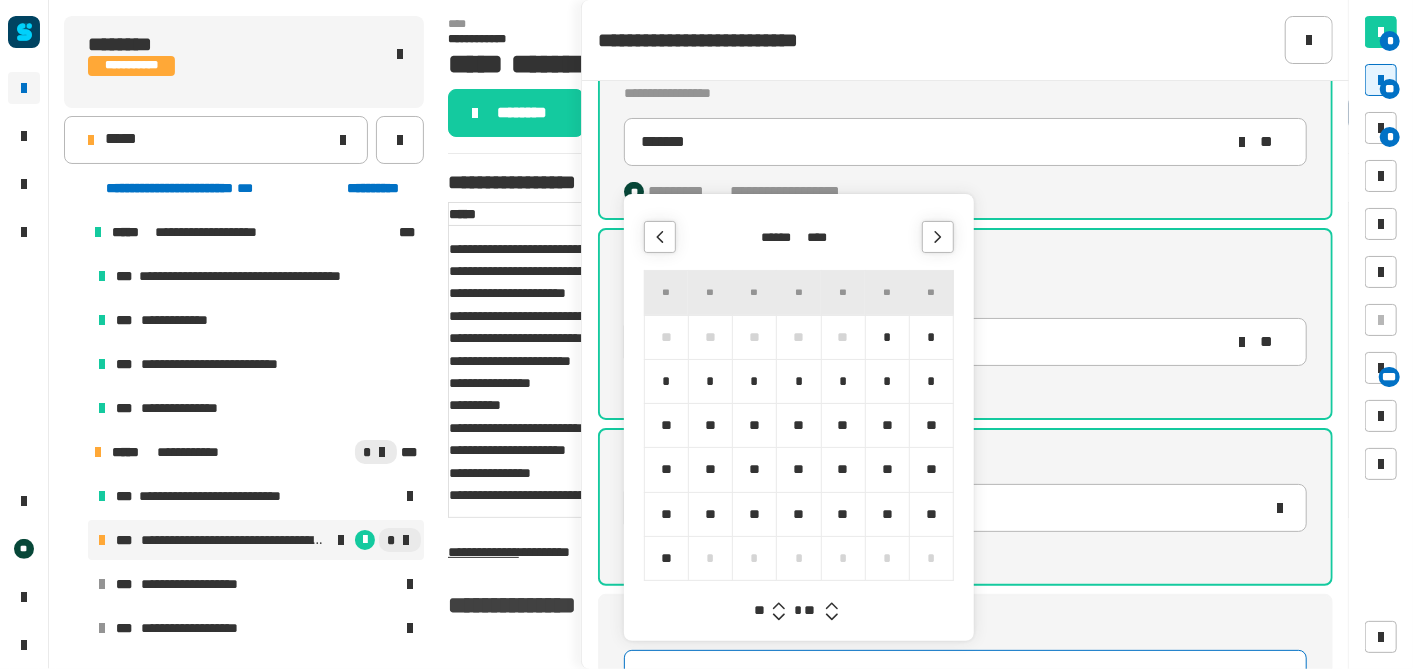 click on "****" at bounding box center (822, 237) 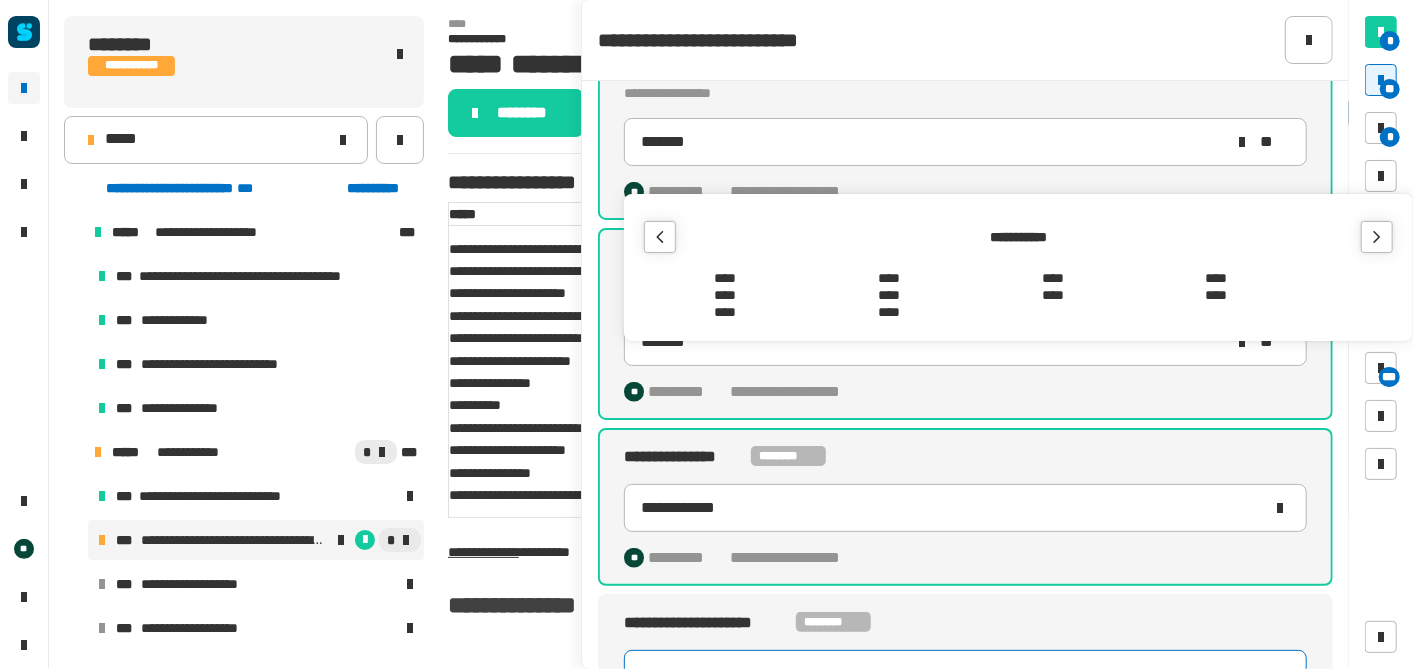 click at bounding box center (1377, 237) 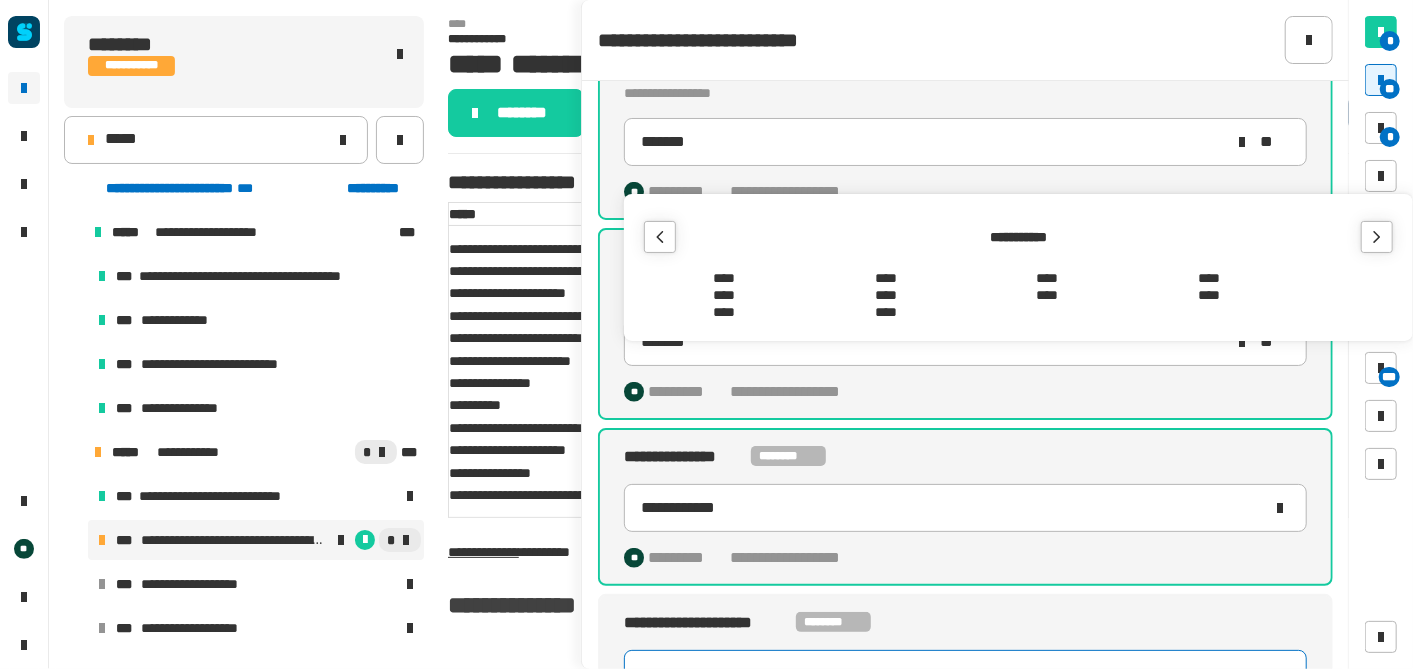 click on "****" at bounding box center [1209, 278] 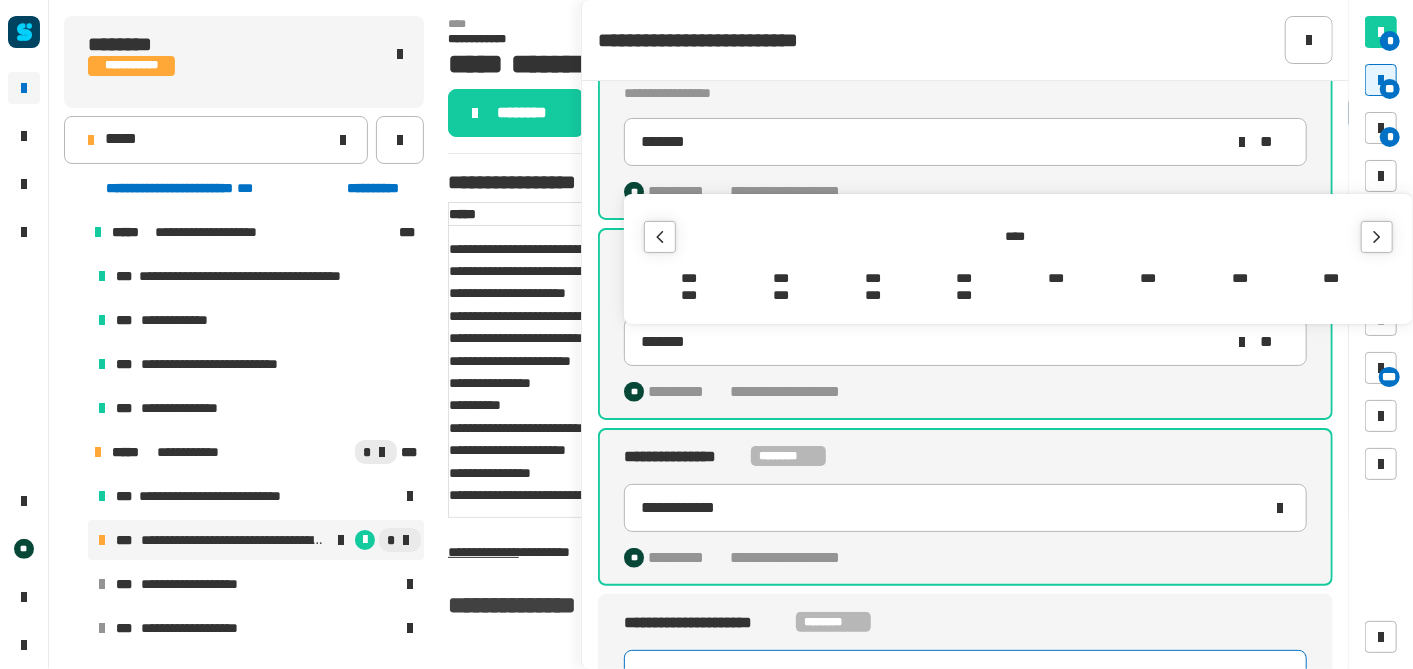 click on "***" at bounding box center (1057, 278) 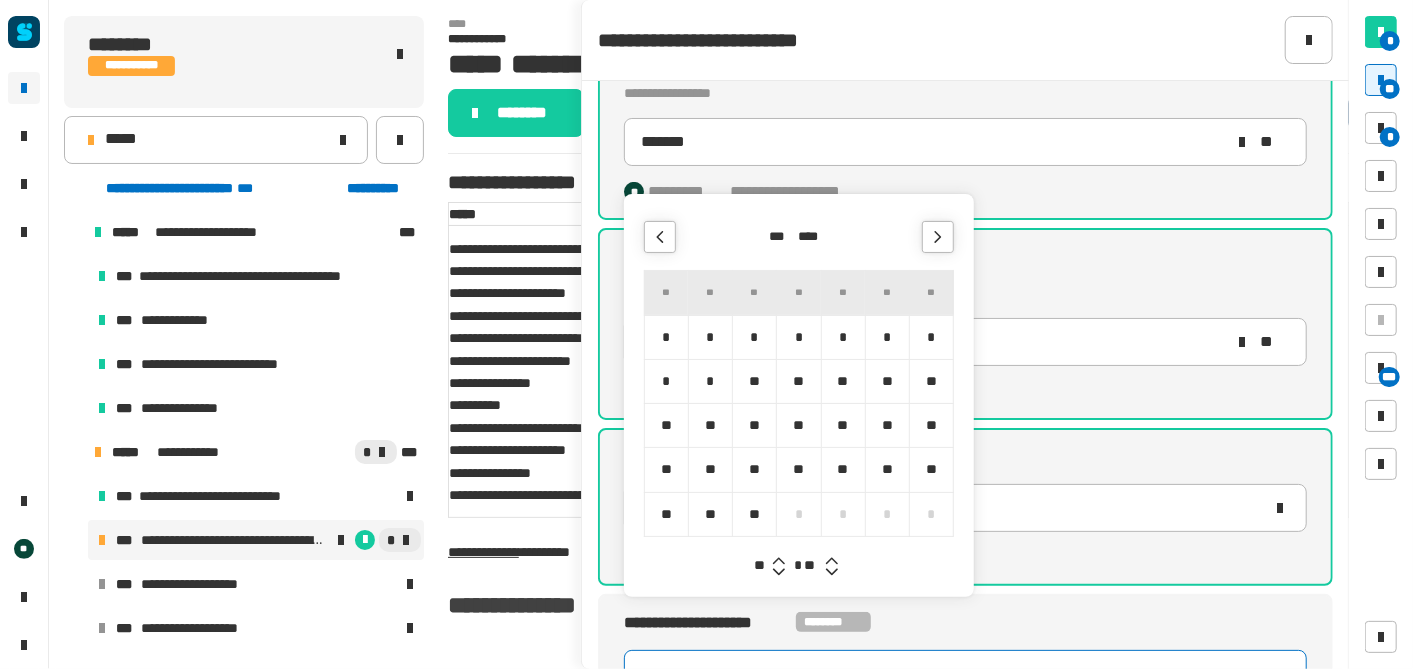 click on "**" at bounding box center (710, 469) 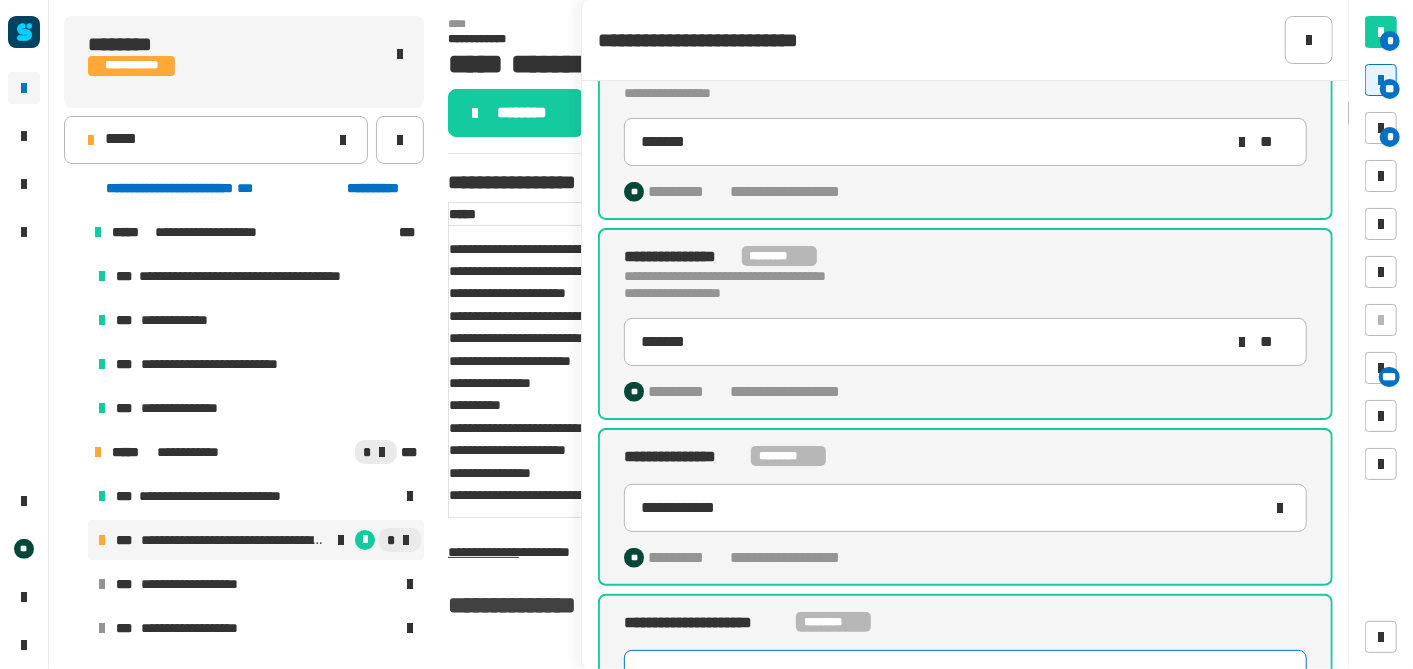 click on "**********" 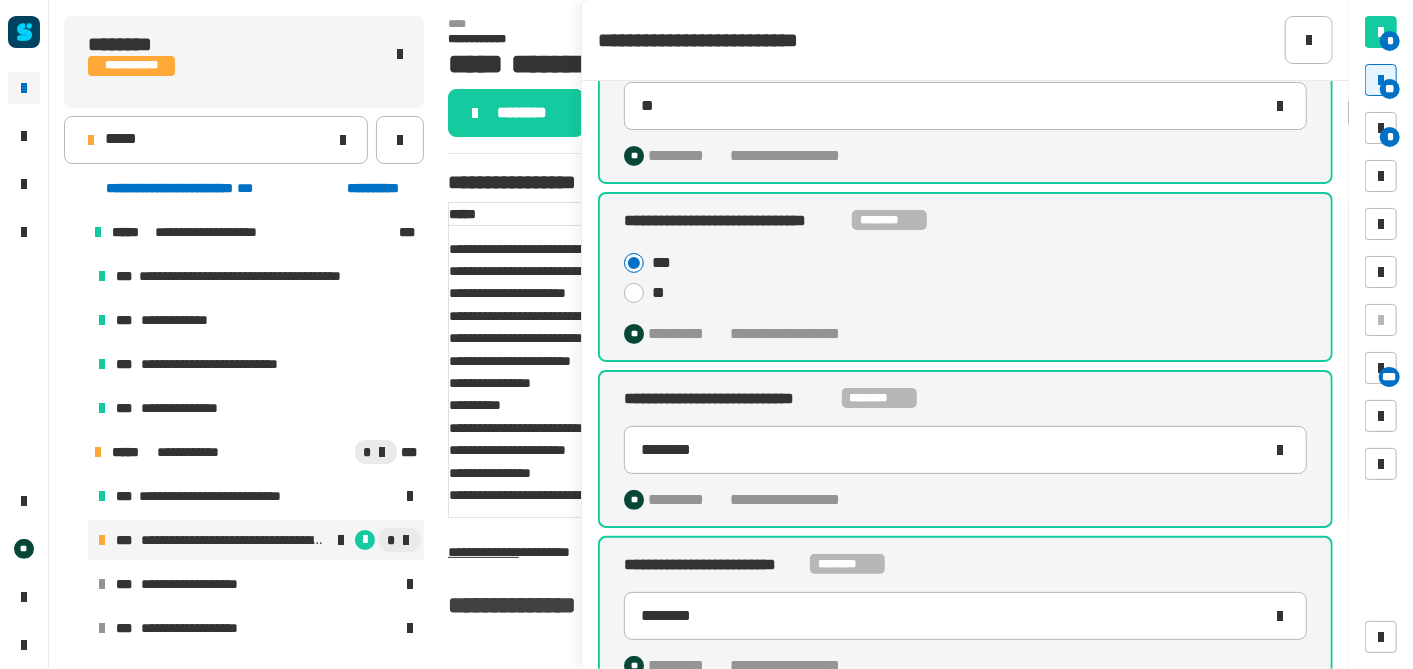 scroll, scrollTop: 0, scrollLeft: 0, axis: both 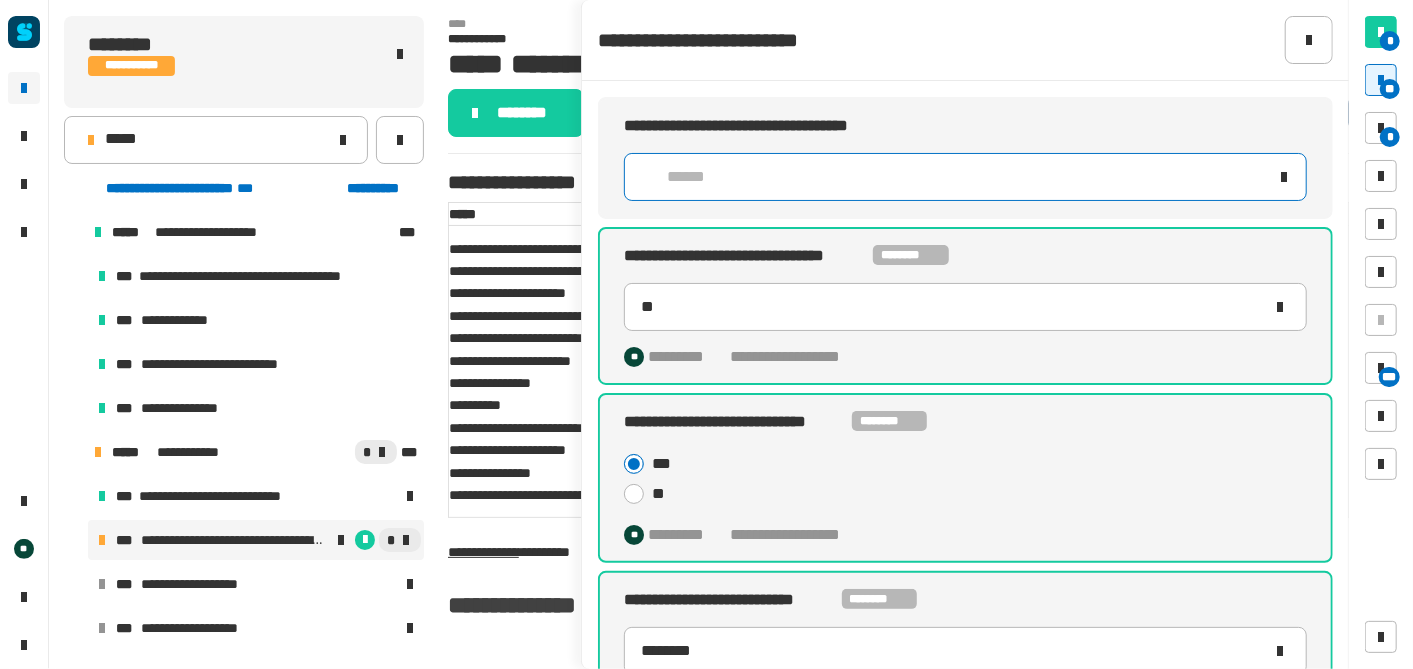 click on "******" 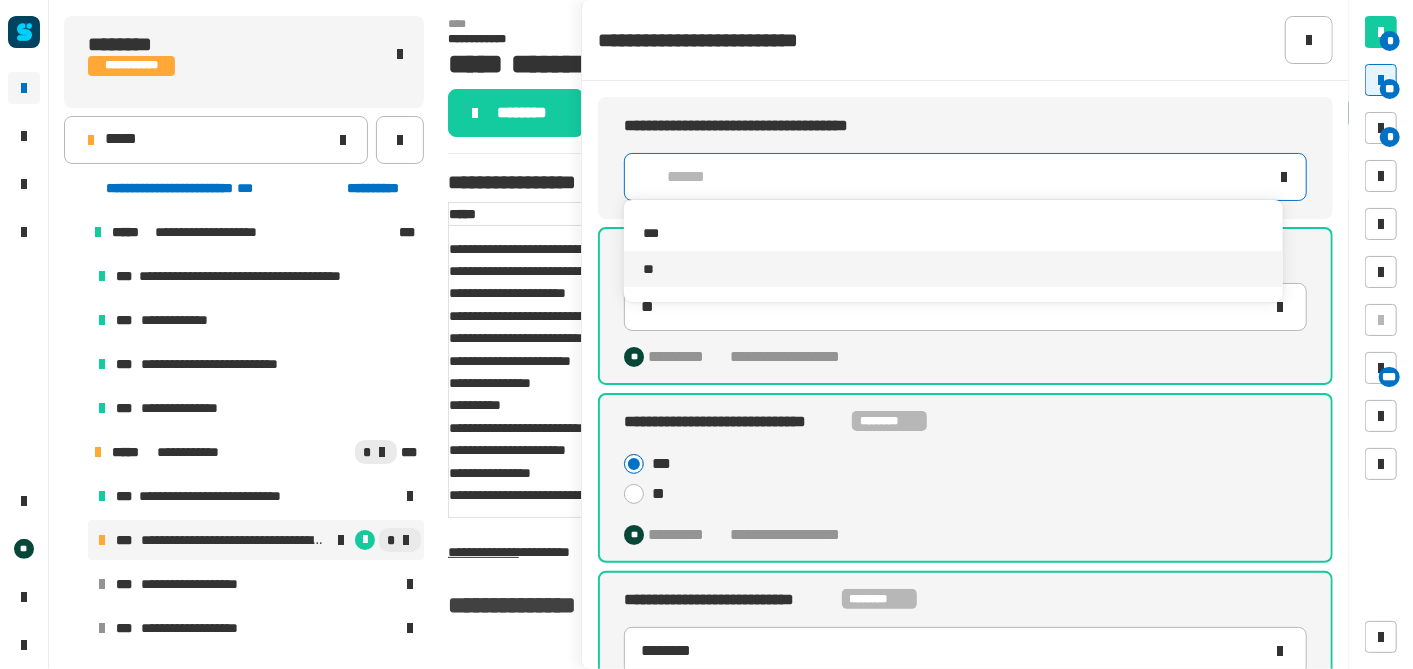click on "**" at bounding box center [954, 269] 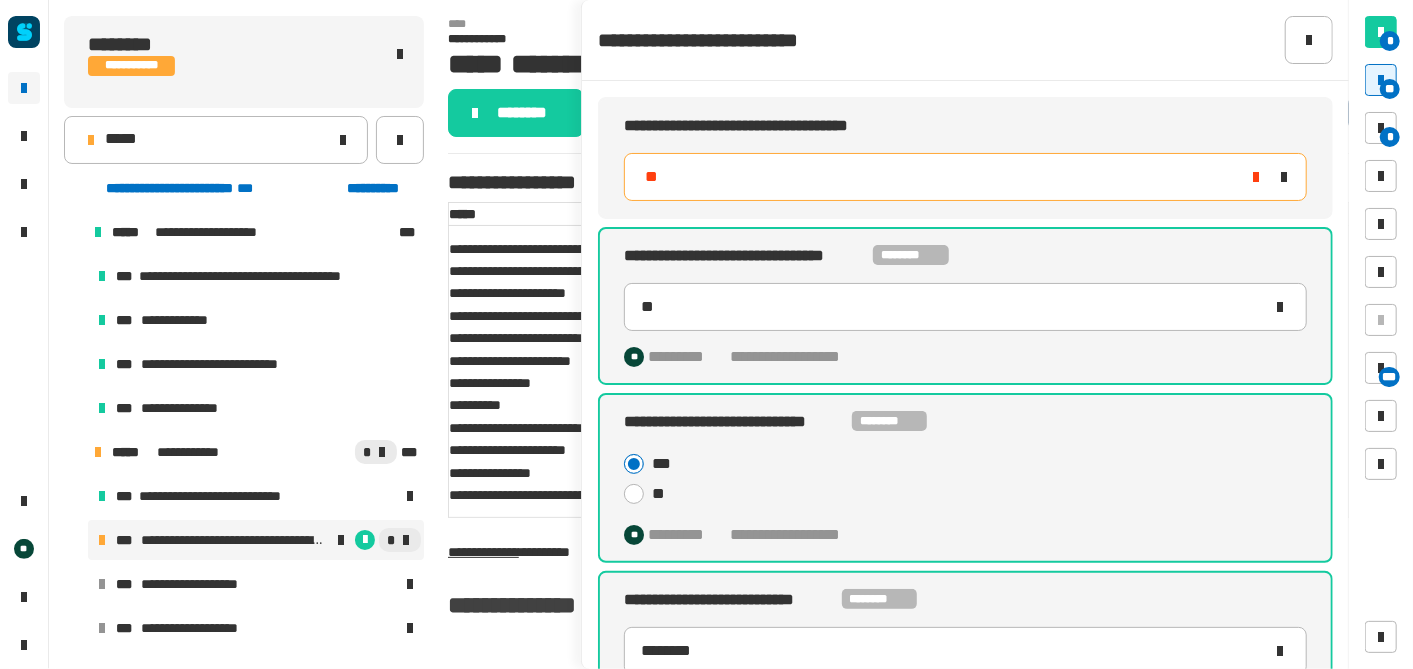 click on "**********" 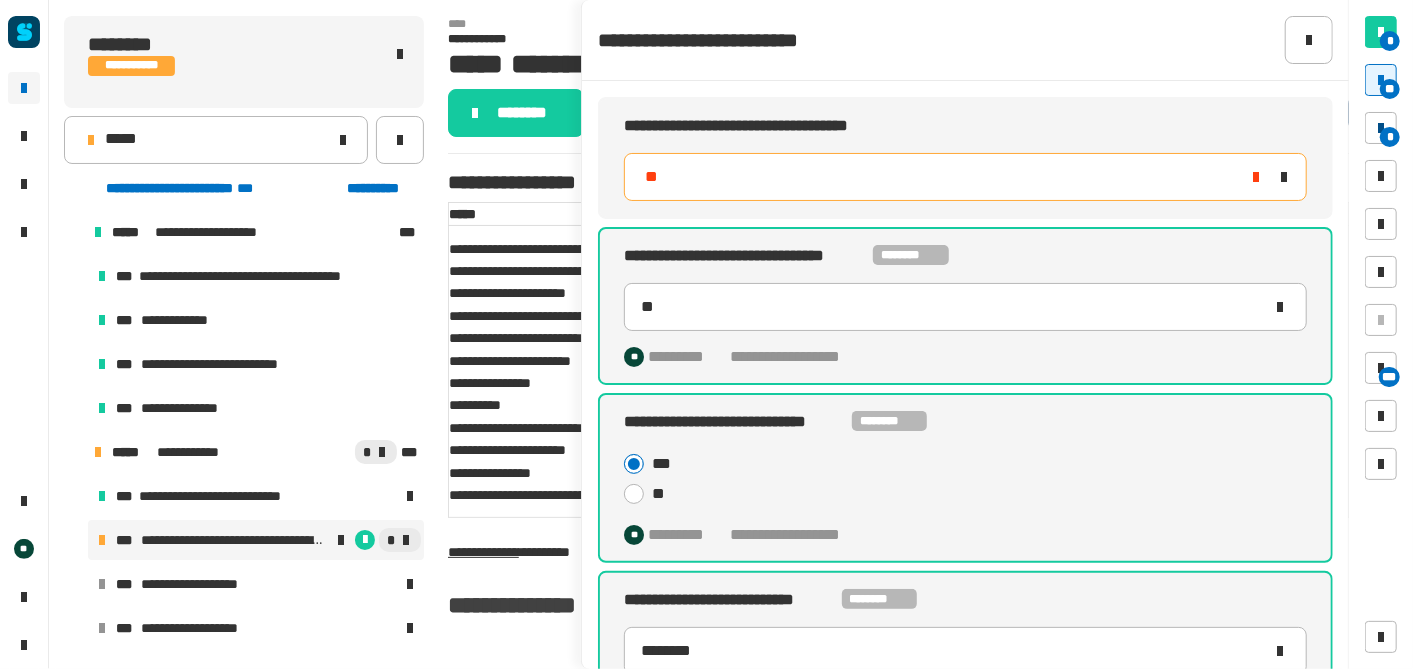 click at bounding box center [1381, 128] 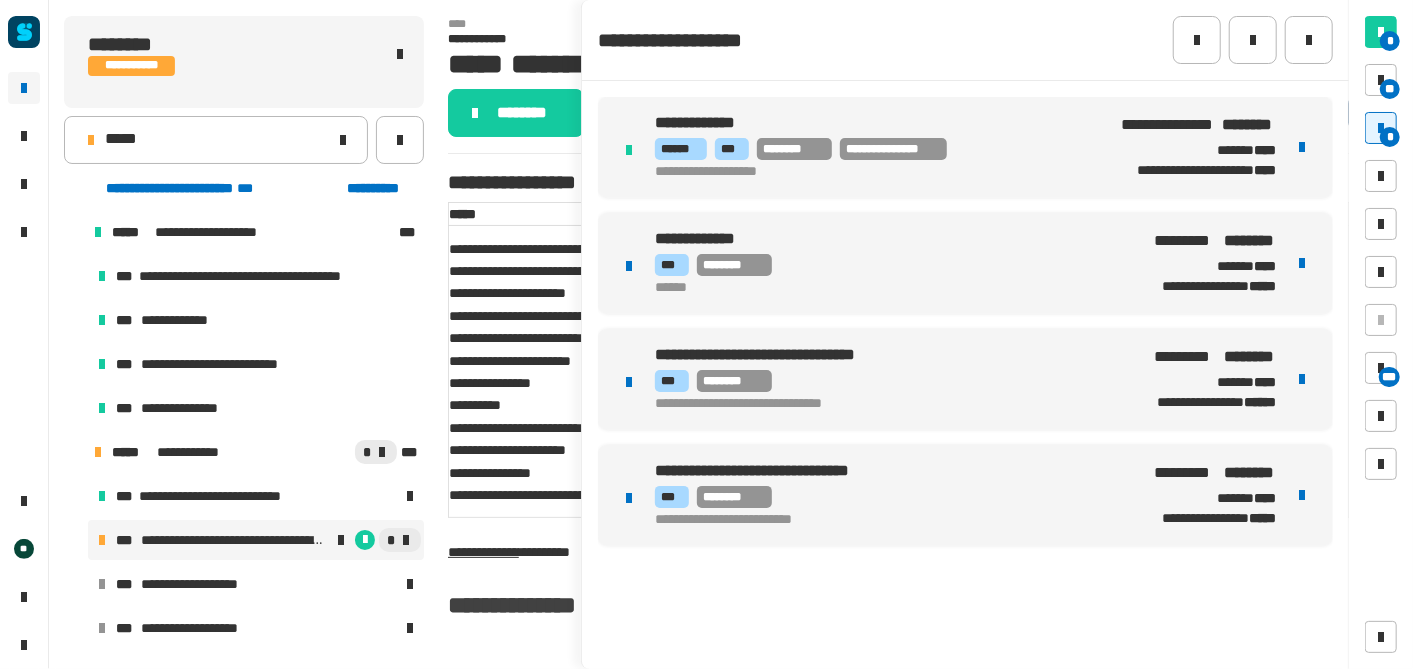 click on "*** ********" at bounding box center [886, 265] 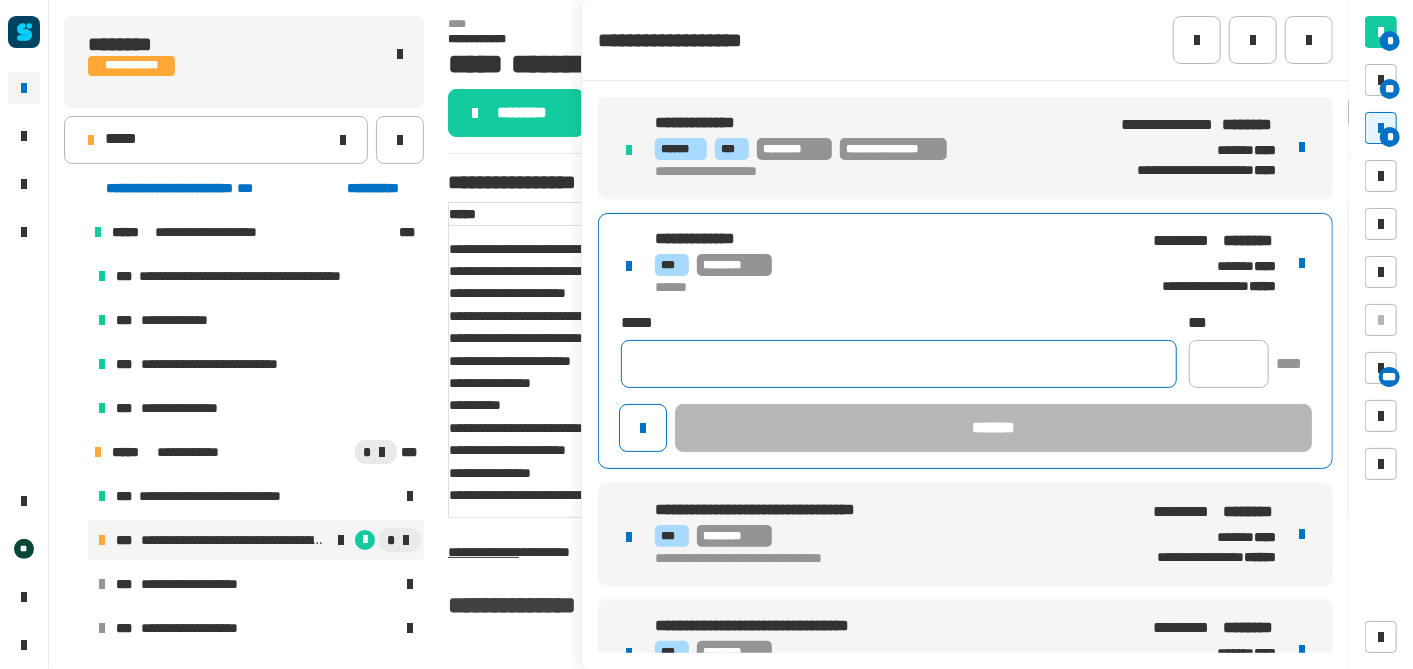 click 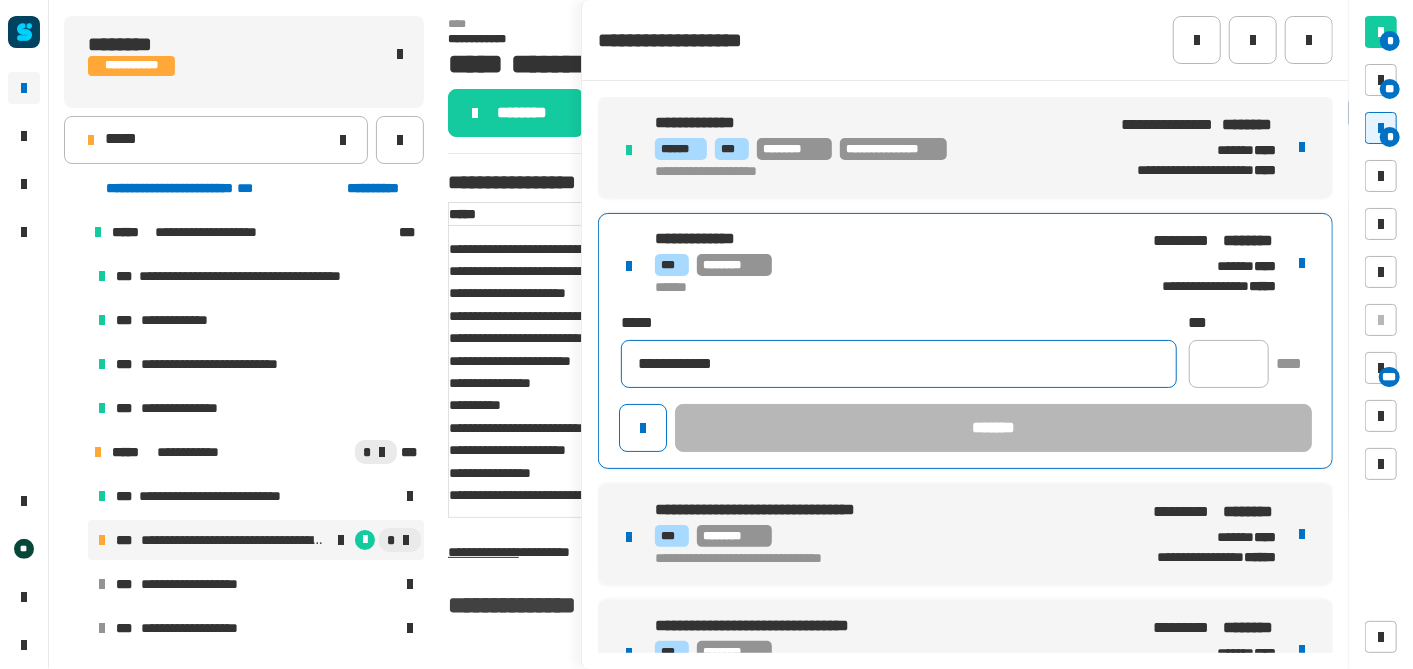 type on "**********" 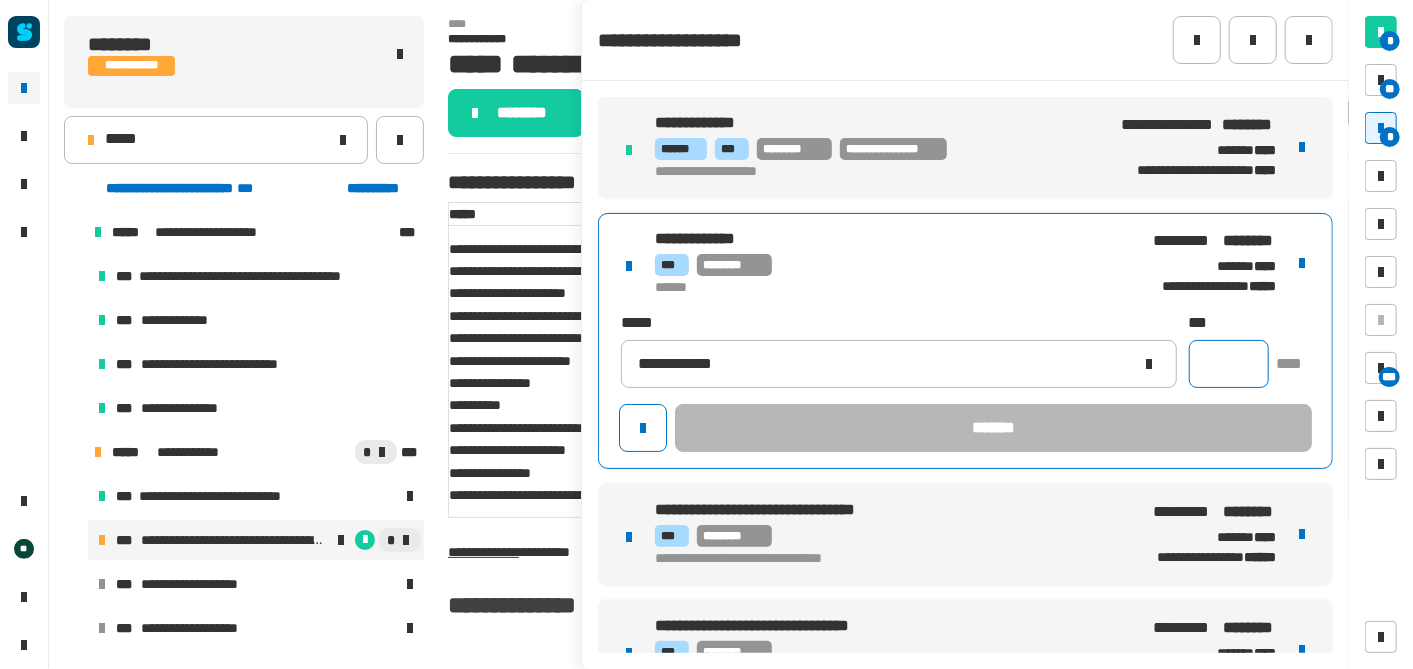 click 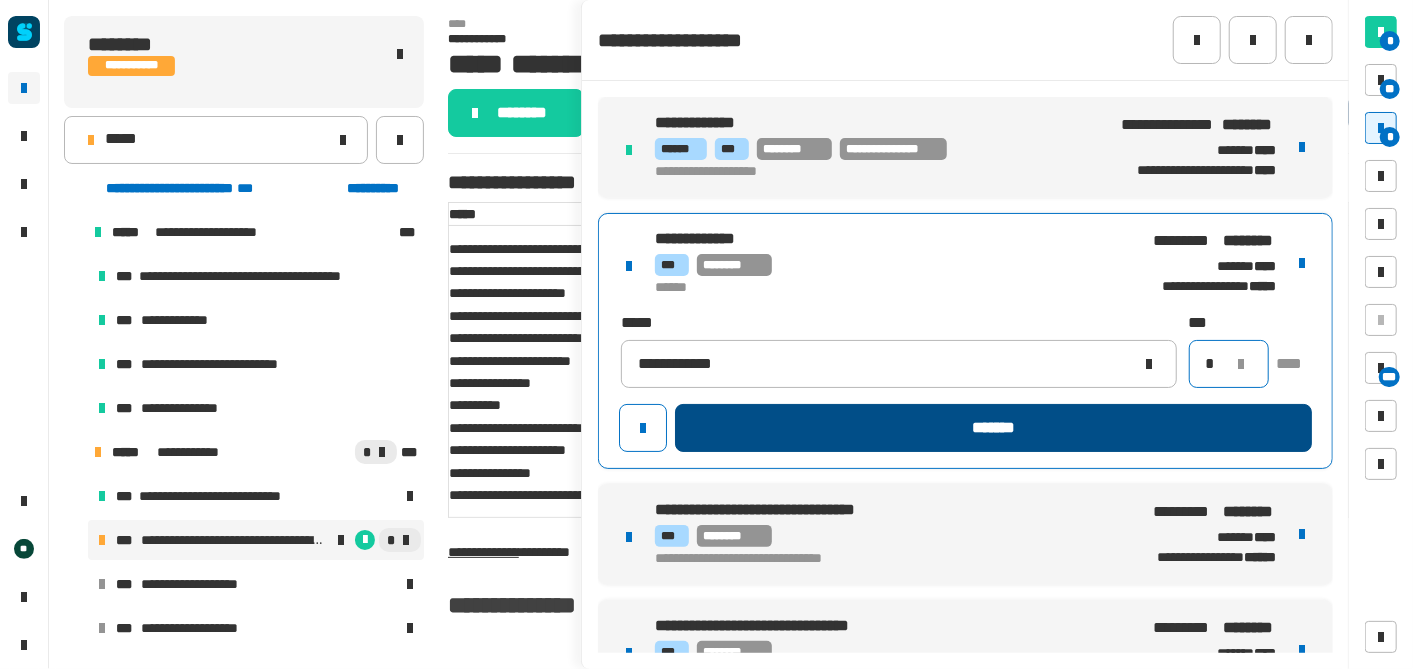 type on "*" 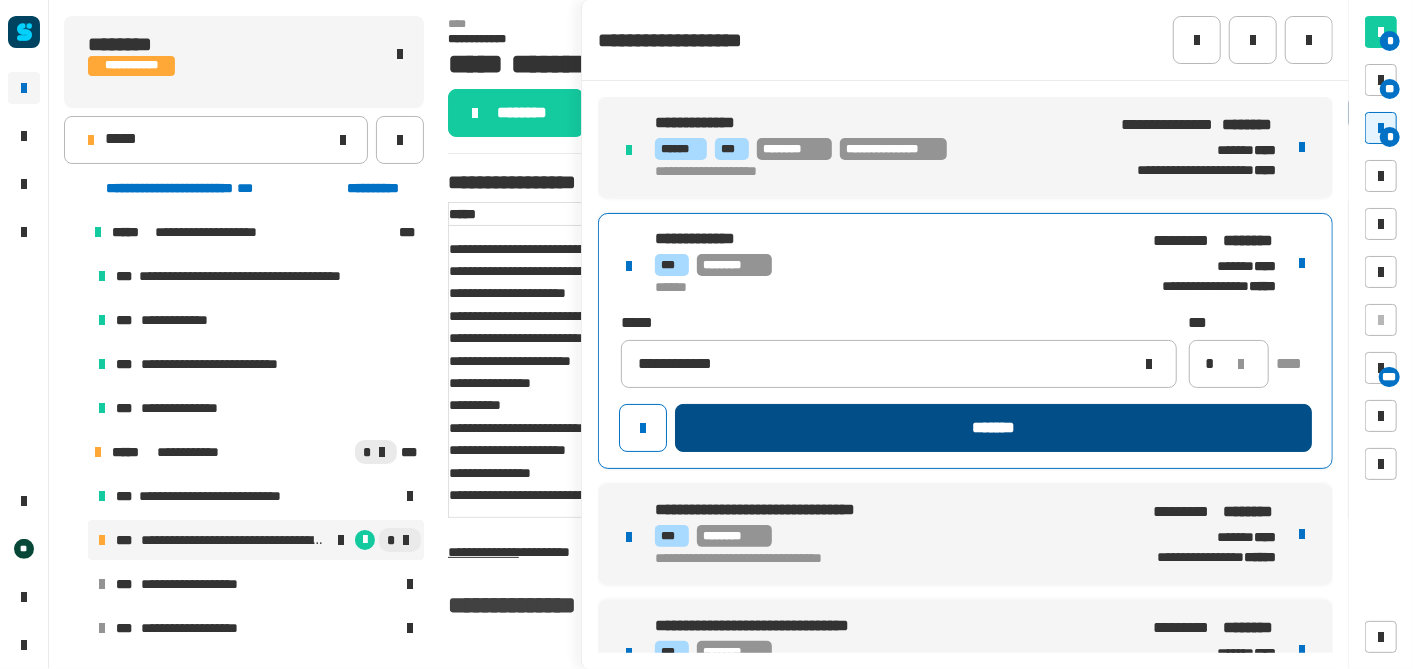 click on "*******" 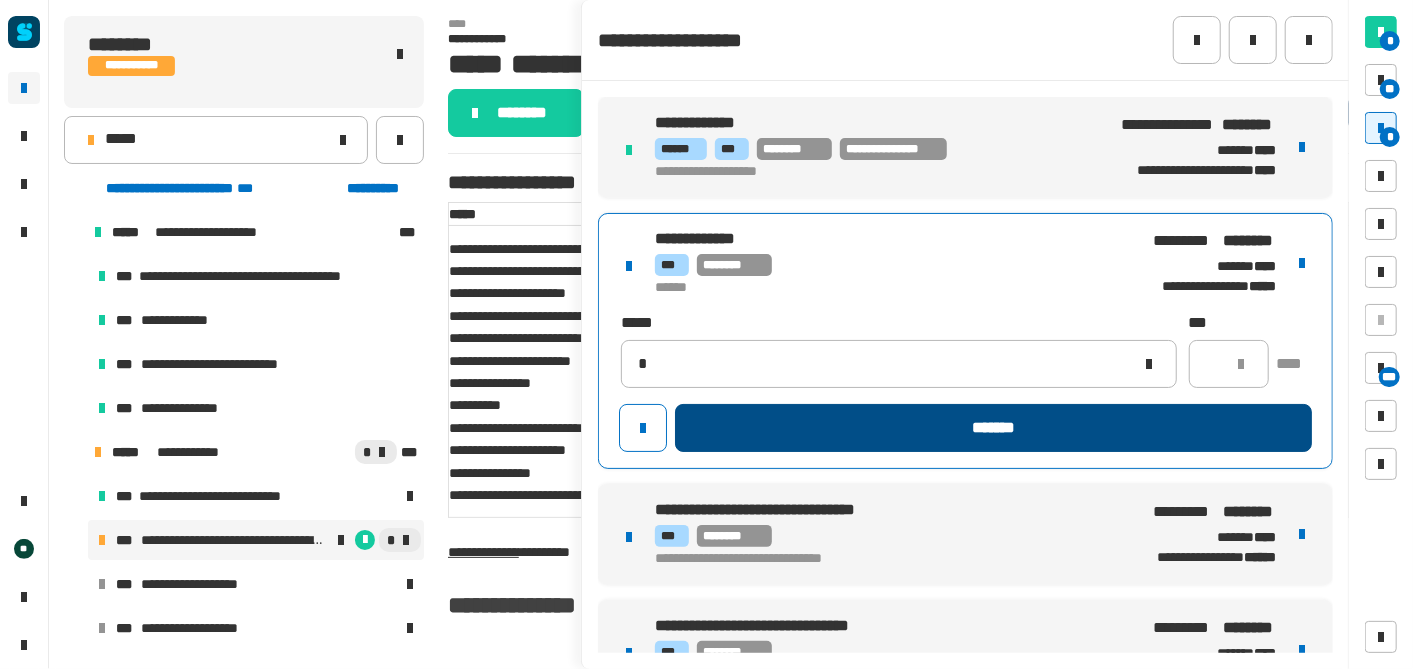 type 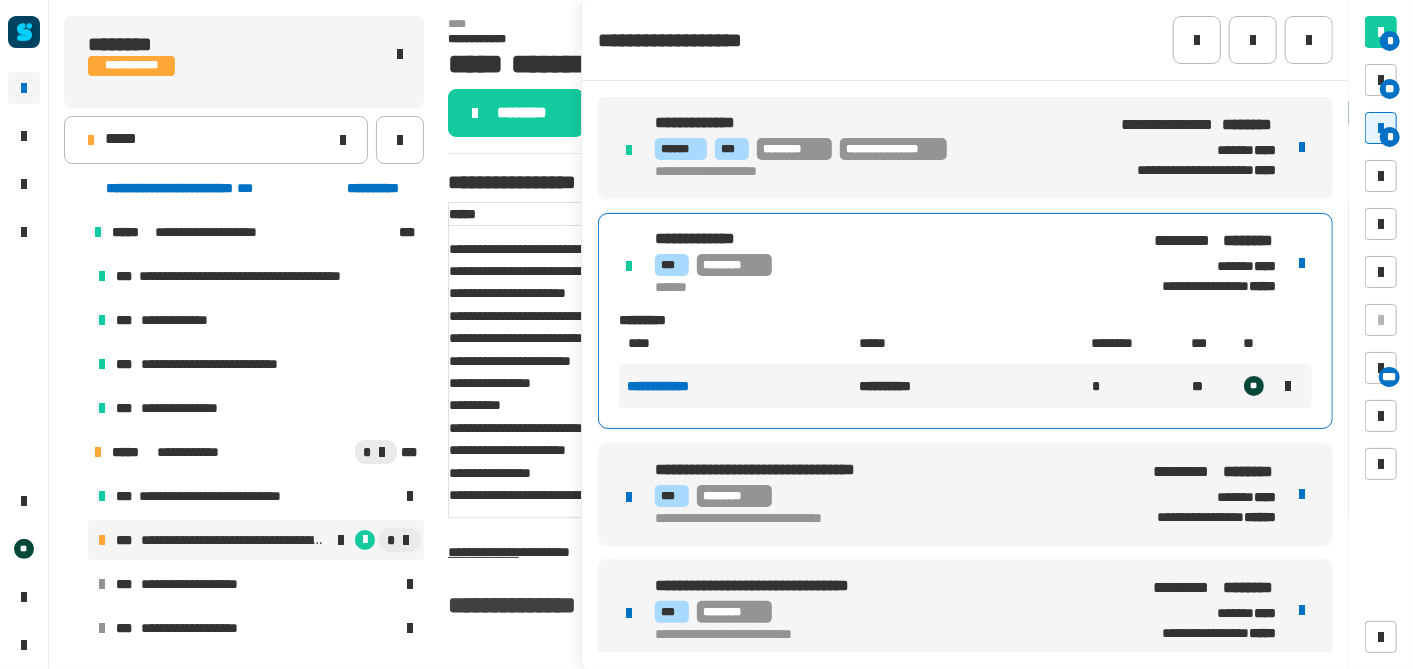 click on "**********" at bounding box center [965, 494] 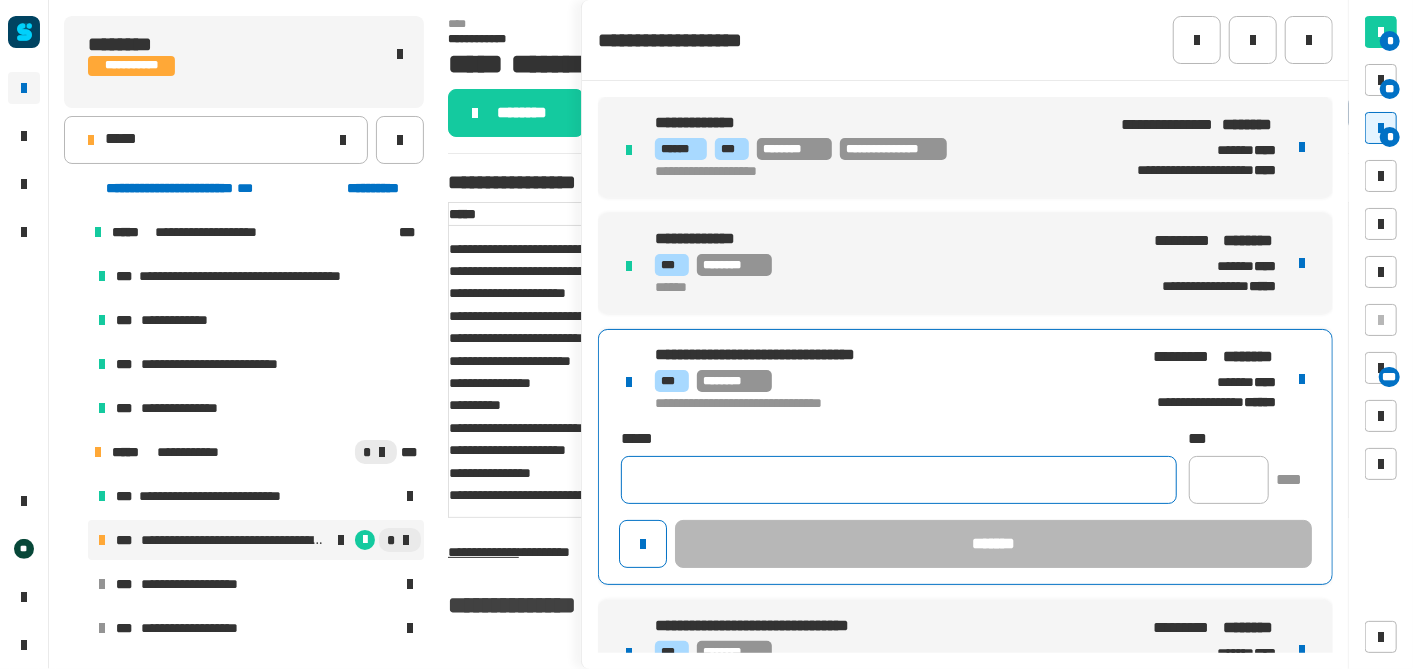 click 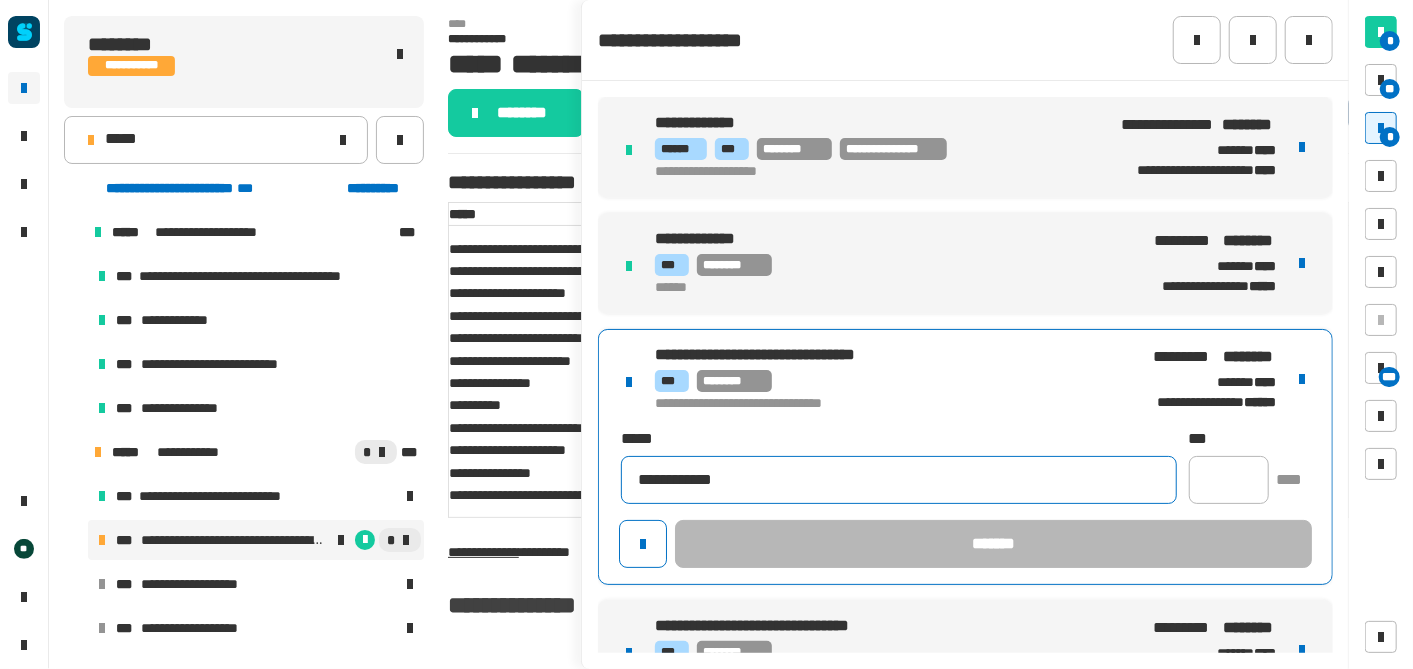 type on "**********" 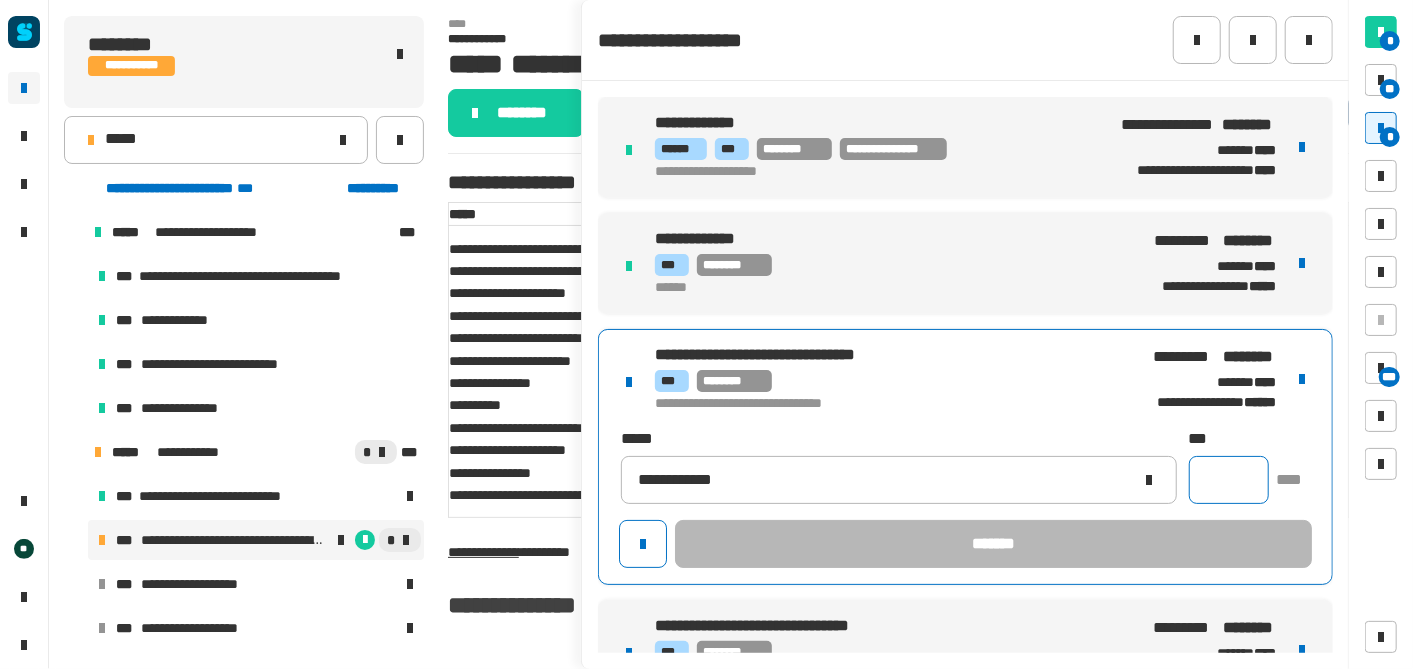 click 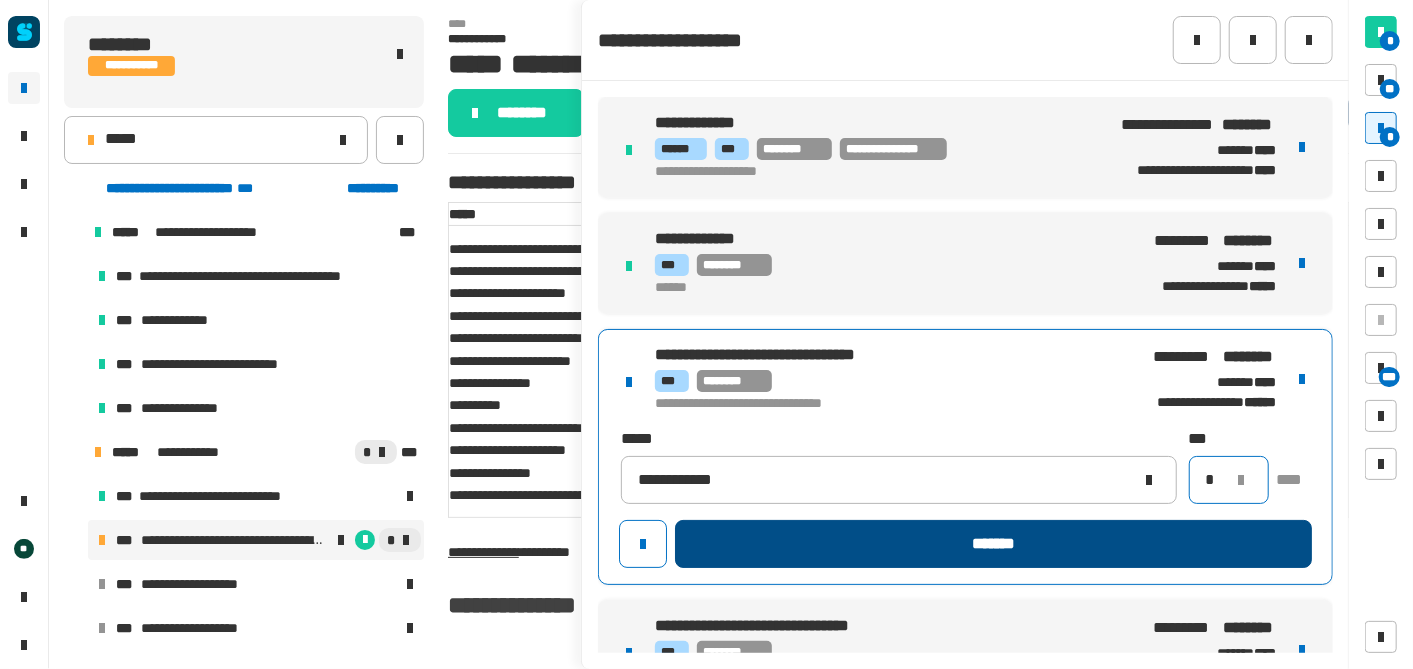 type on "*" 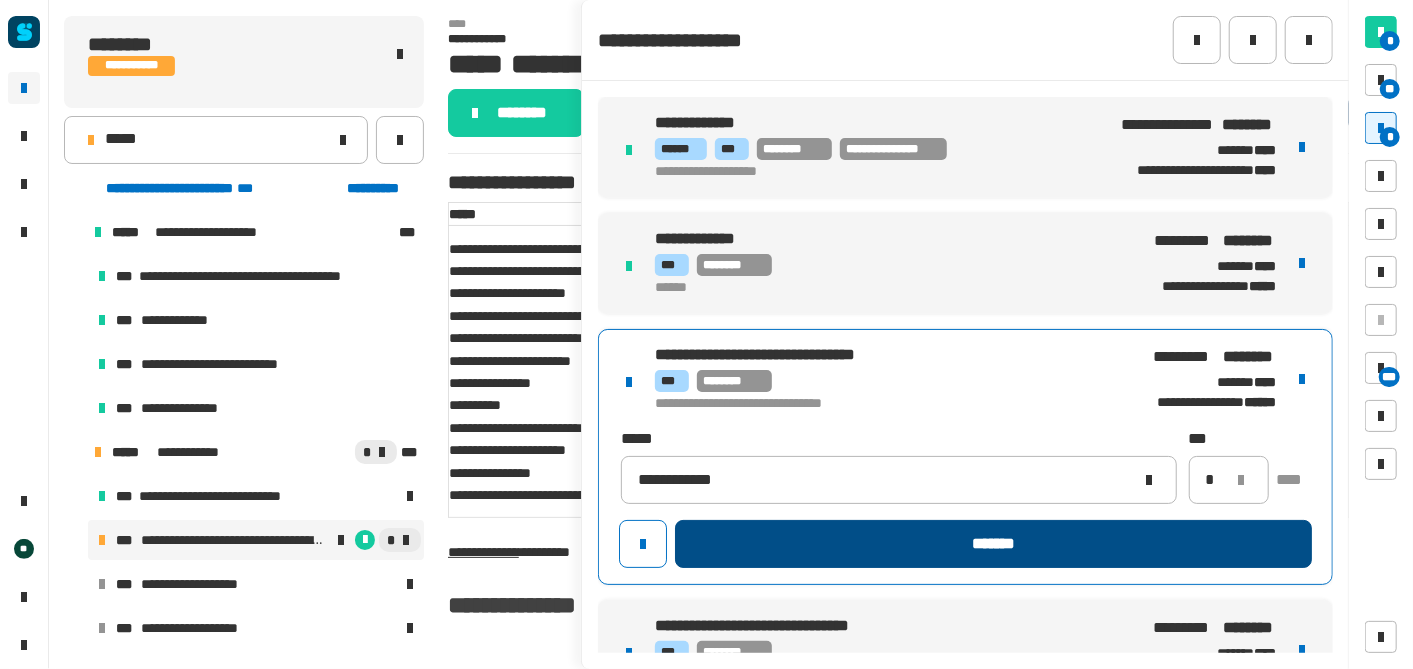 click on "*******" 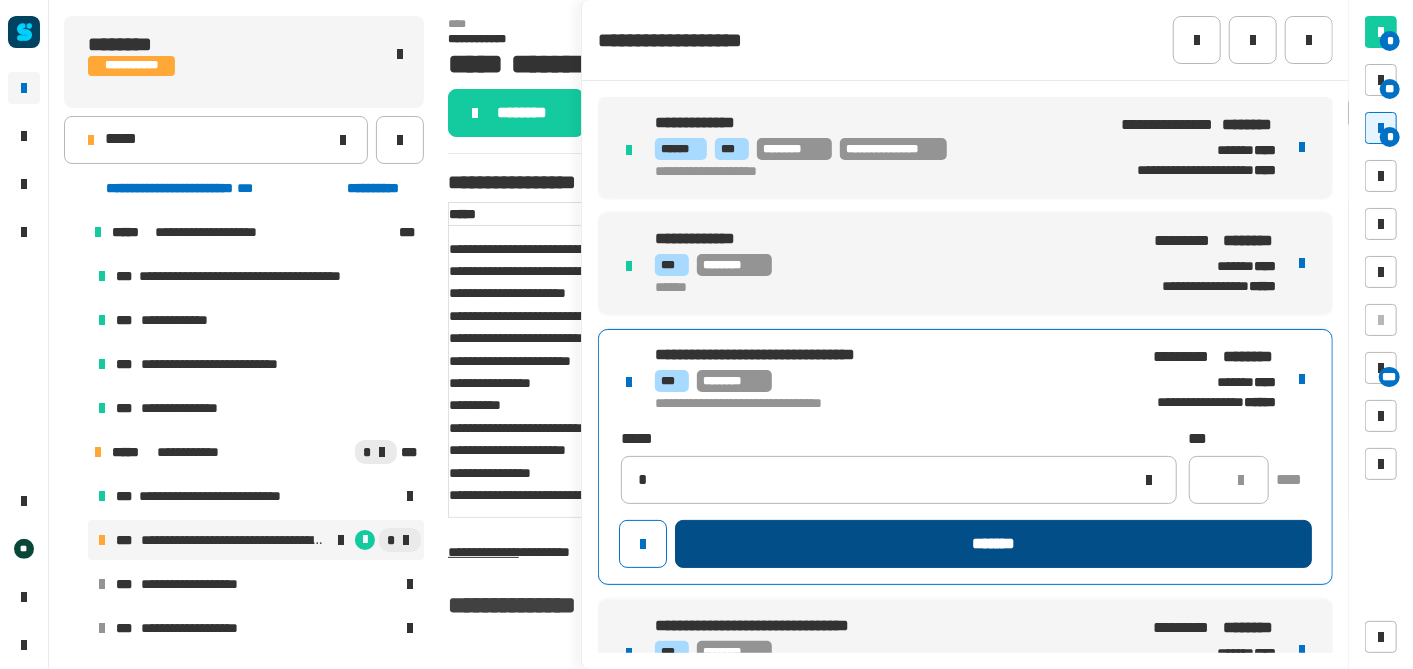 type 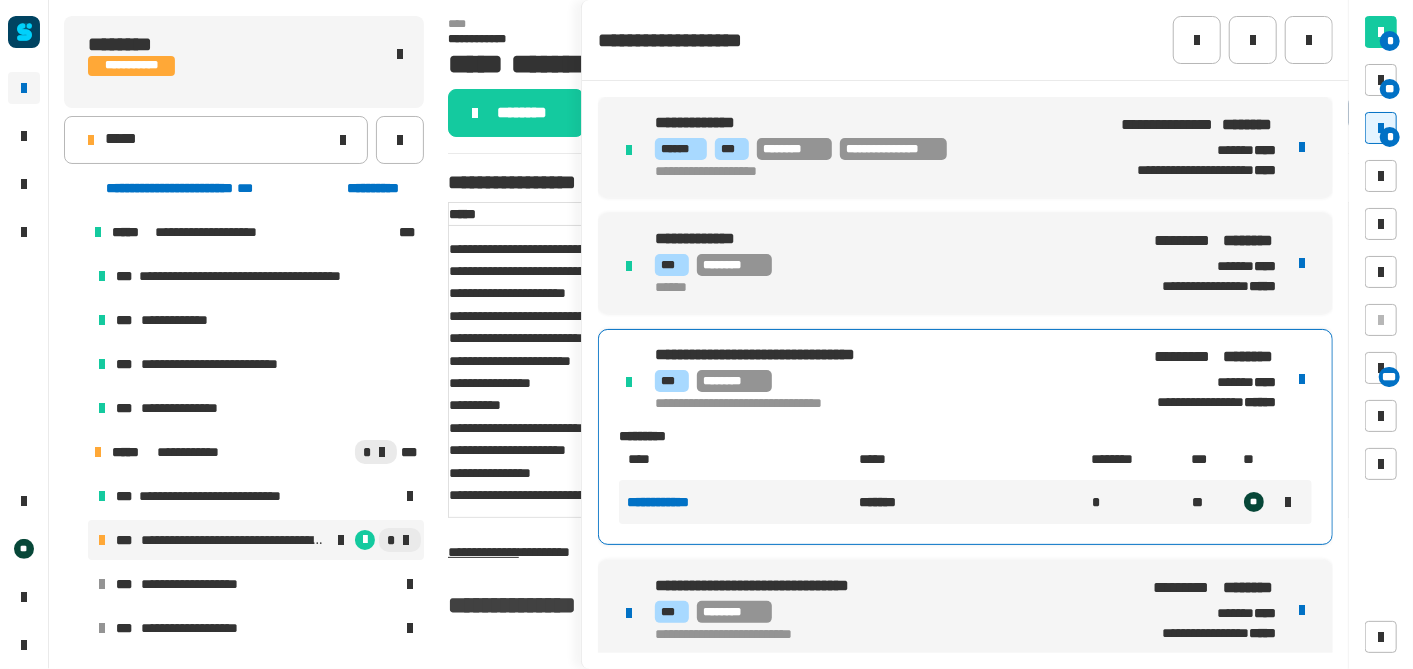 click on "**********" at bounding box center (965, 610) 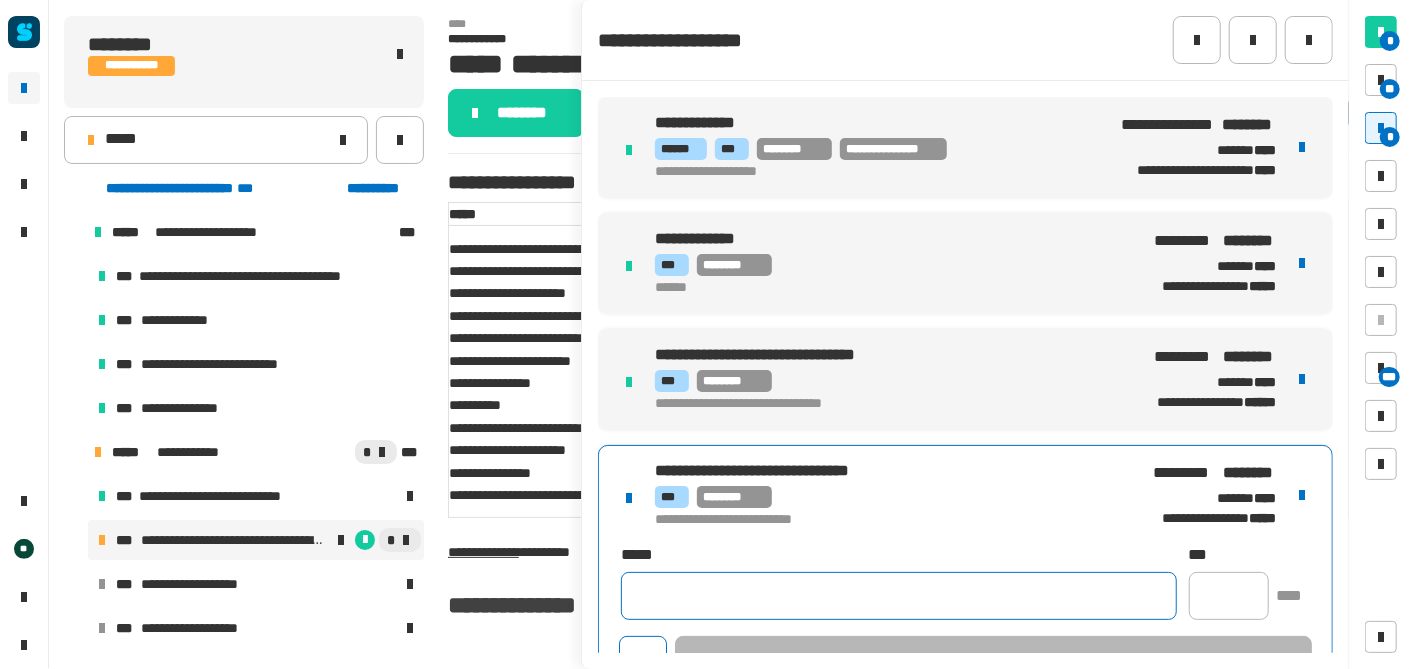 click 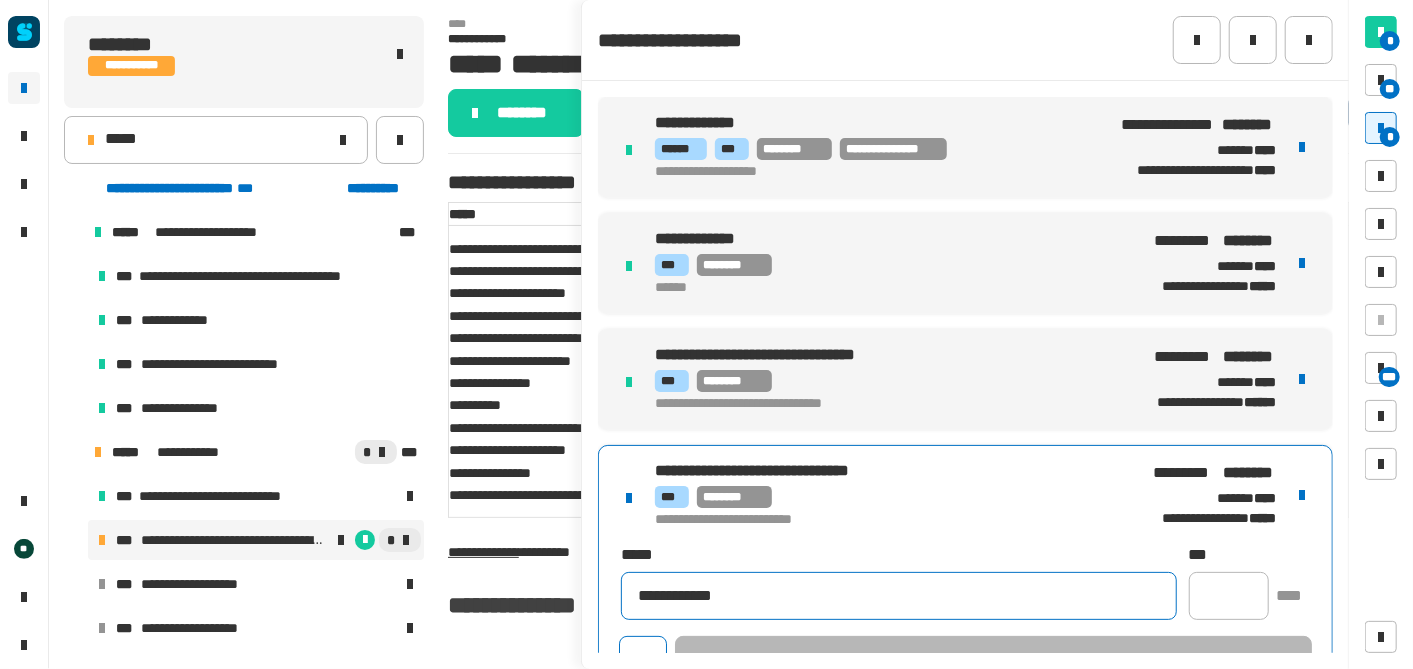 type on "**********" 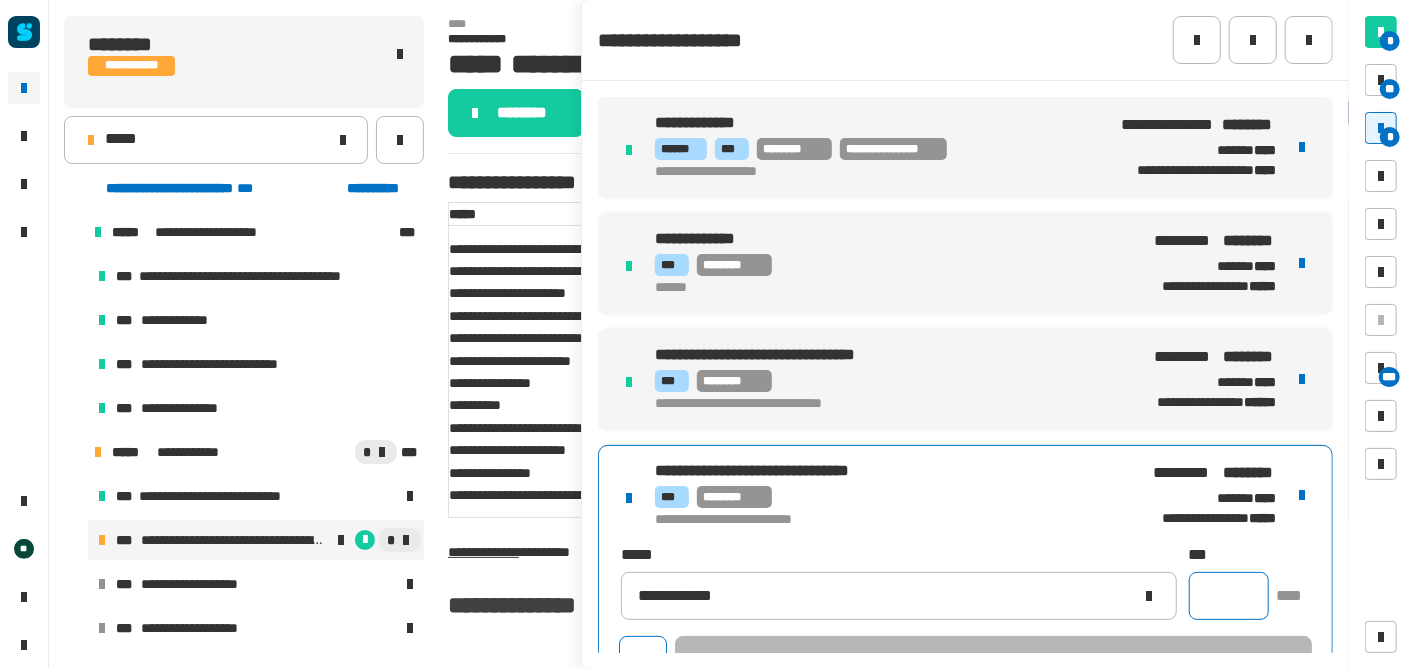 click 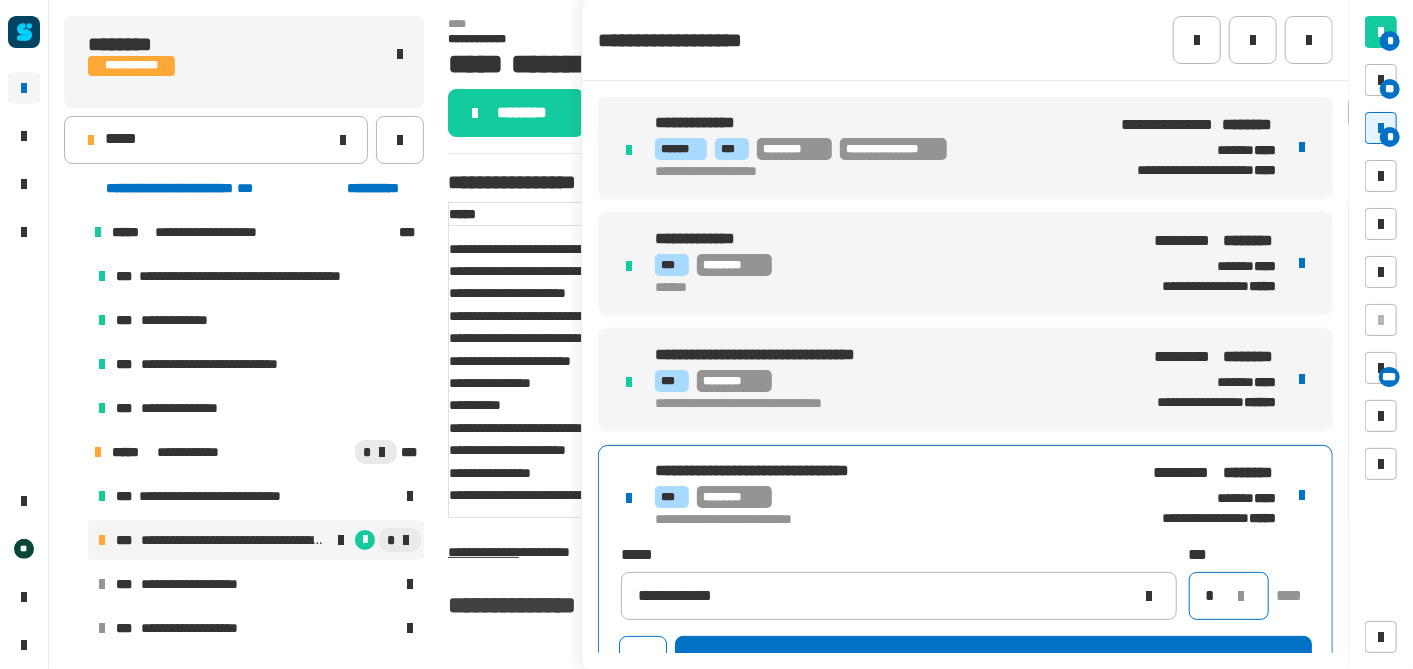 scroll, scrollTop: 45, scrollLeft: 0, axis: vertical 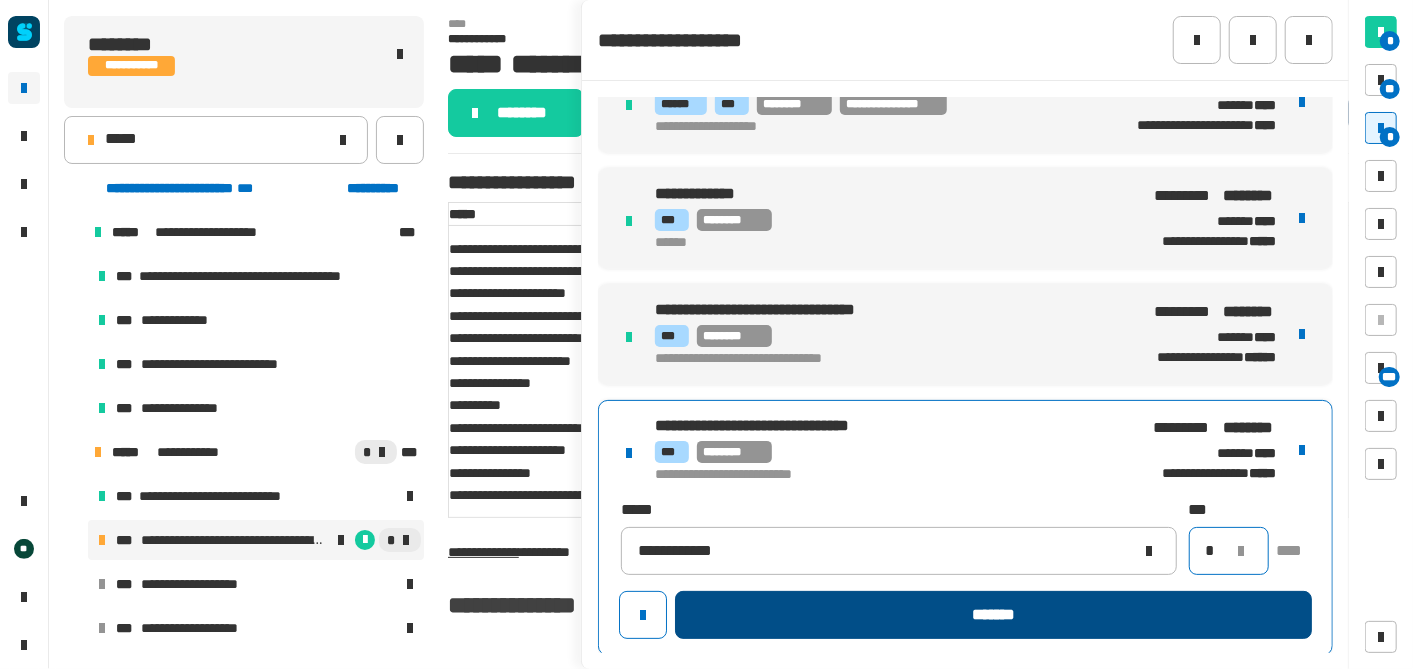 type on "*" 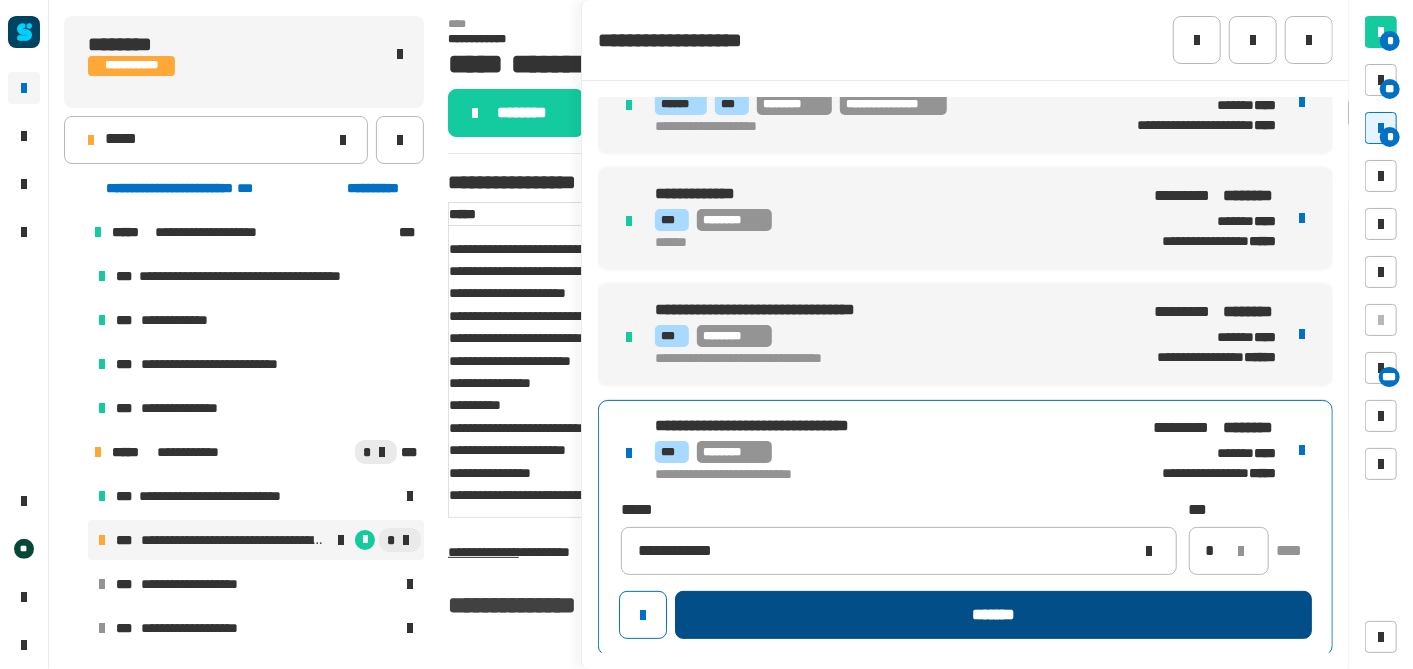 click on "*******" 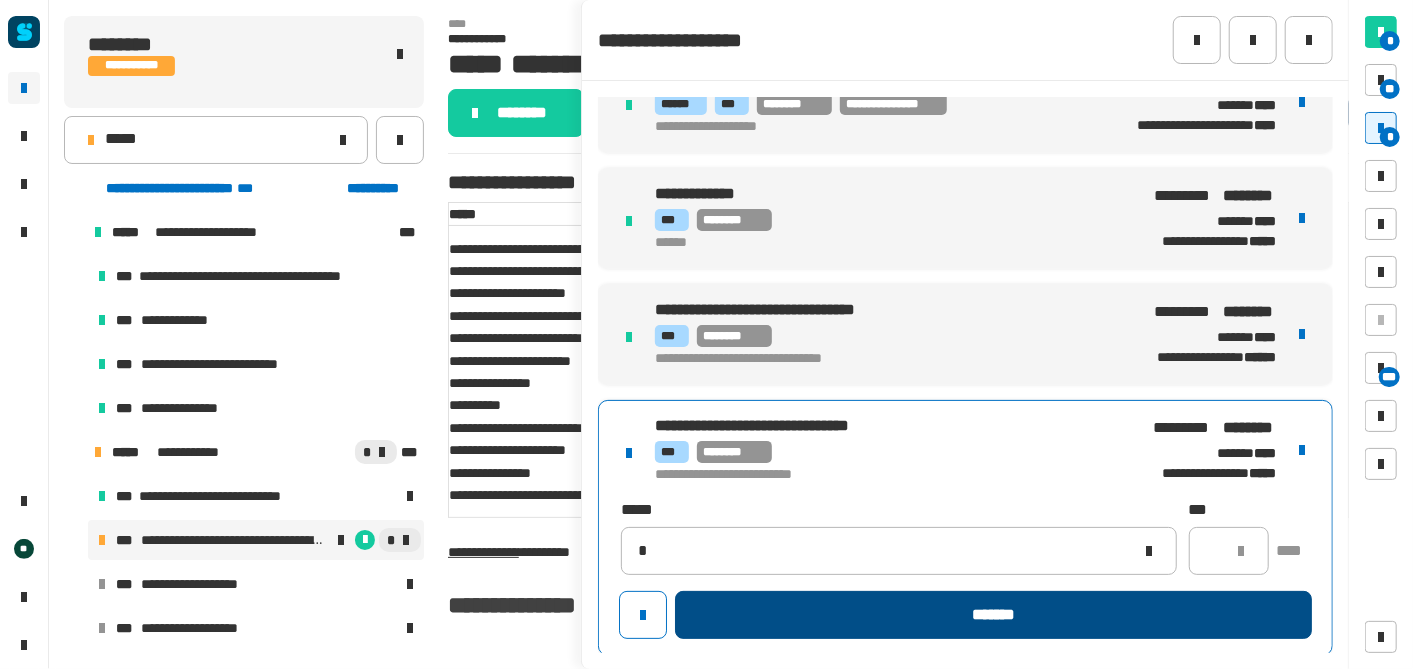 type 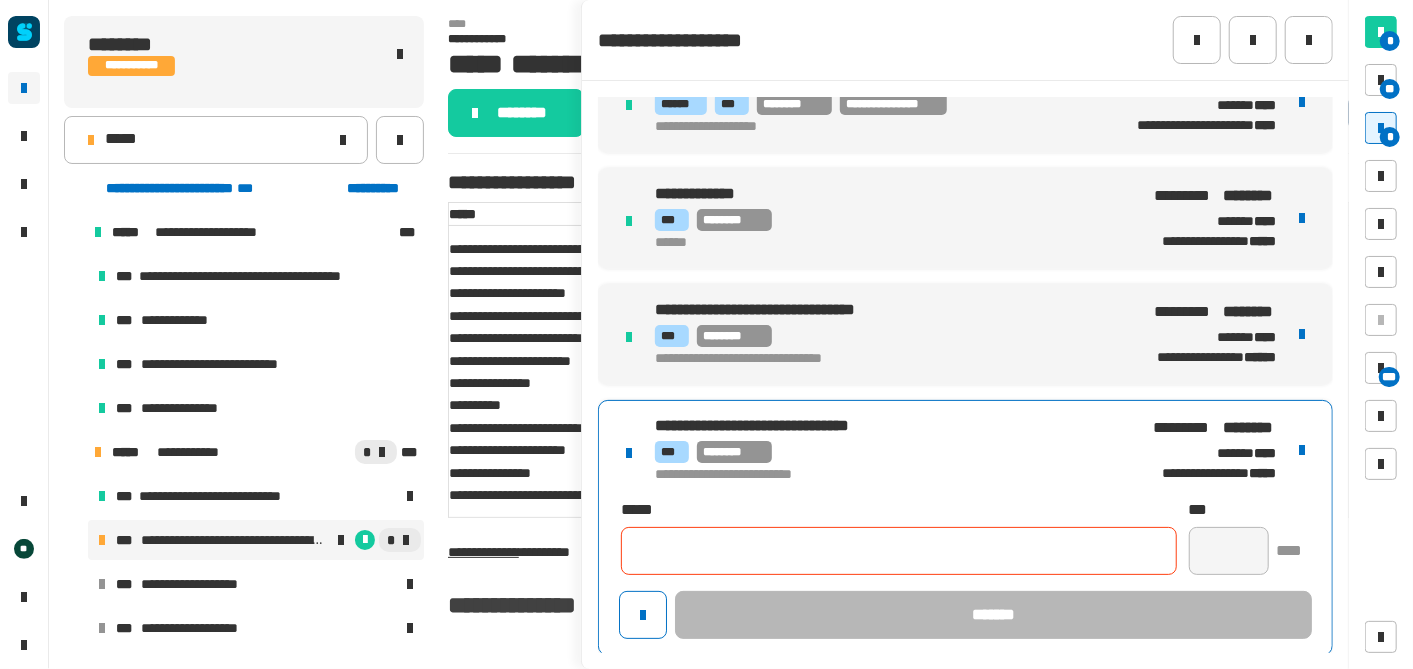 scroll, scrollTop: 0, scrollLeft: 0, axis: both 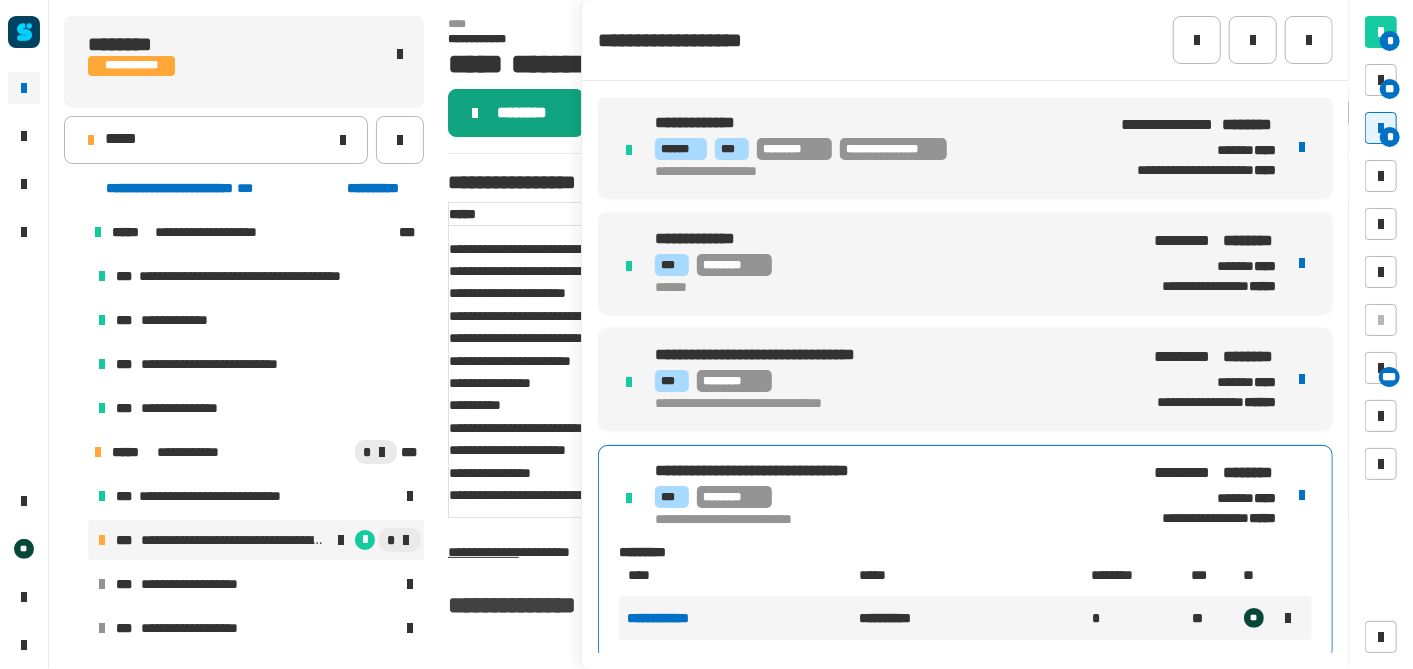 click on "********" 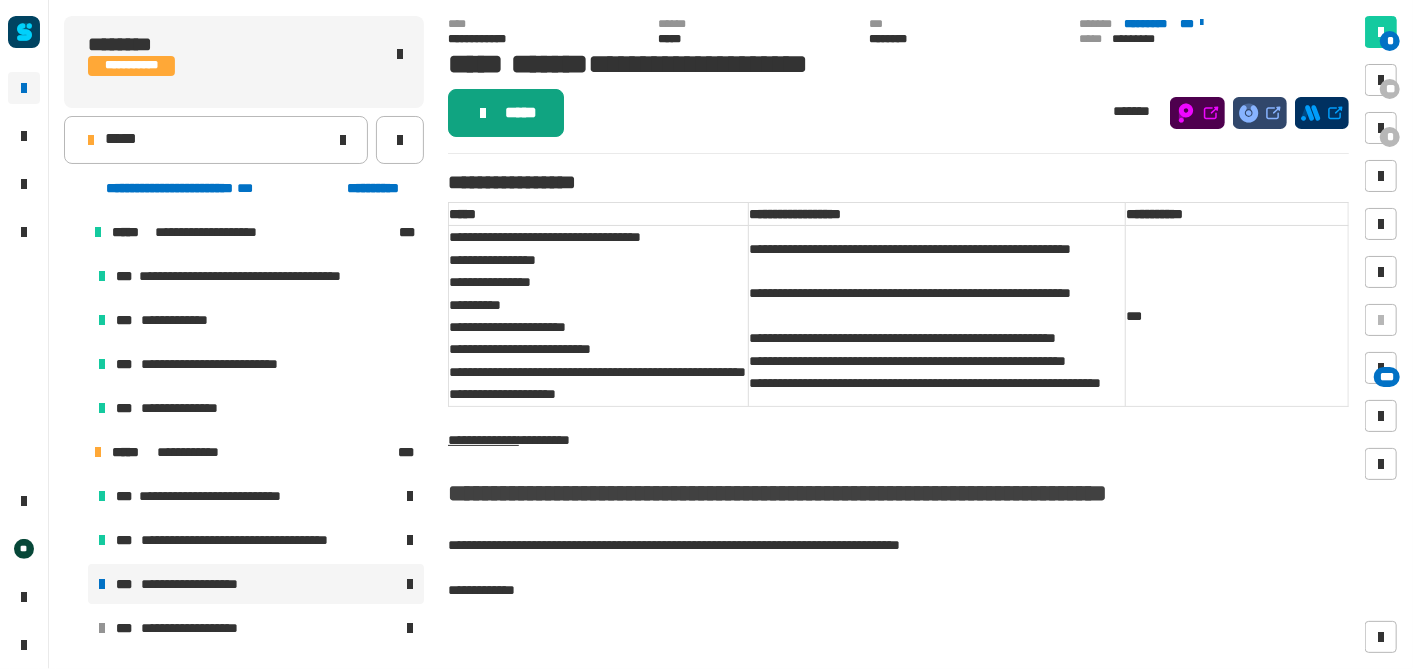click on "*****" 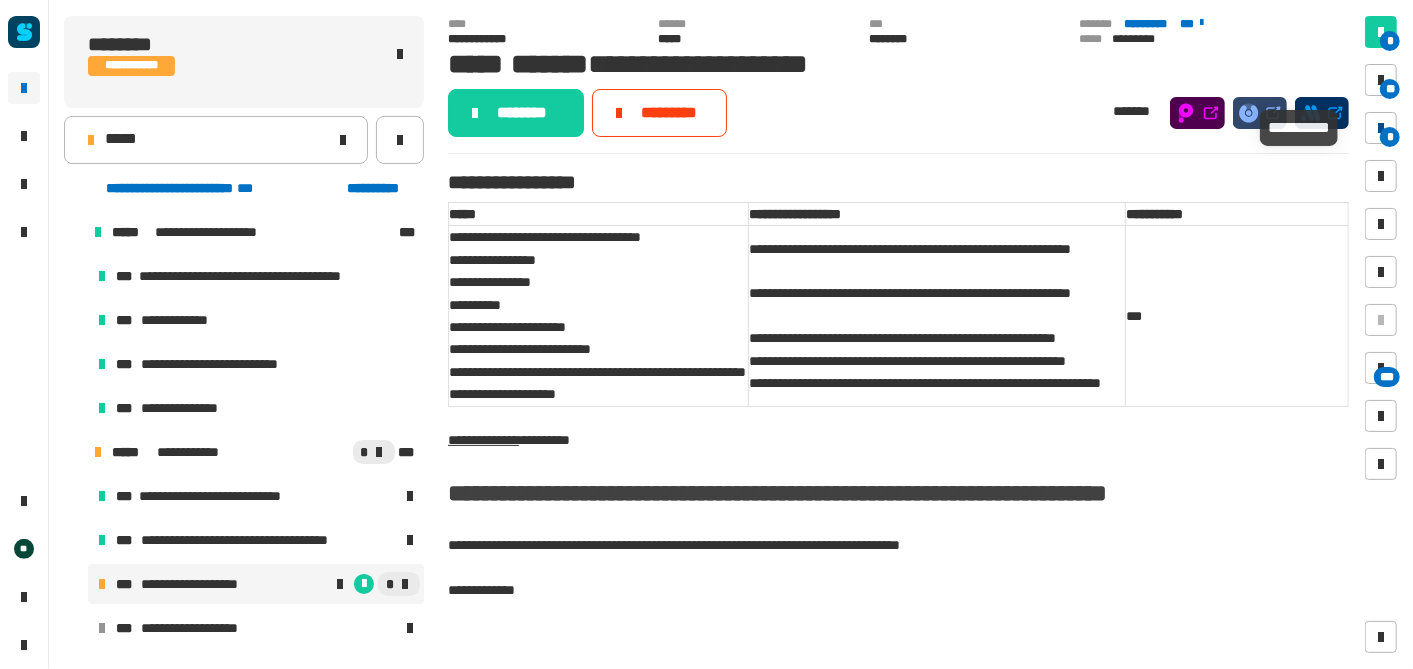 click at bounding box center (1381, 128) 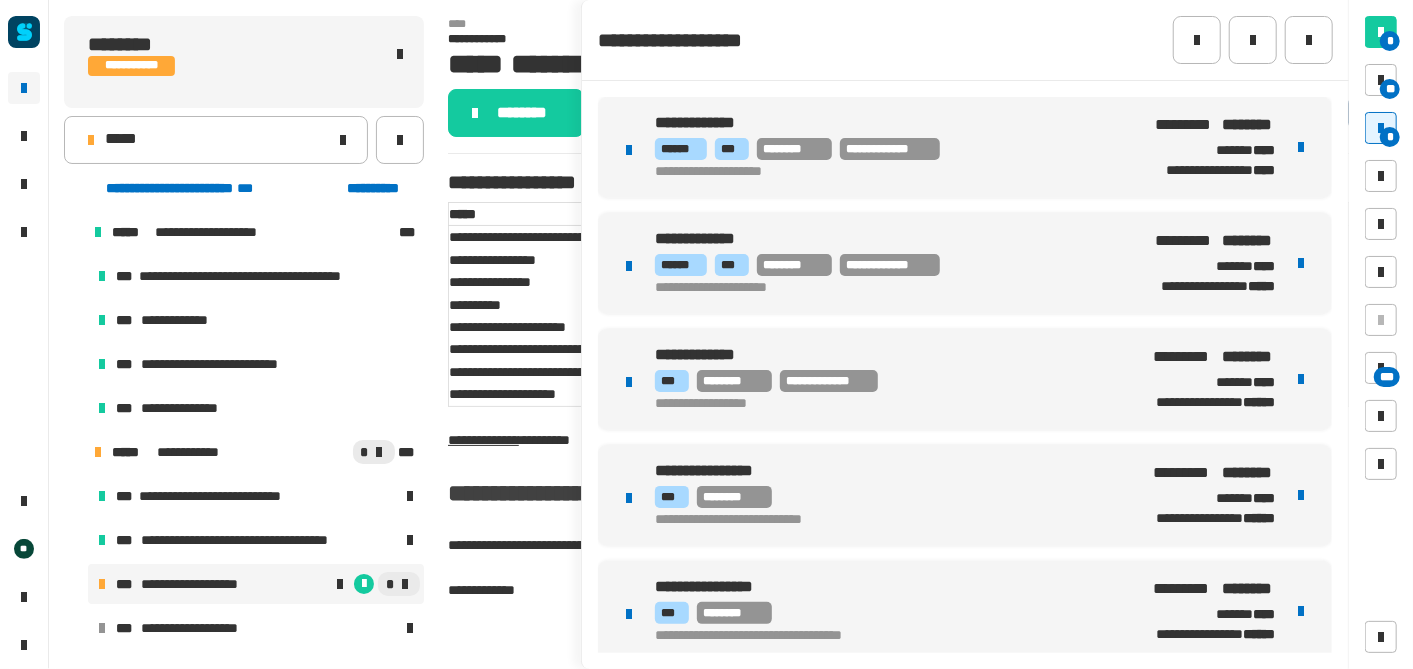 scroll, scrollTop: 237, scrollLeft: 0, axis: vertical 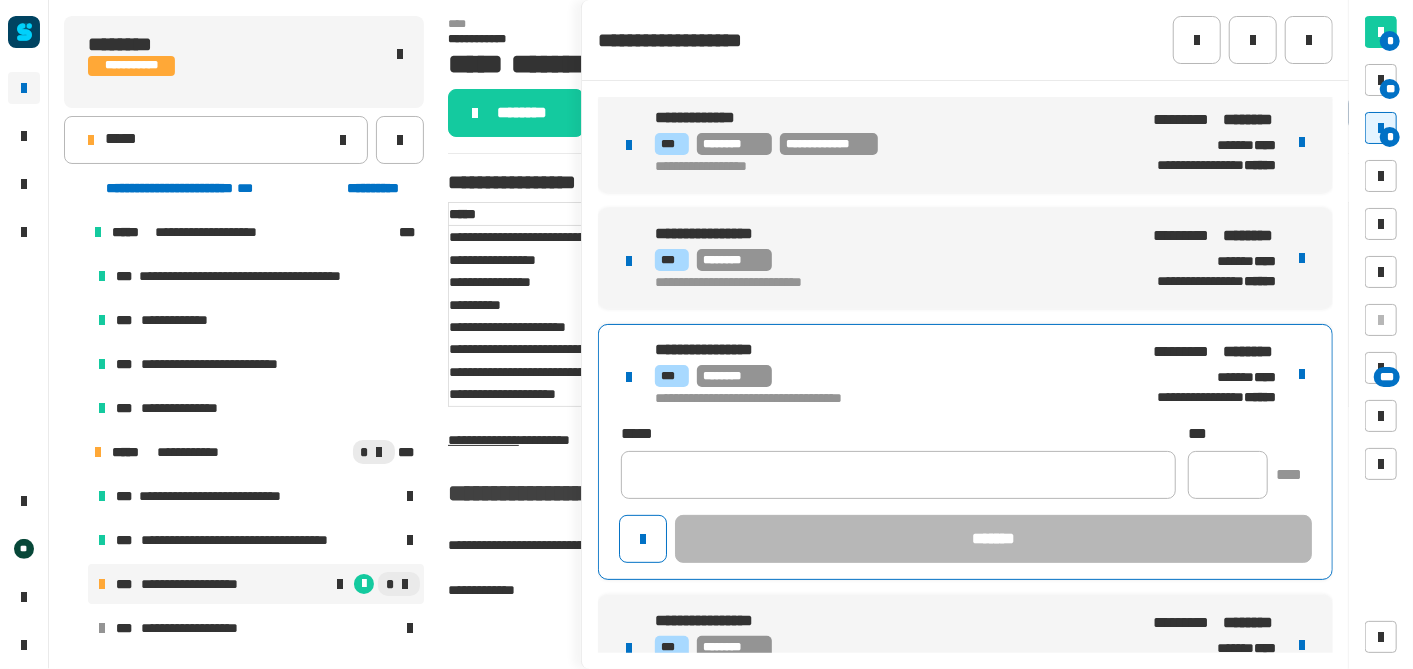 click on "**********" at bounding box center (870, 351) 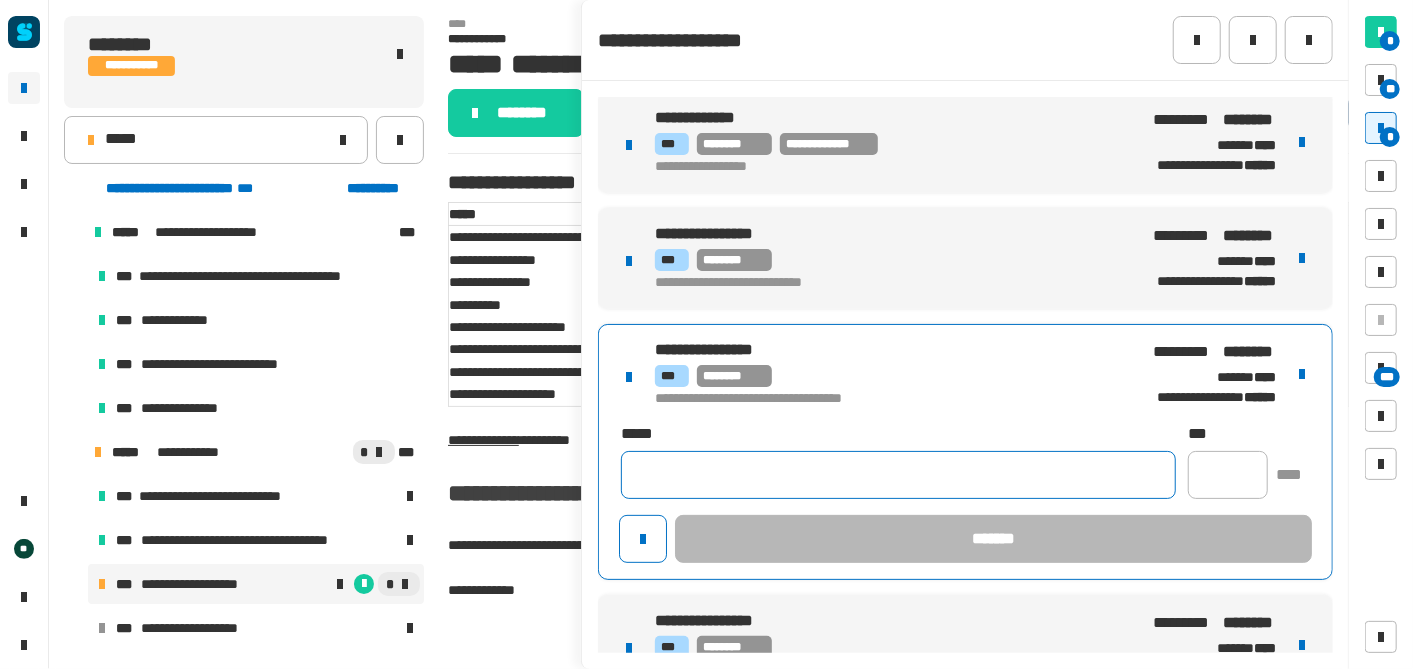 click 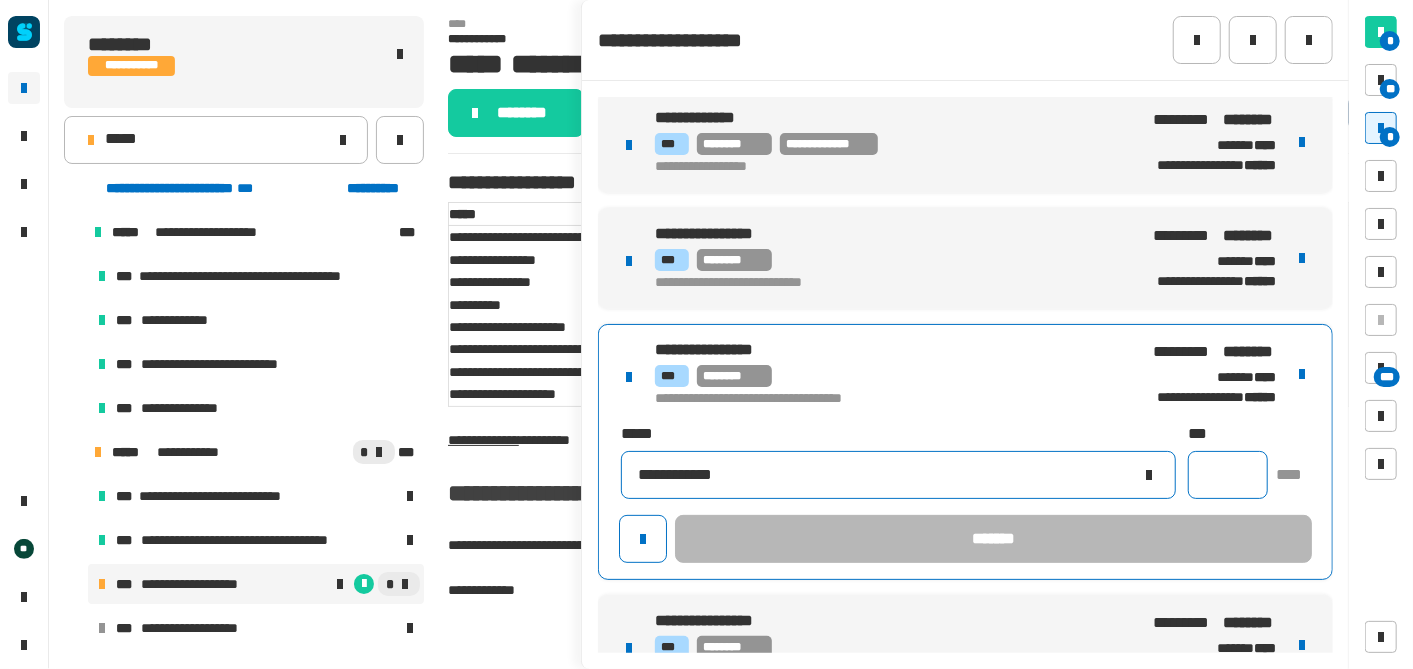 type on "**********" 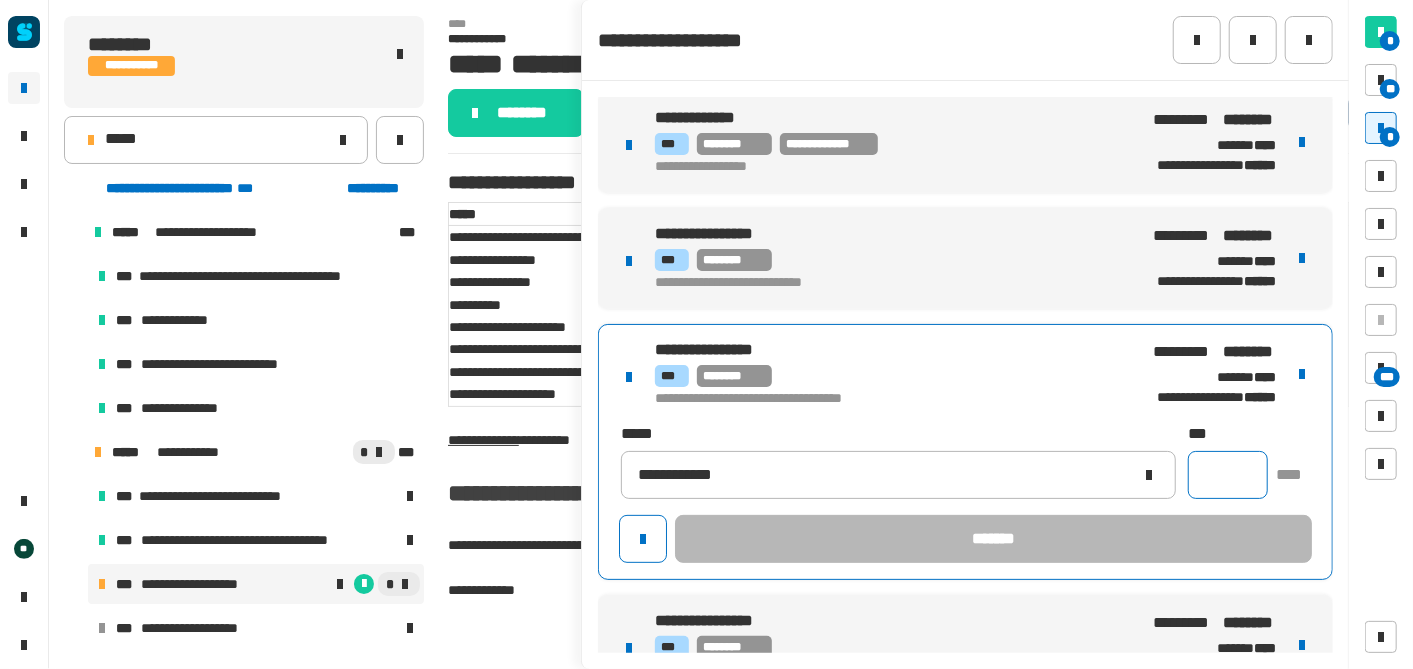 click 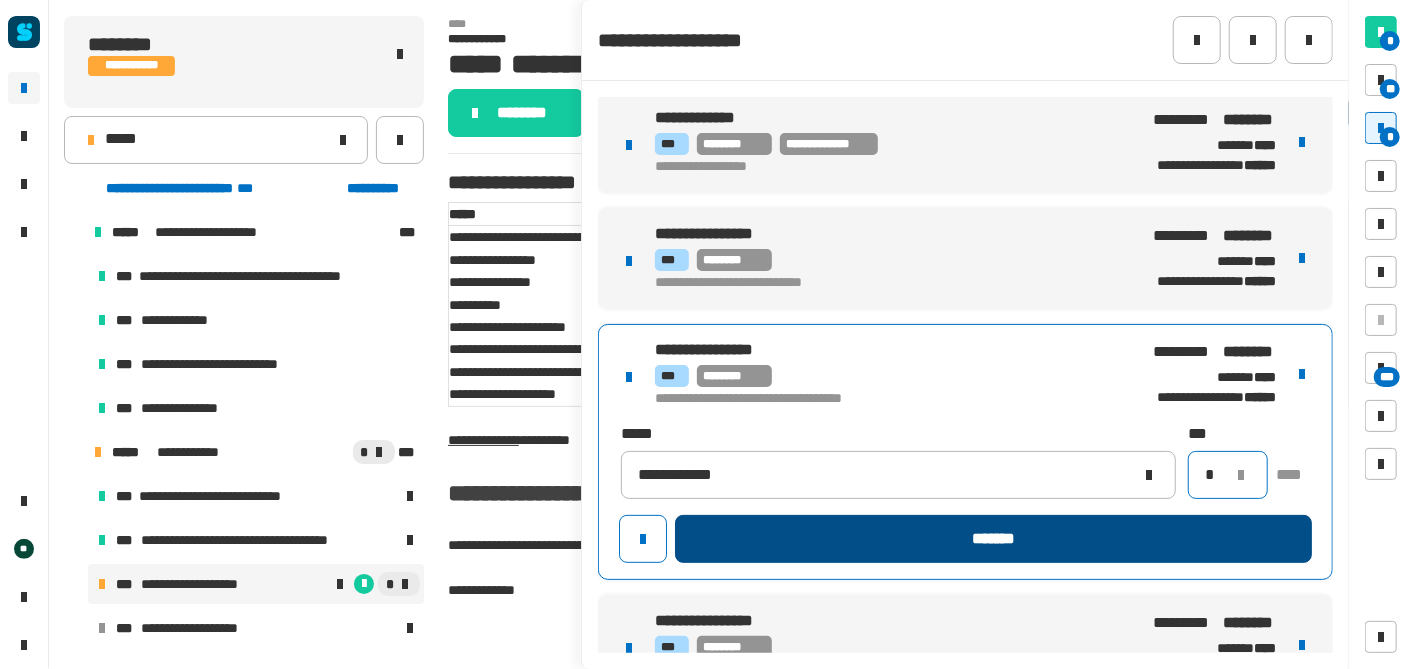 type on "*" 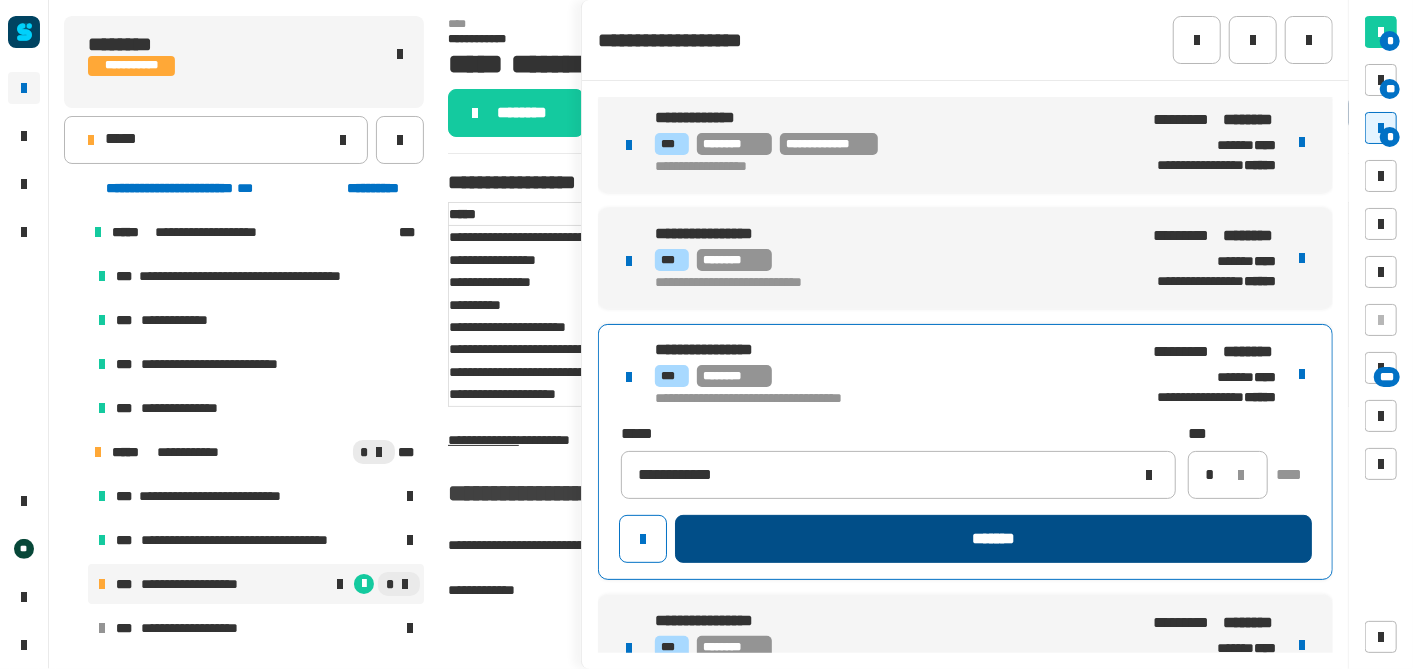 click on "*******" 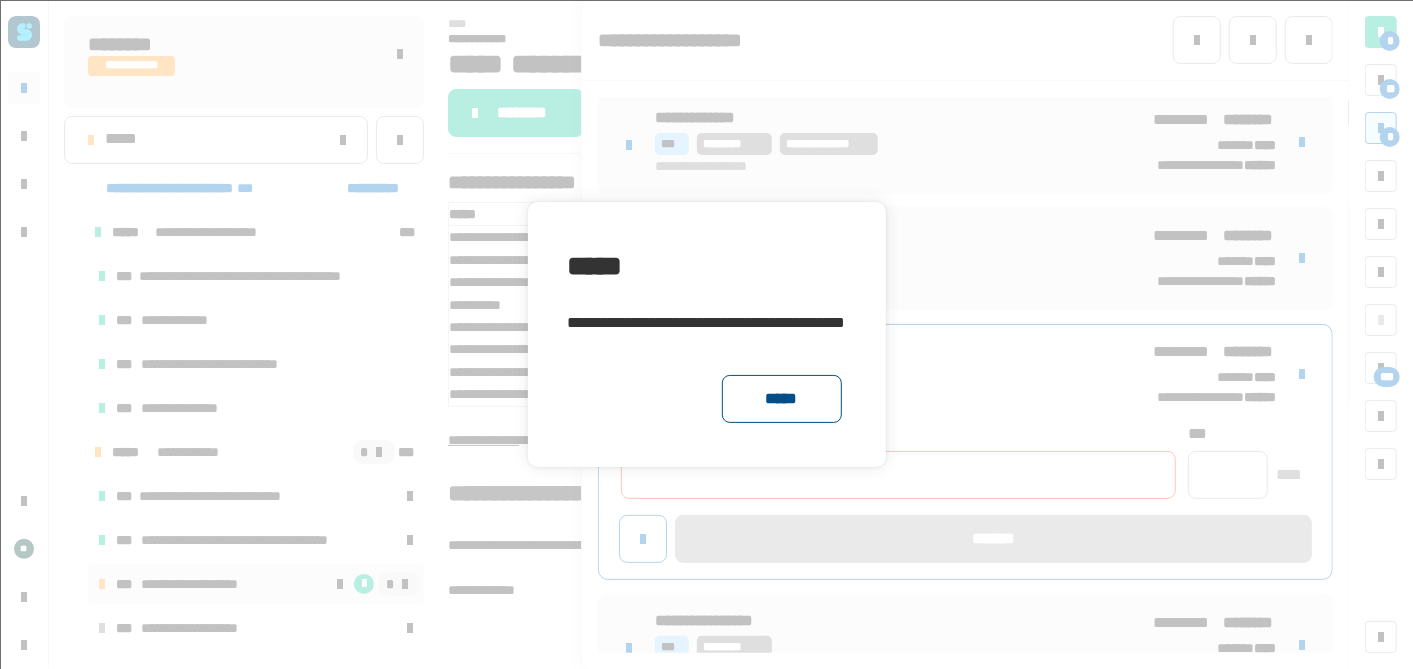 click on "*****" 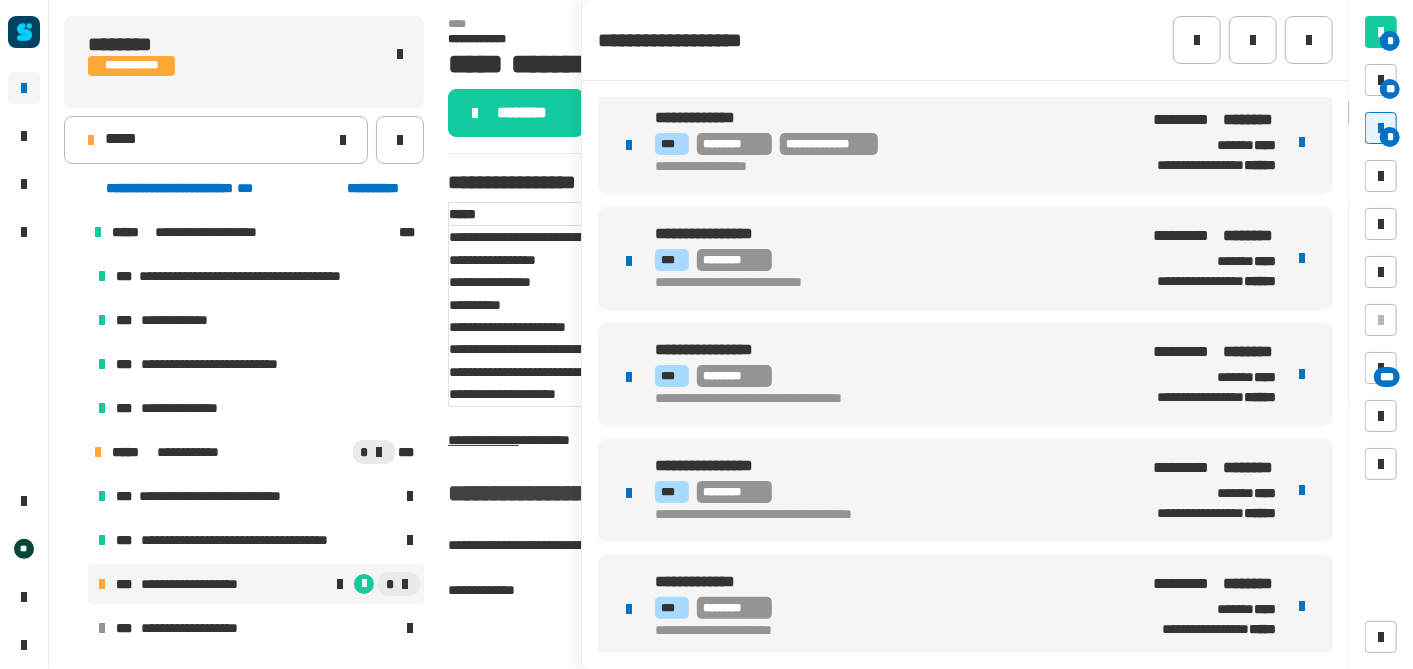 click on "[FIRST] [LAST] [STREET] [CITY] [STATE] [ZIP] [COUNTRY]" at bounding box center (965, 374) 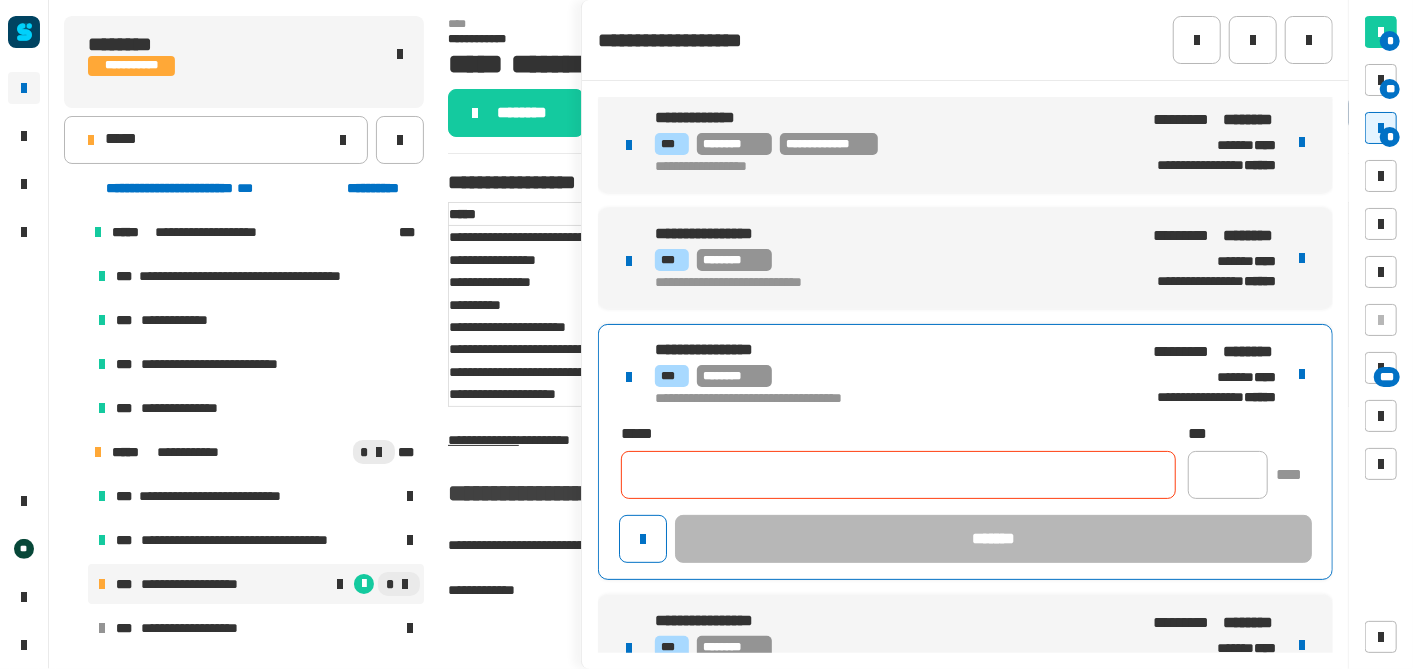 click 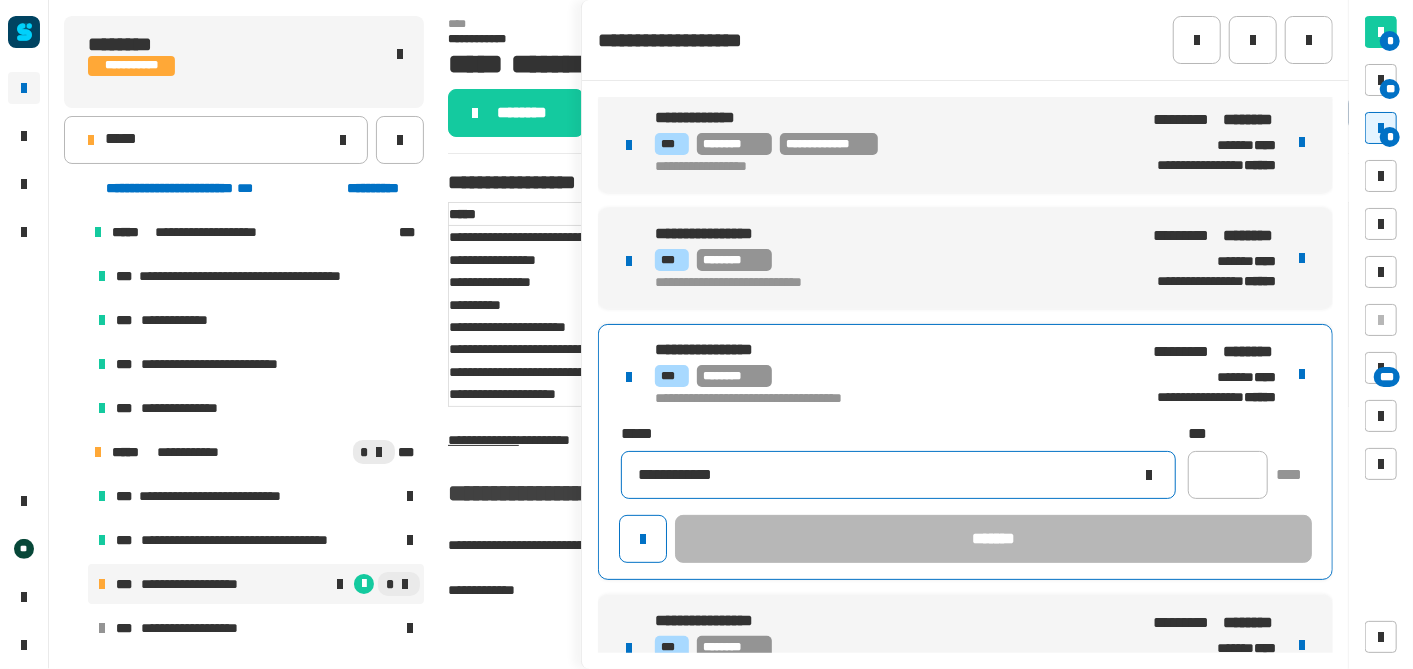 click on "**********" 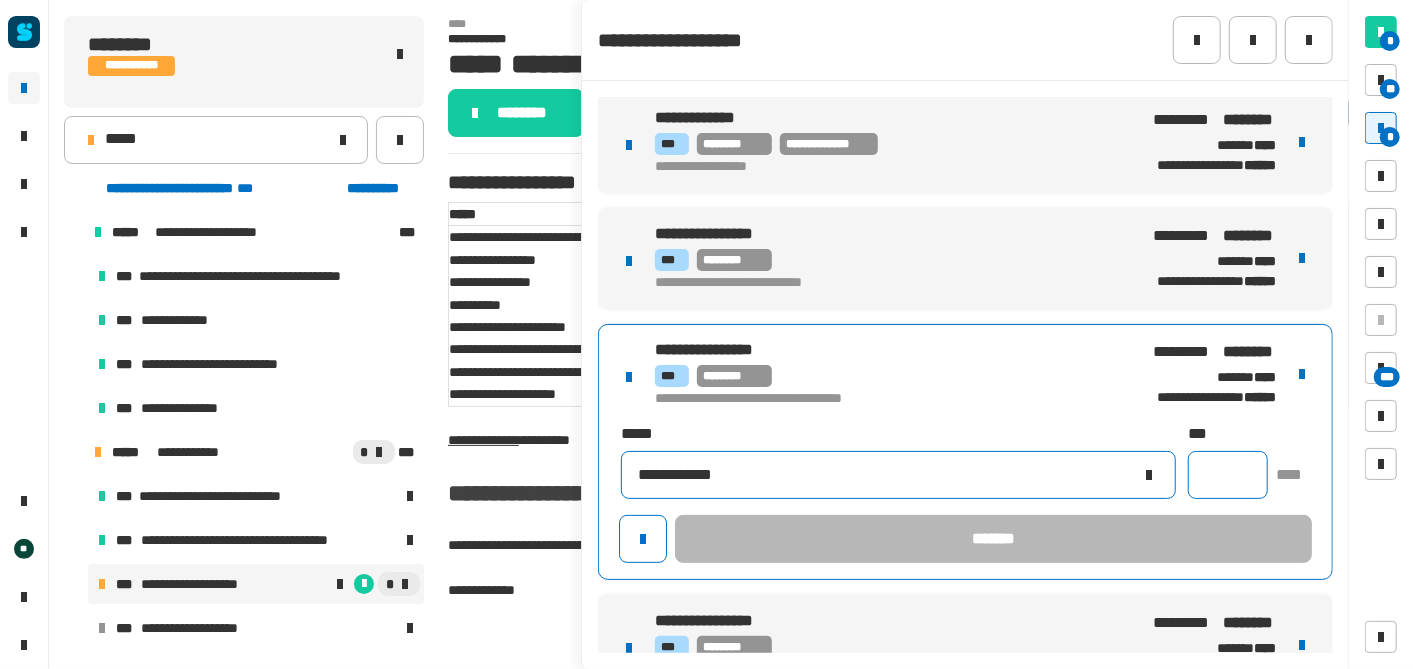 type on "**********" 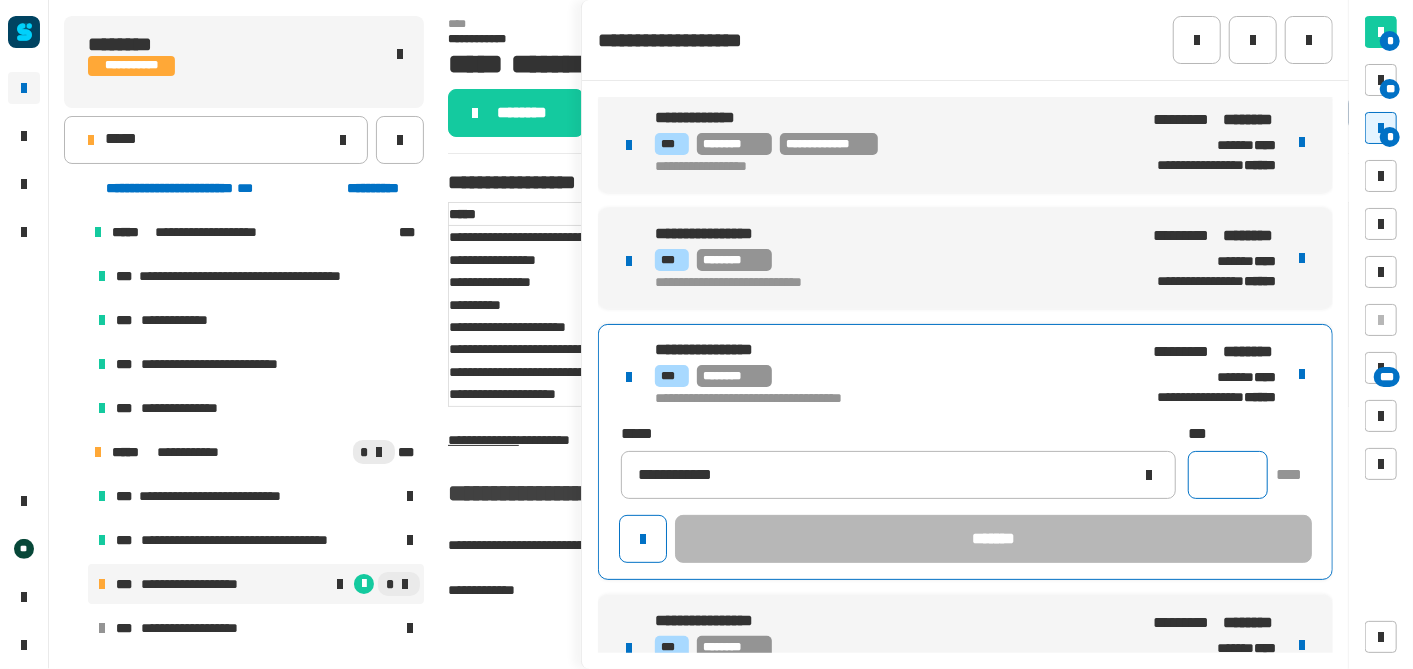 click 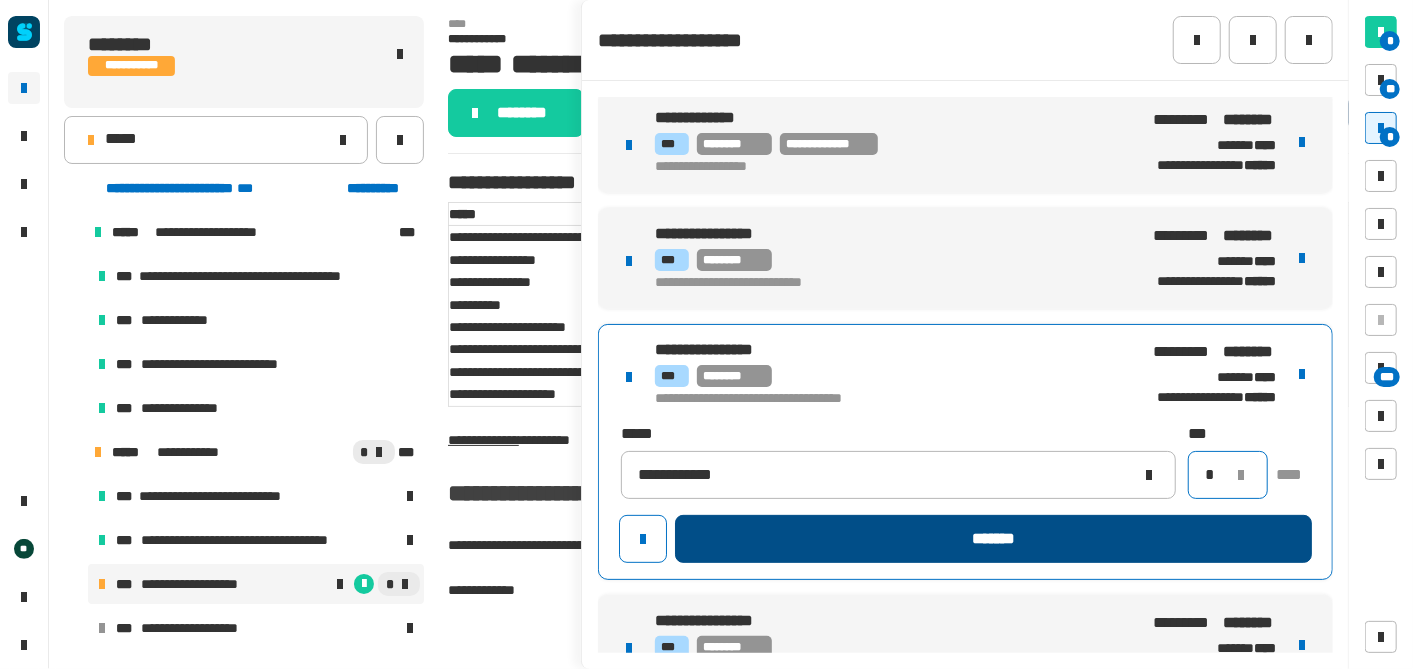 type on "*" 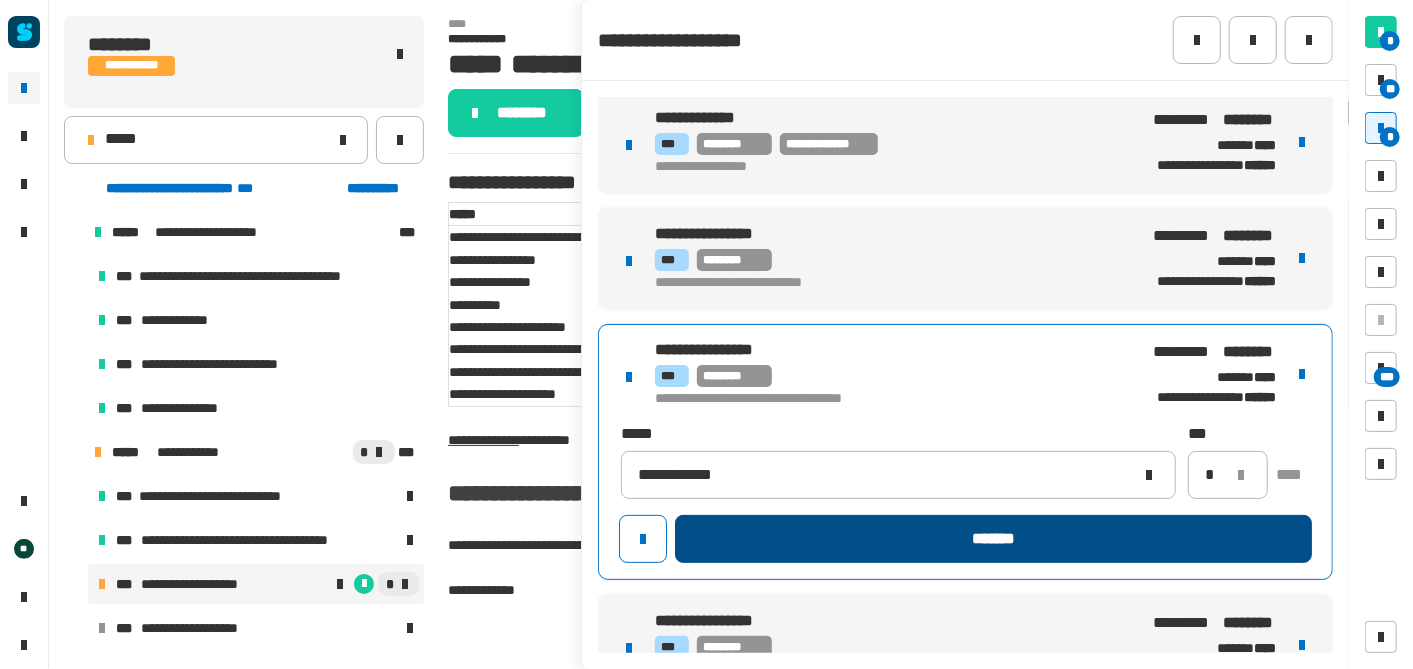 click on "*******" 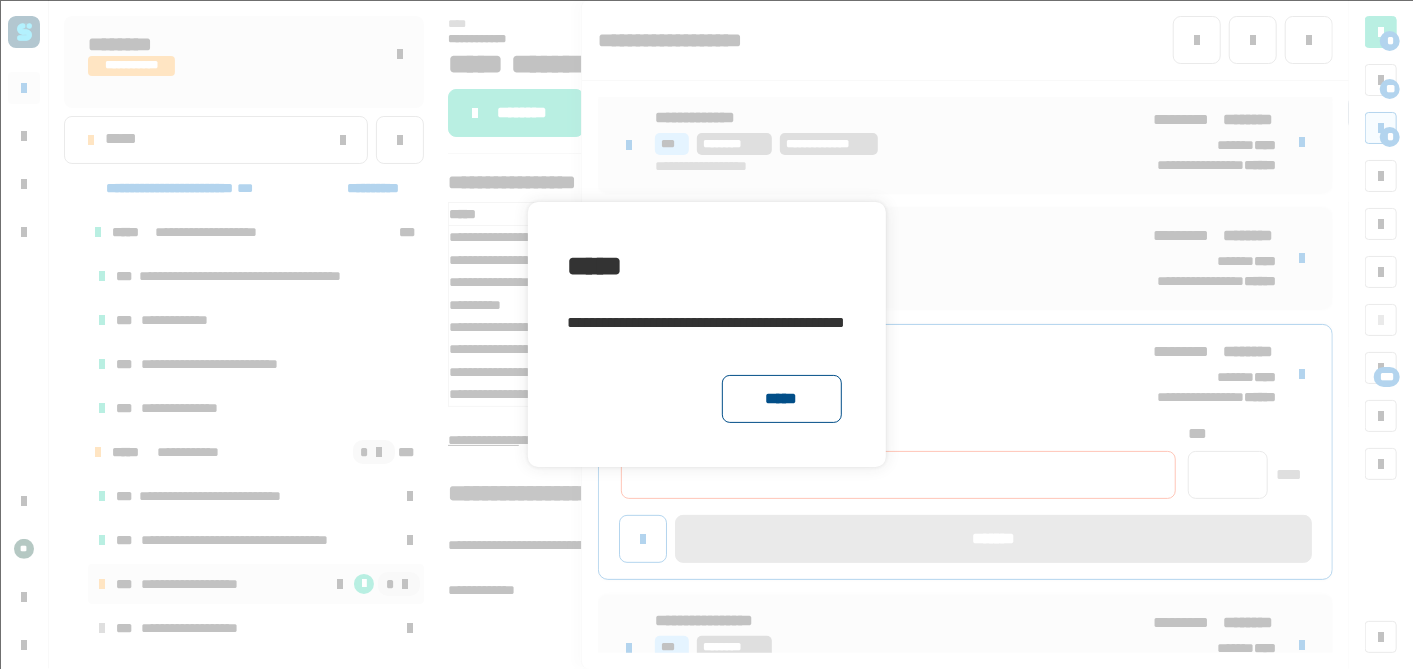 click on "*****" 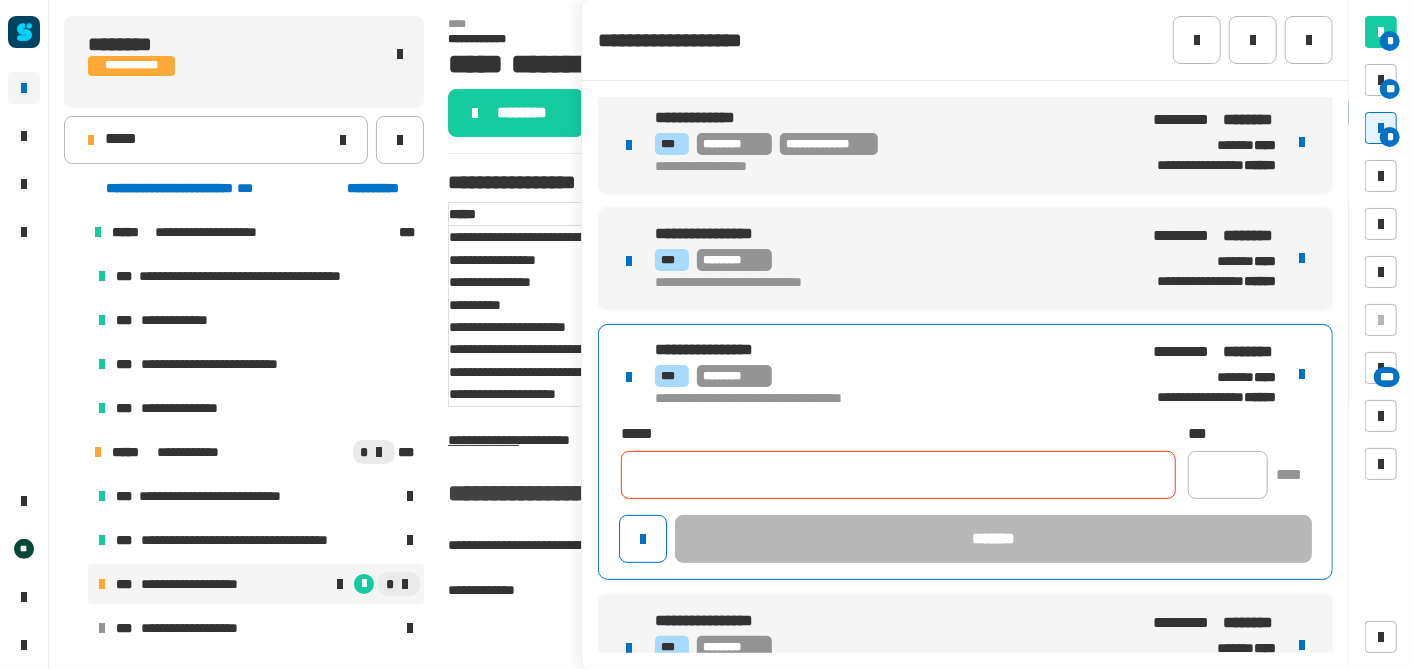 click 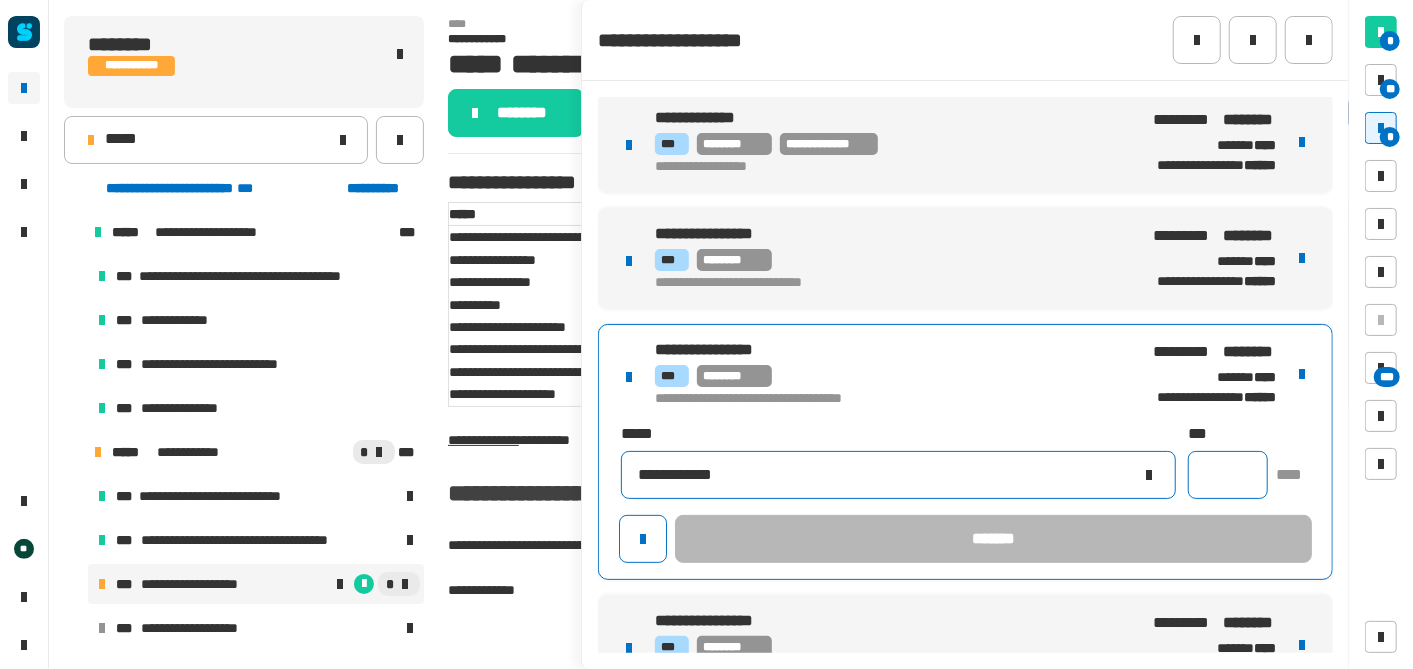 type on "**********" 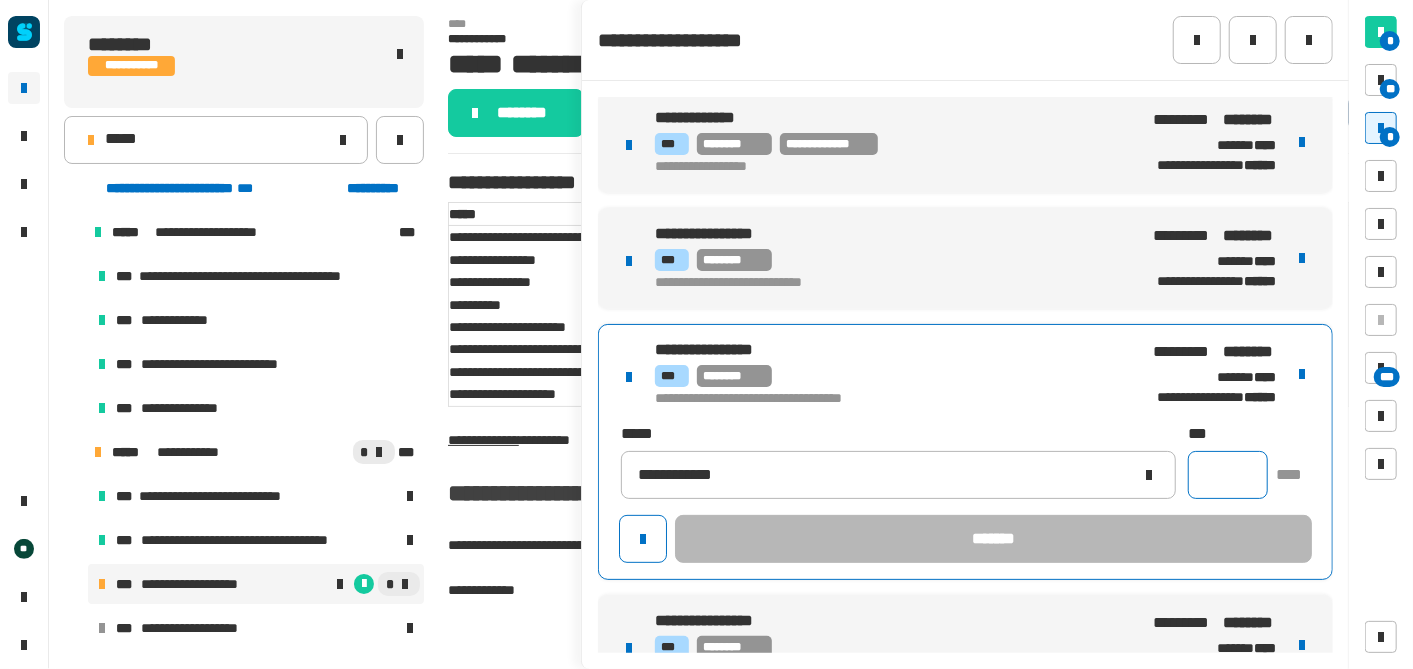 click 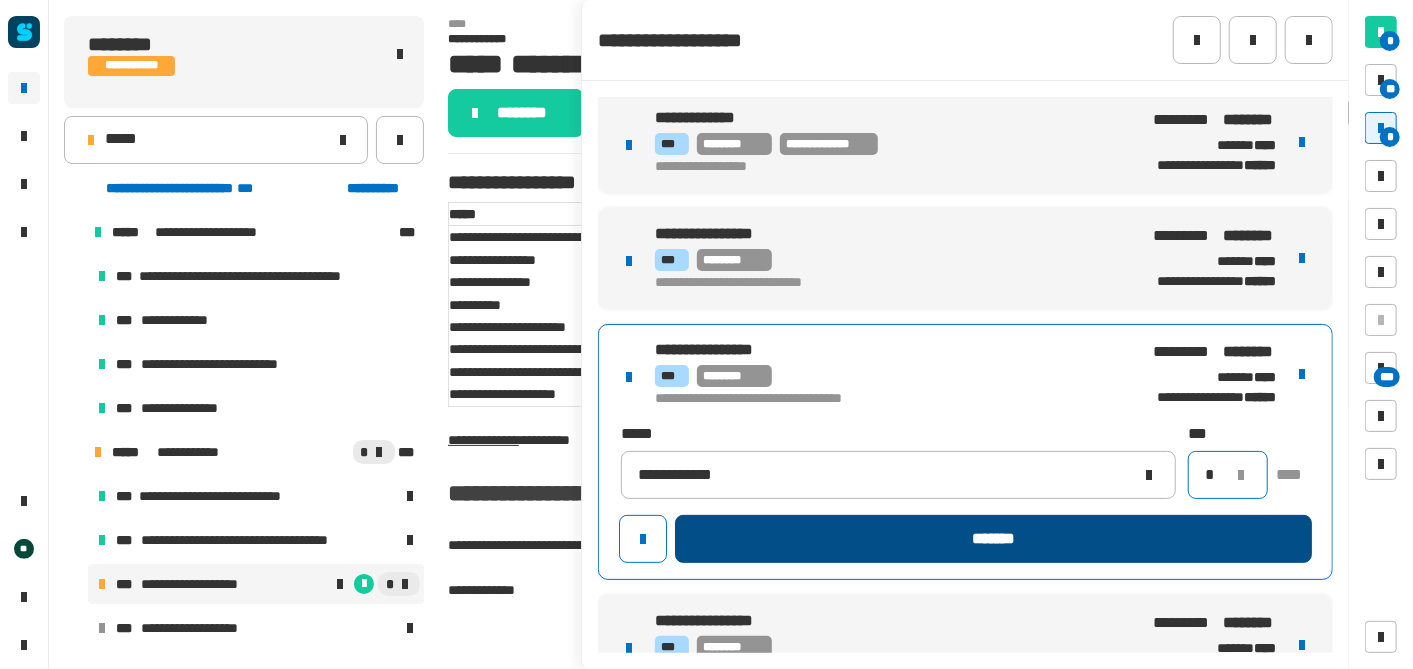 type on "*" 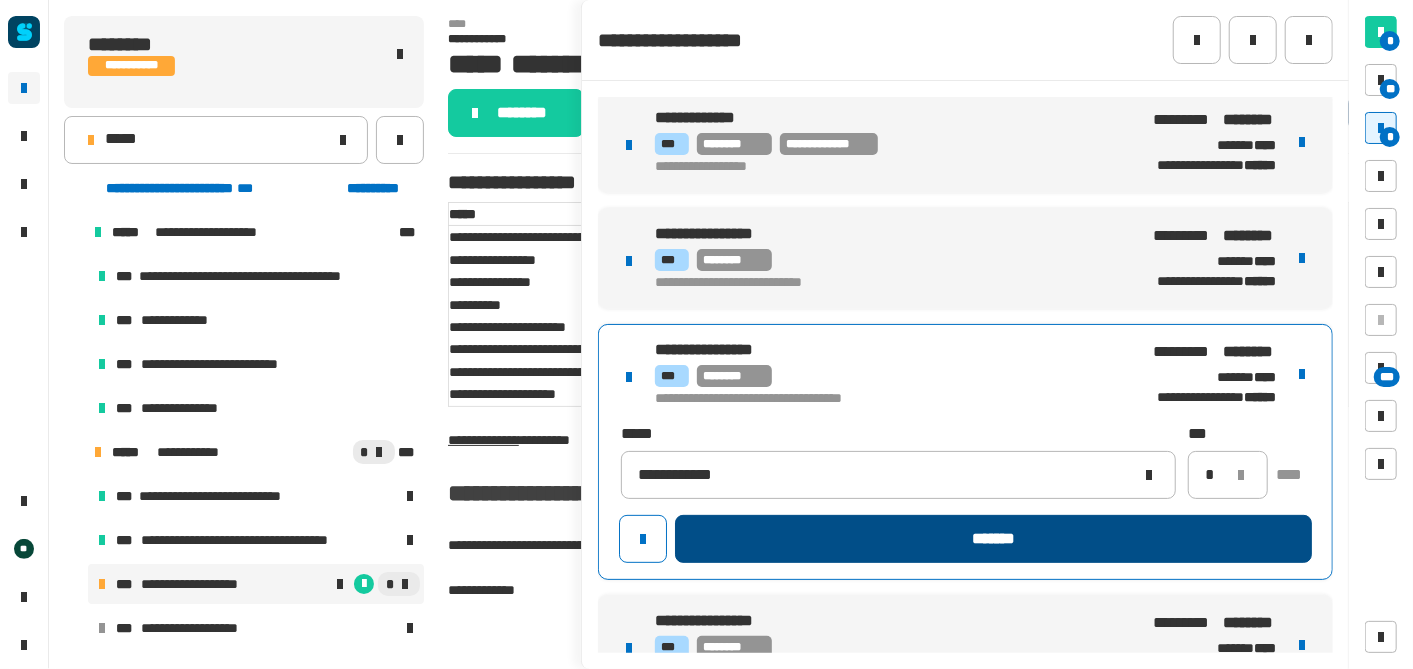 click on "*******" 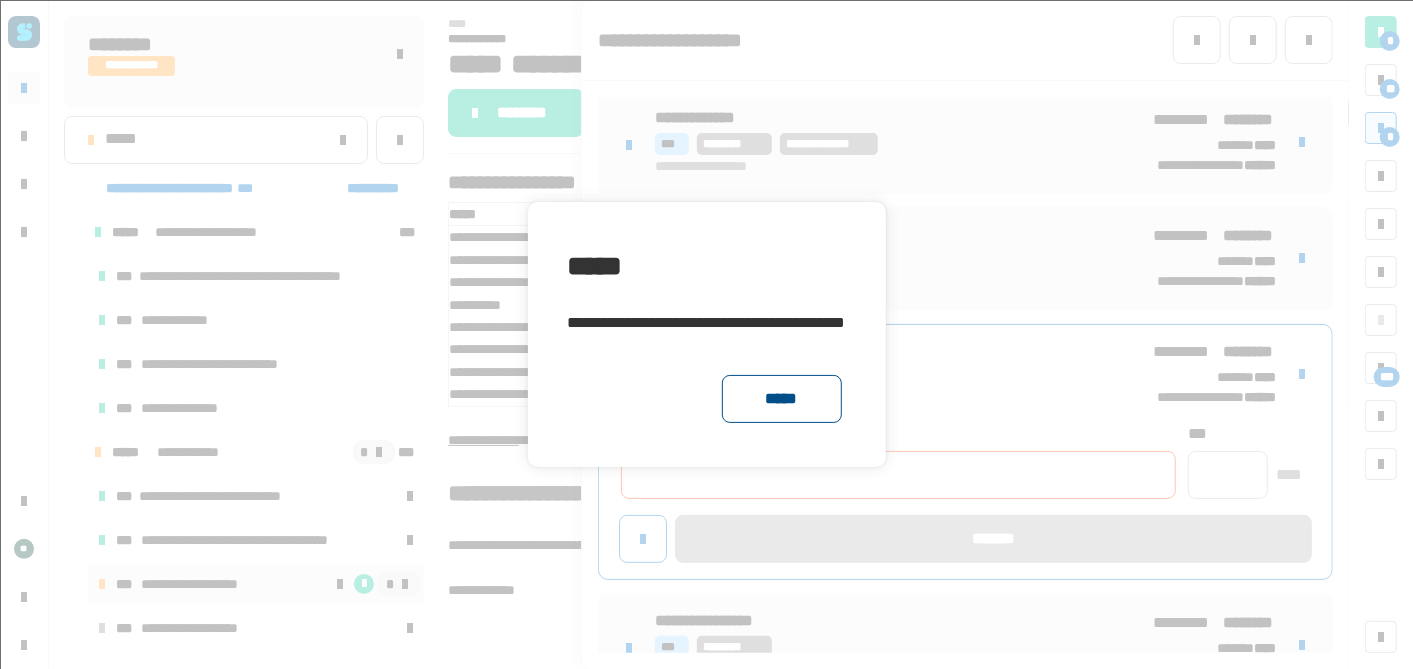 click on "*****" 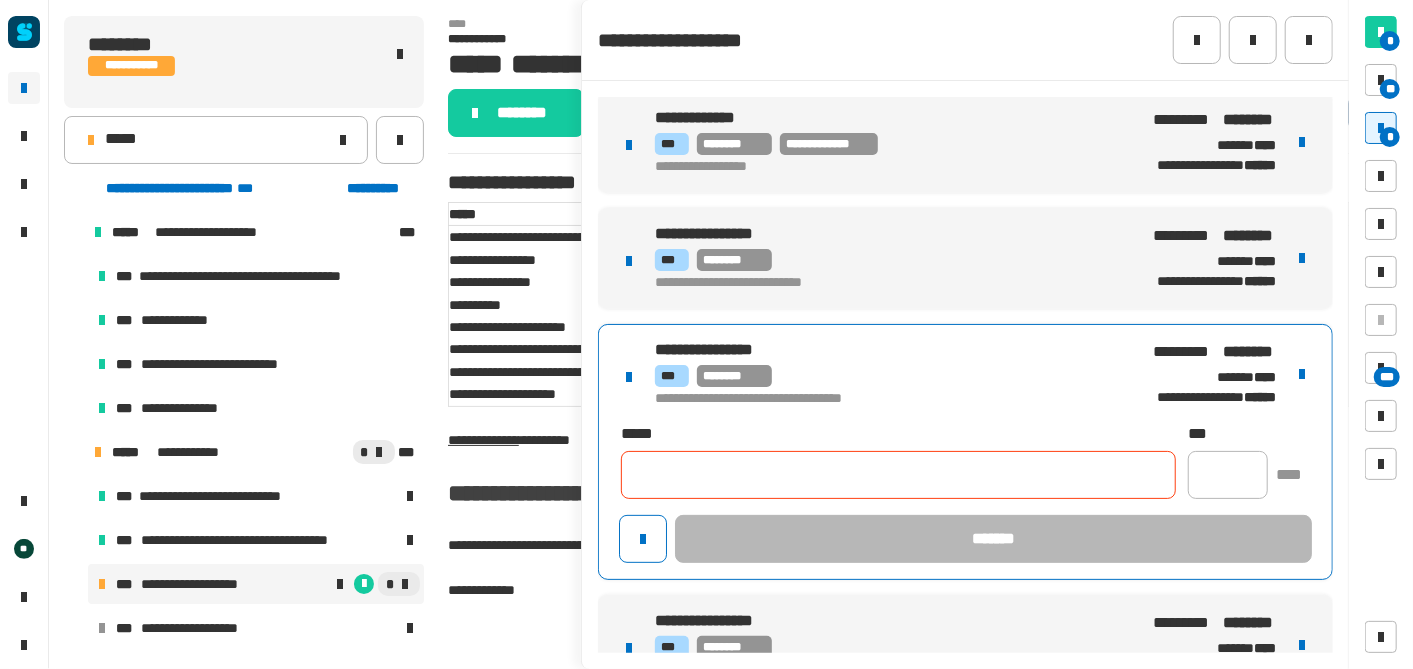 click 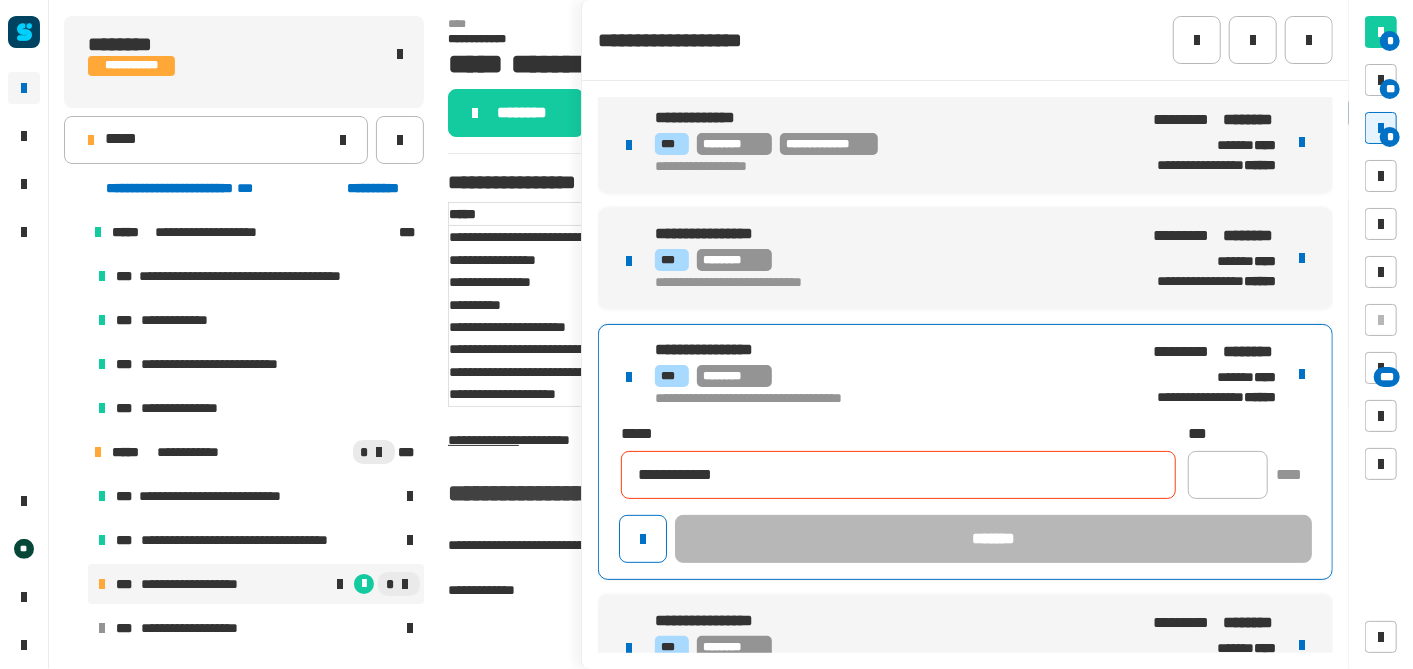 type on "**********" 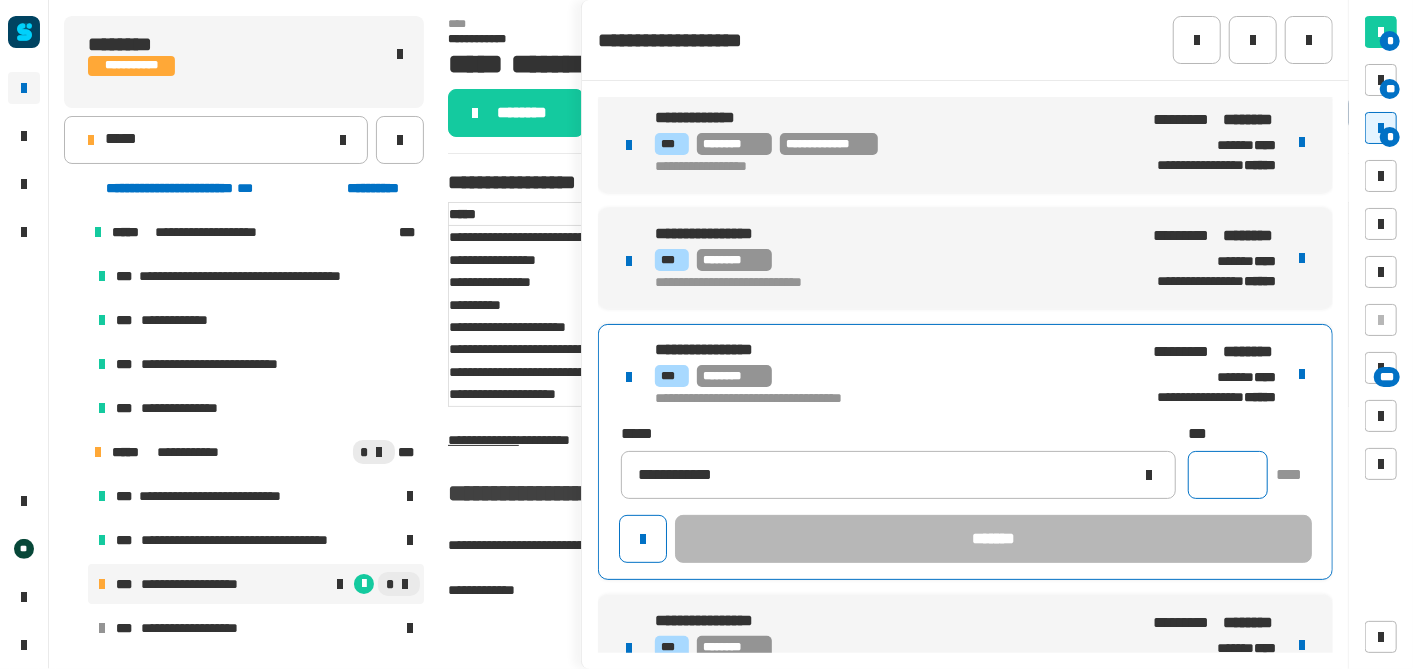 click 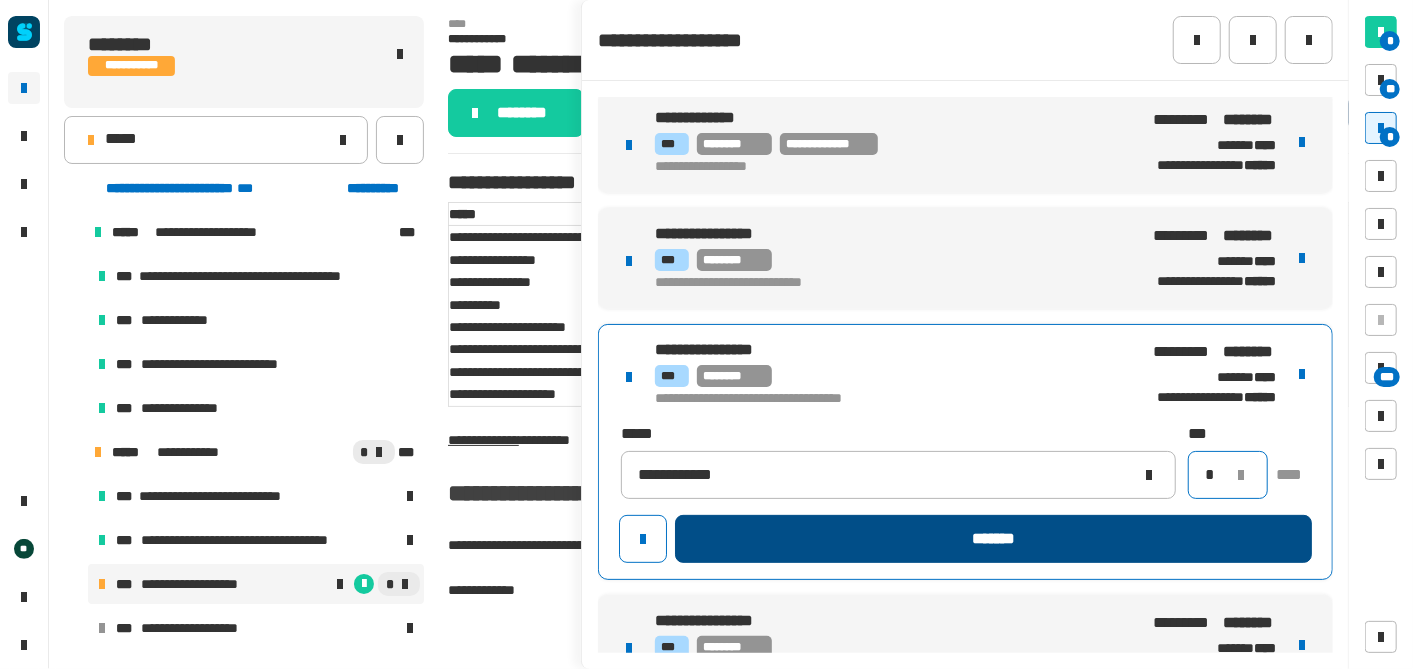 type on "*" 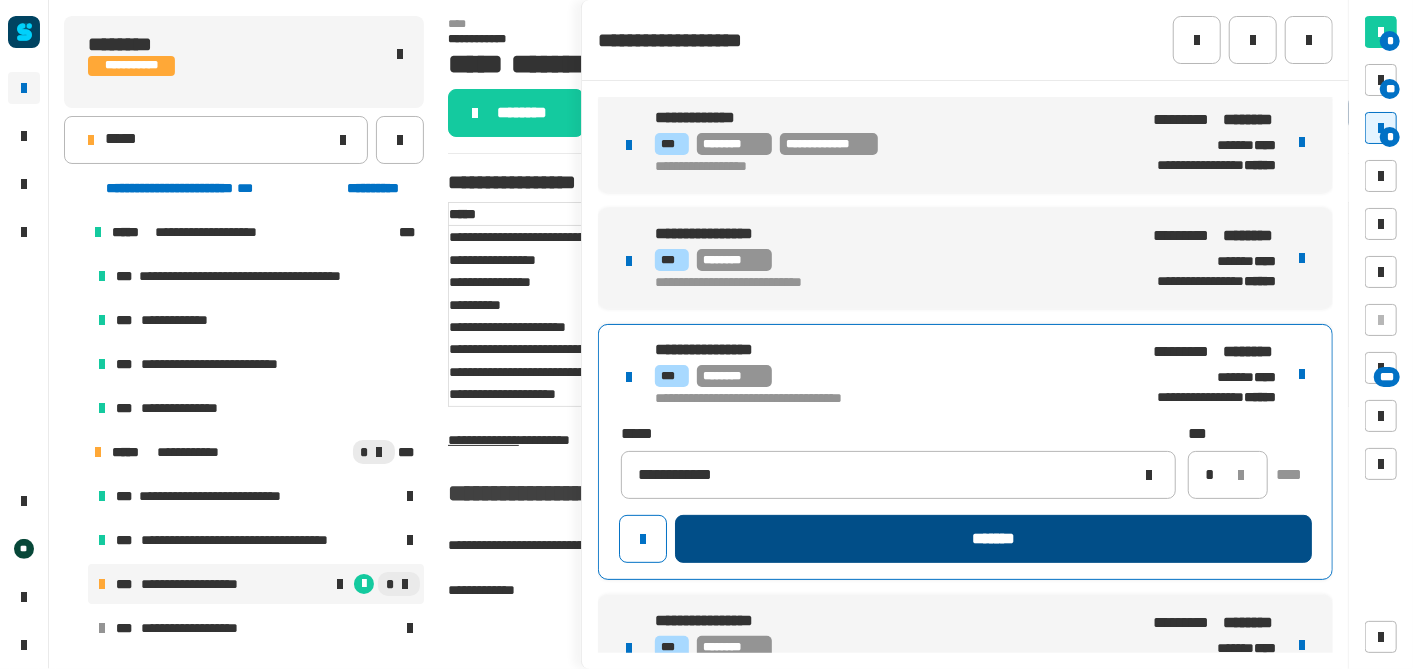 click on "*******" 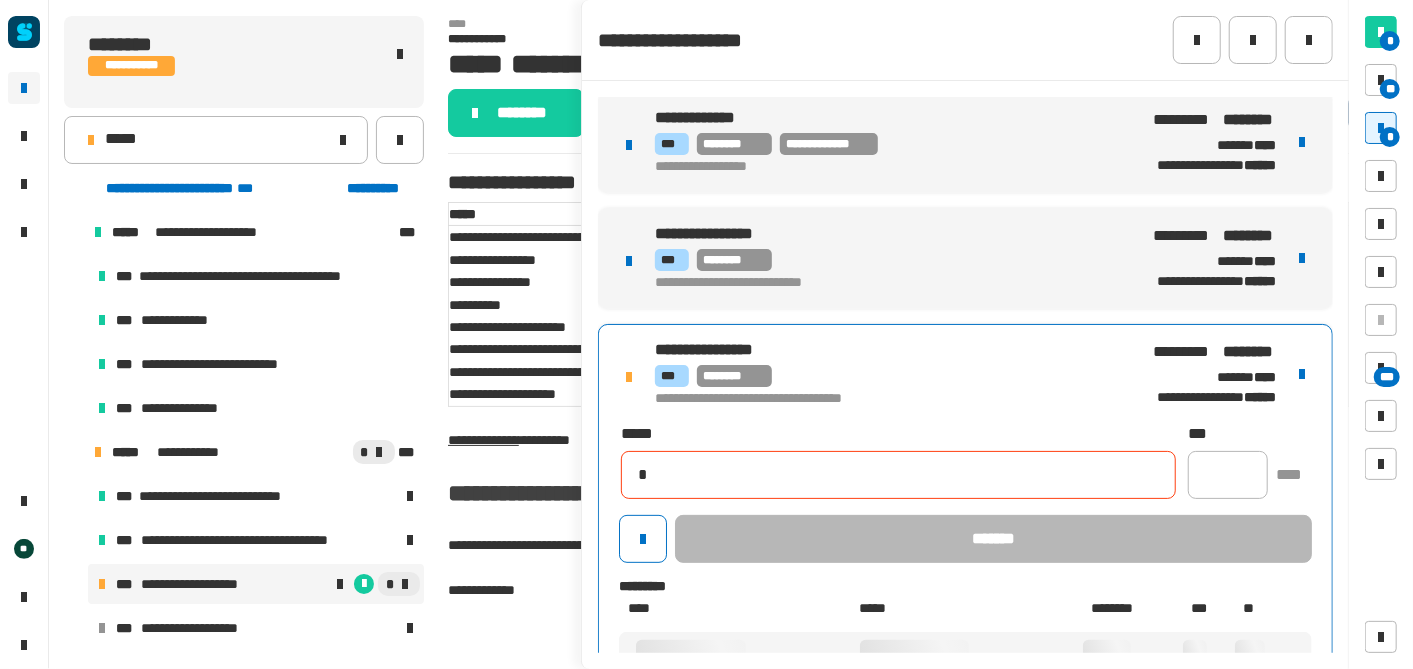 type 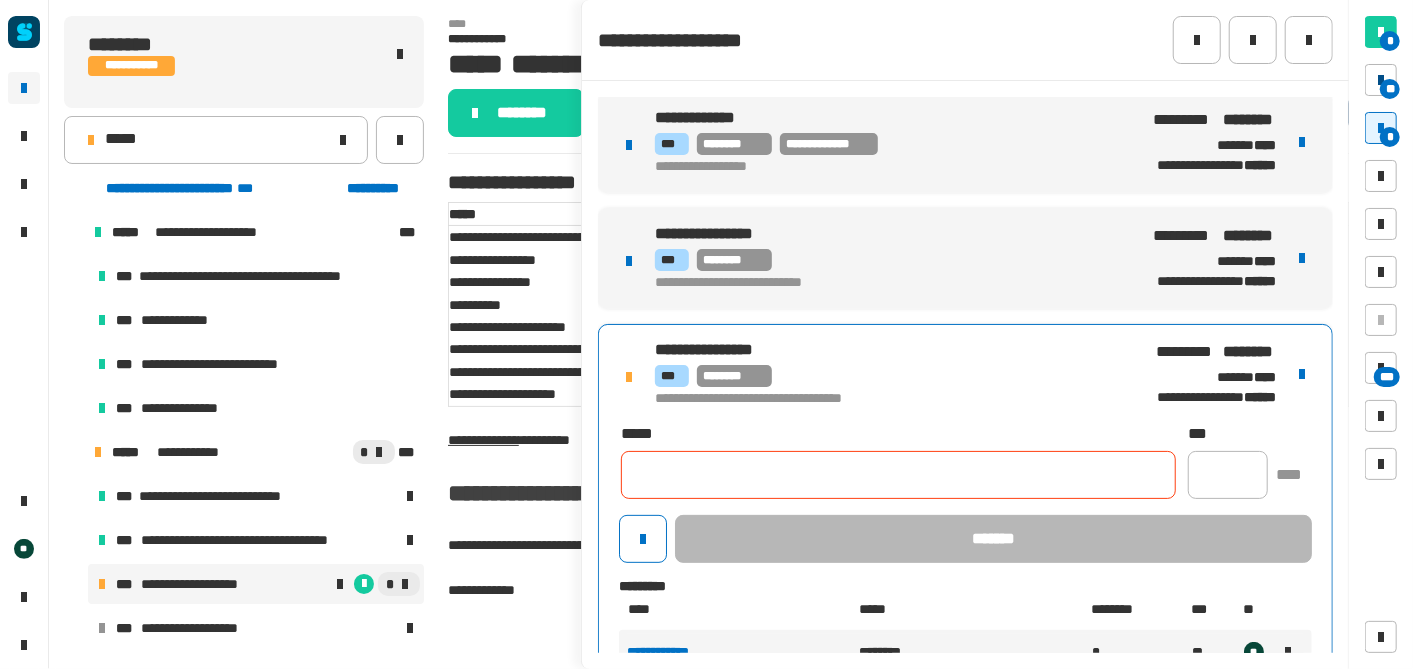 click on "**" at bounding box center (1390, 89) 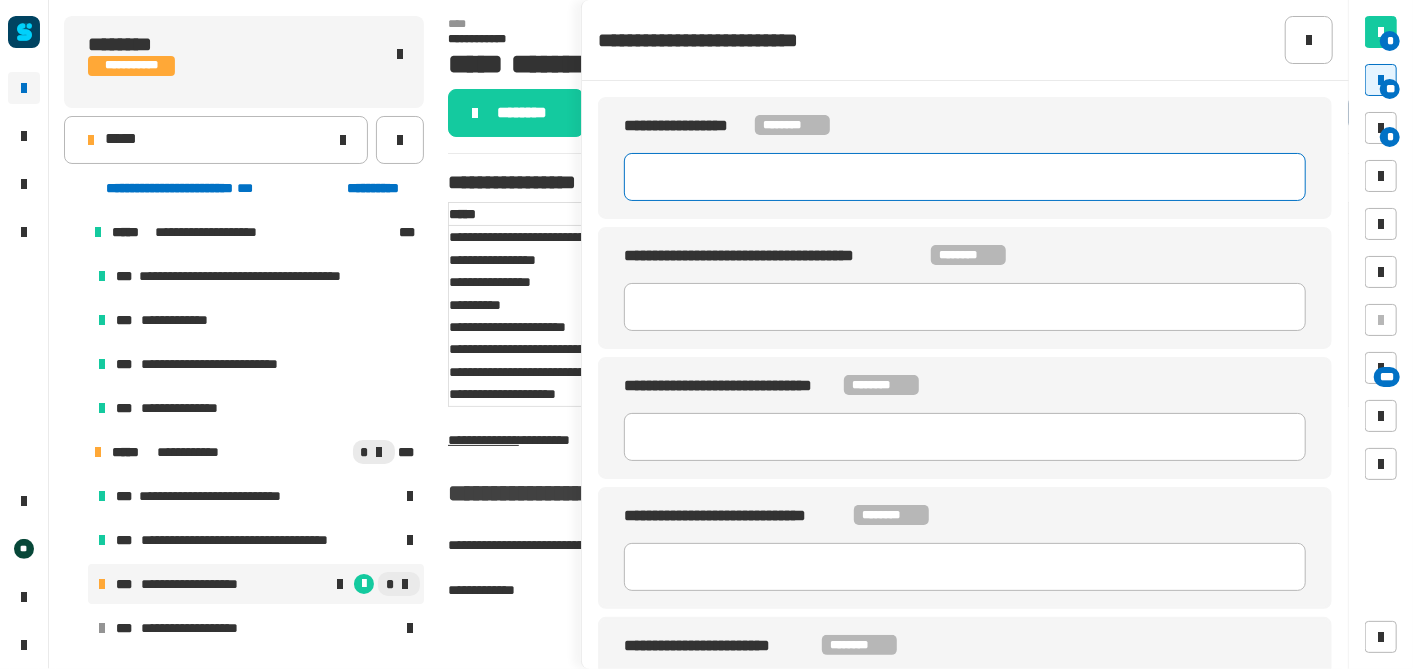 click 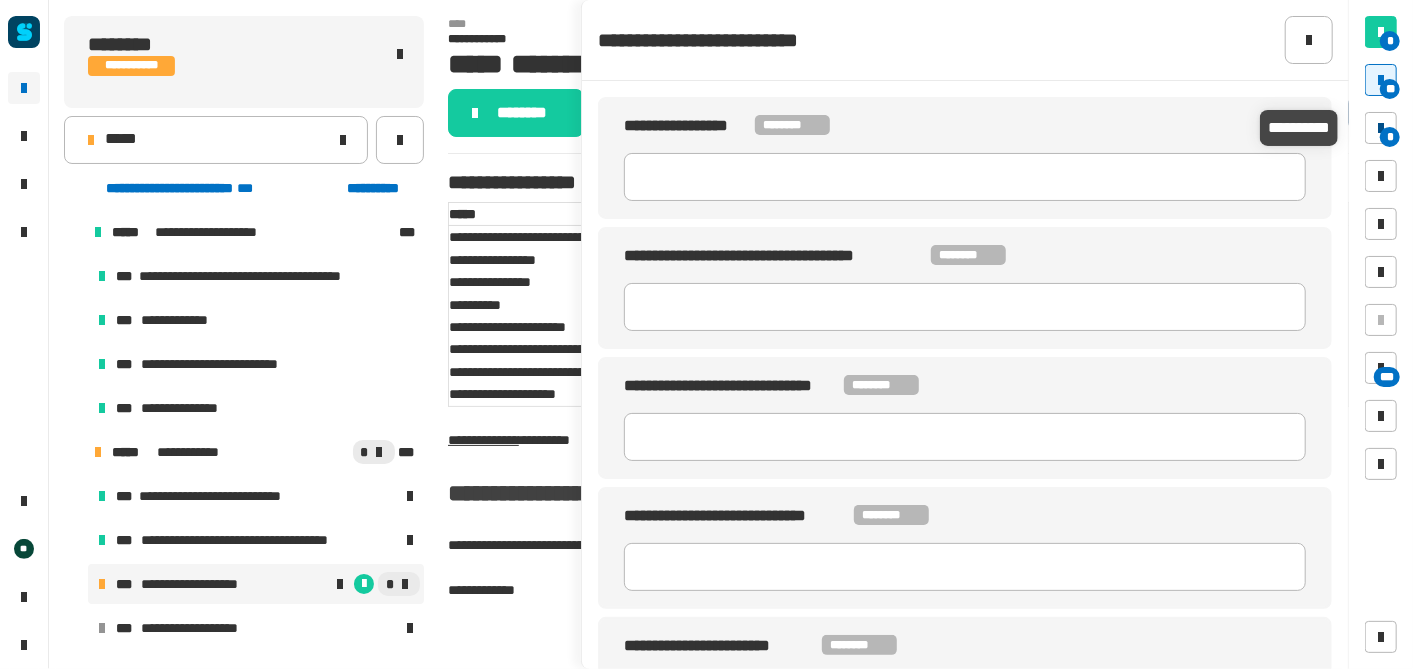 click at bounding box center [1381, 128] 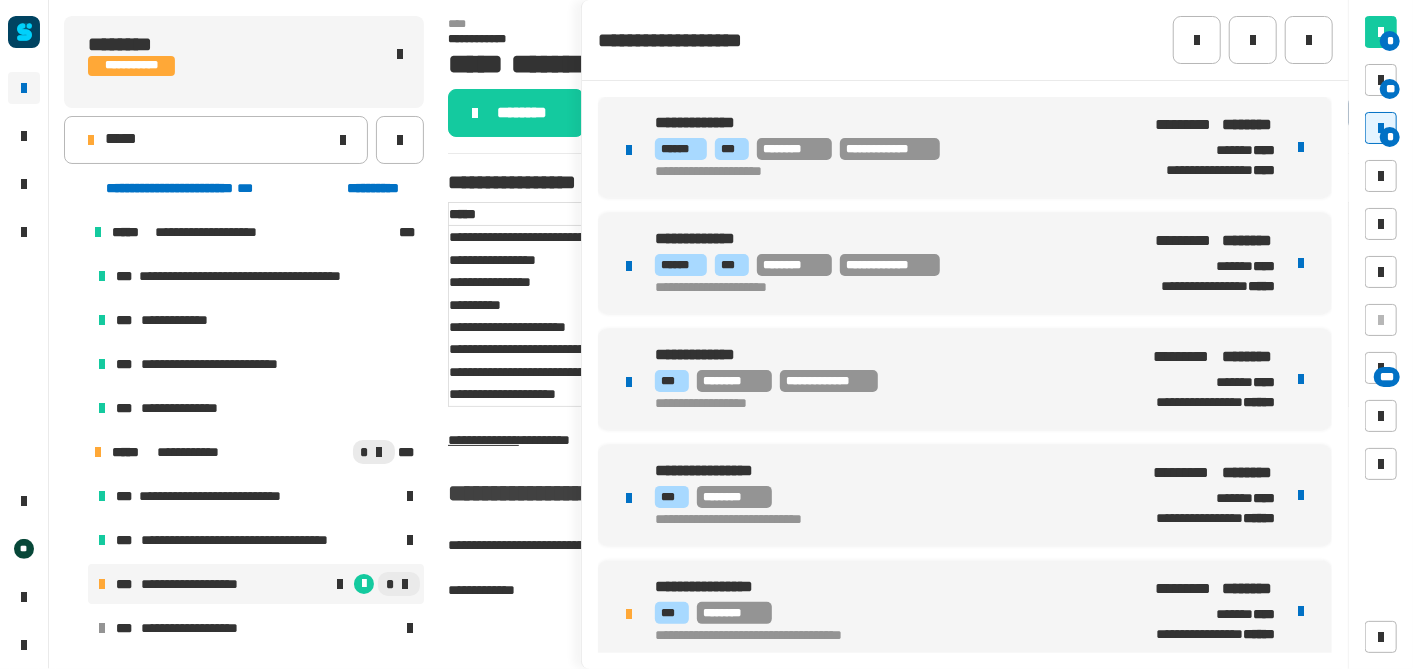 click on "**********" at bounding box center [876, 288] 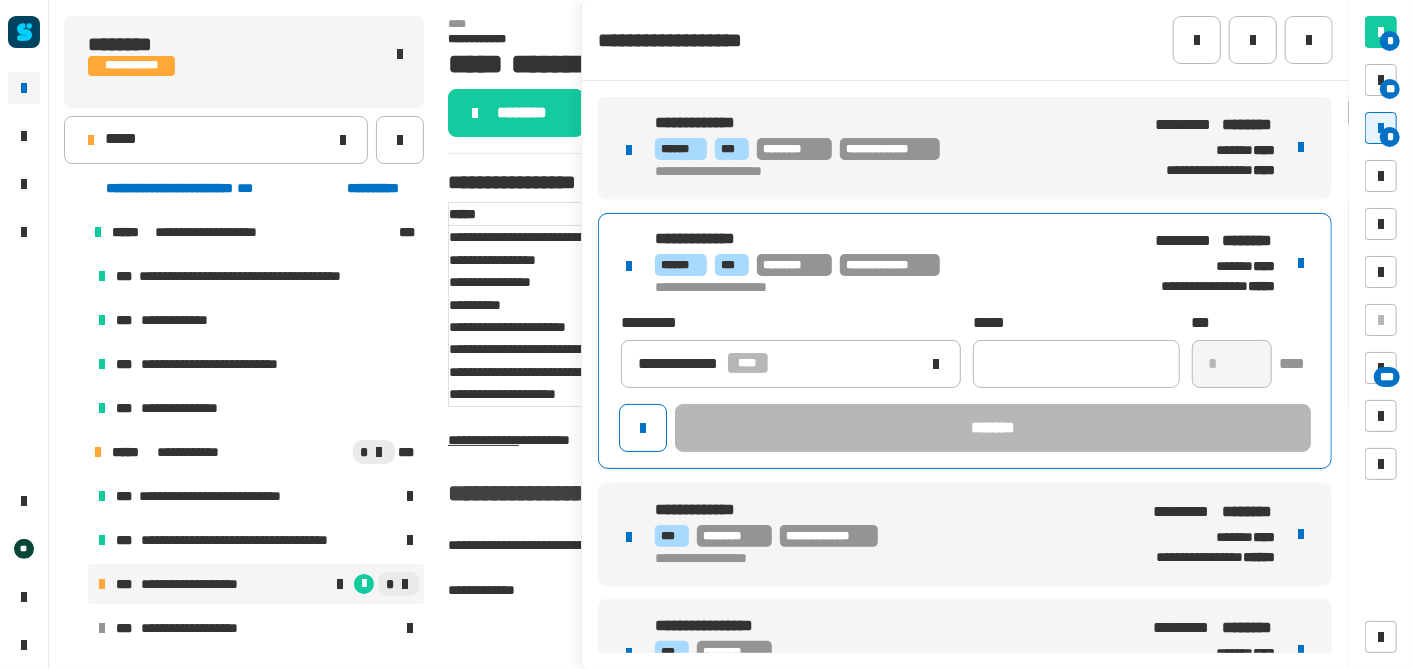 click on "[FIRST] [LAST] [STREET] [CITY] [STATE] [ZIP] [COUNTRY] [PHONE] [EMAIL]" at bounding box center [965, 147] 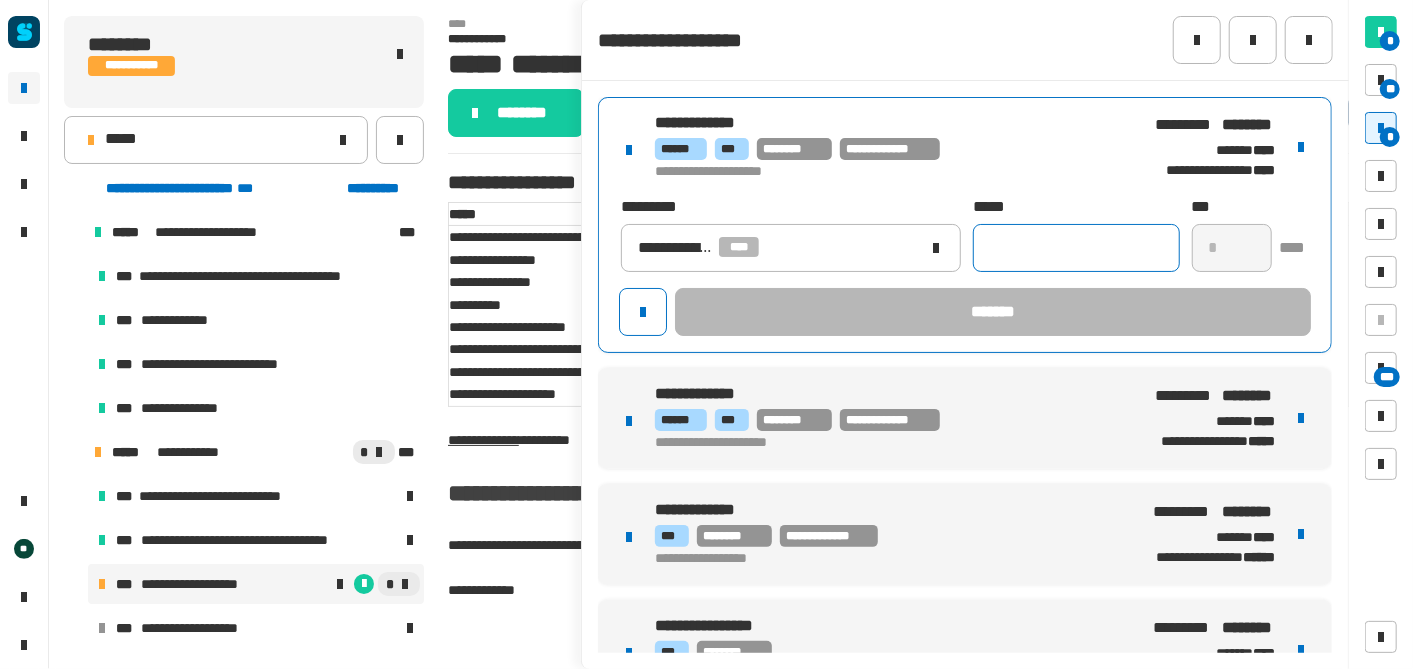 click 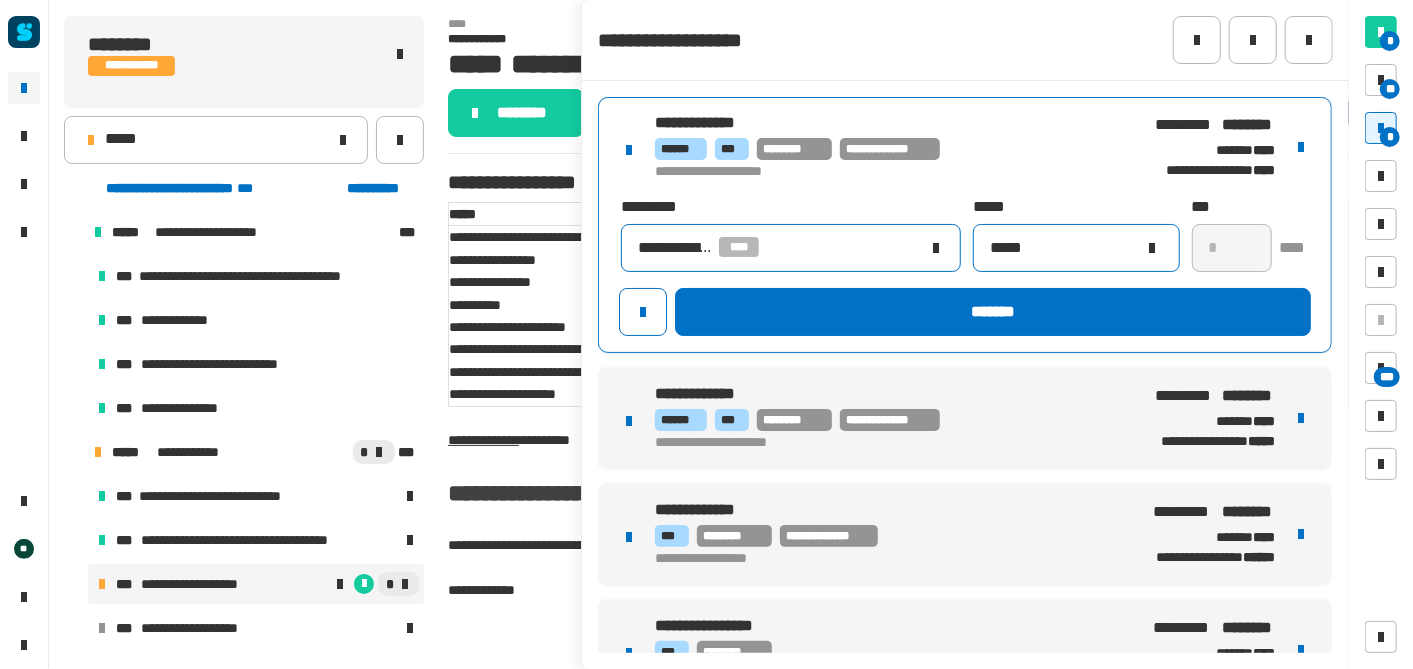 type on "*****" 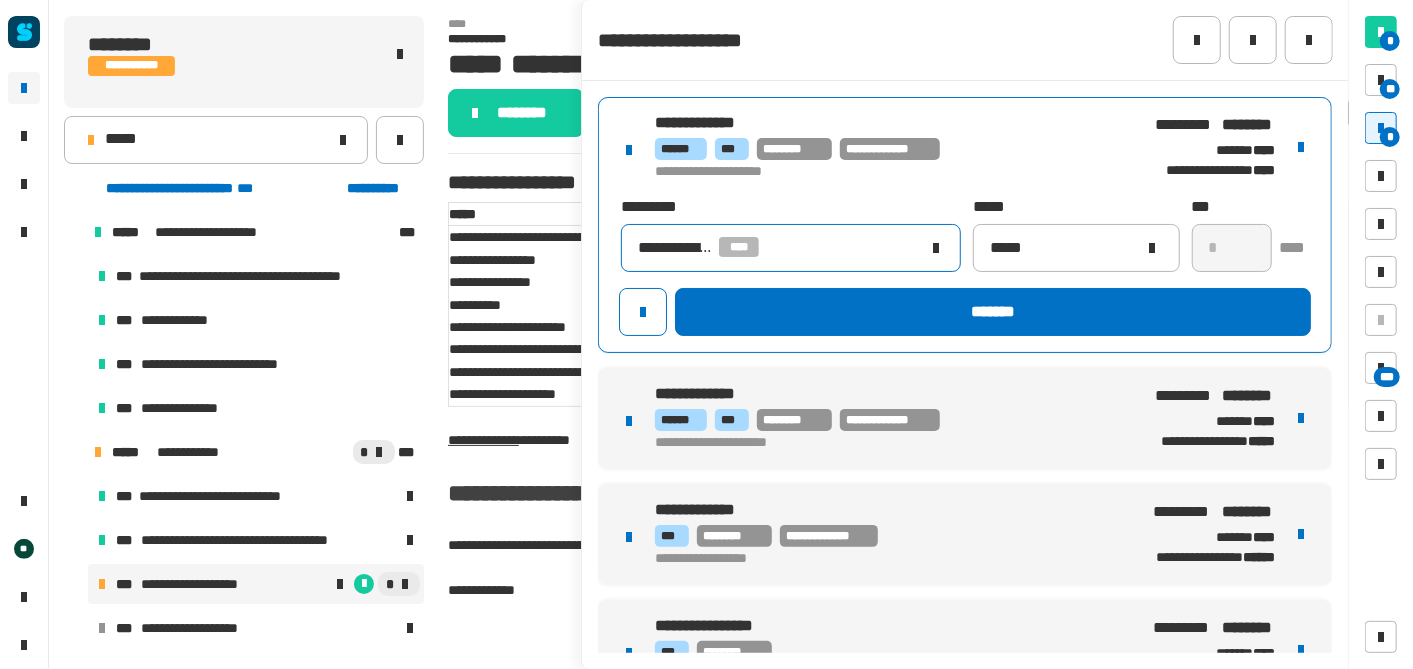click on "**********" 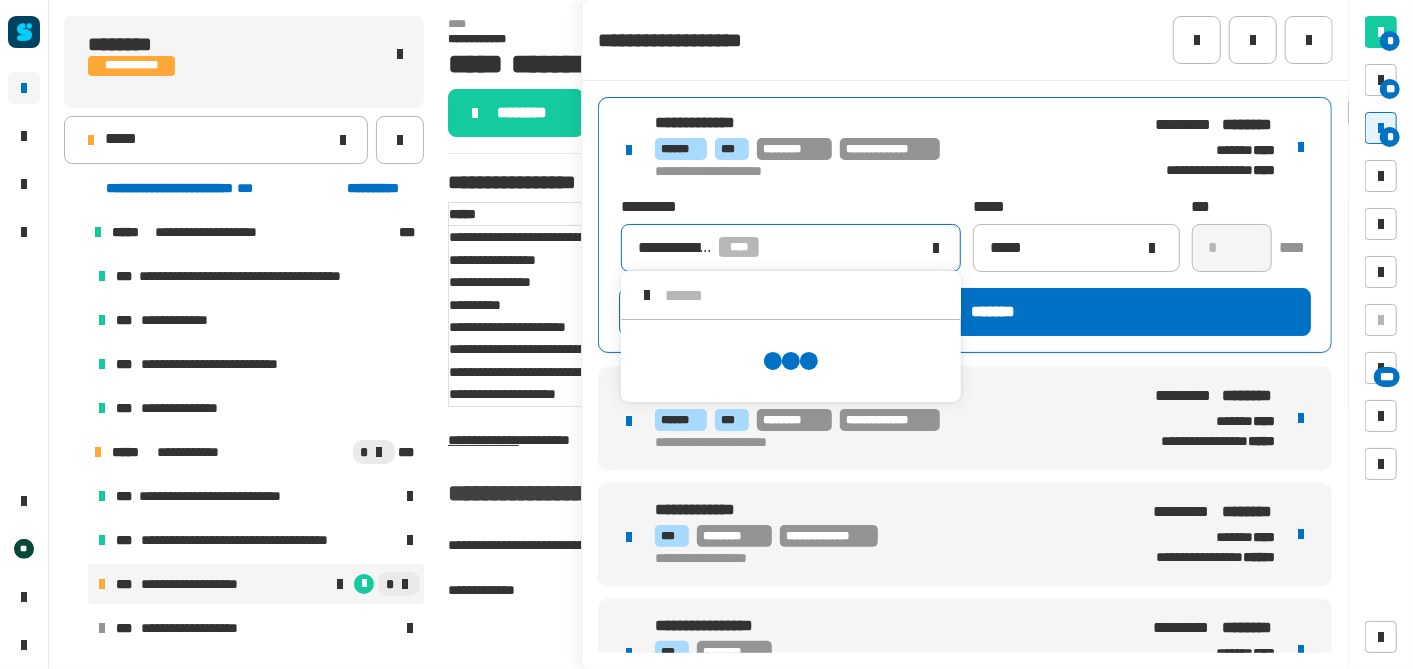 scroll, scrollTop: 0, scrollLeft: 0, axis: both 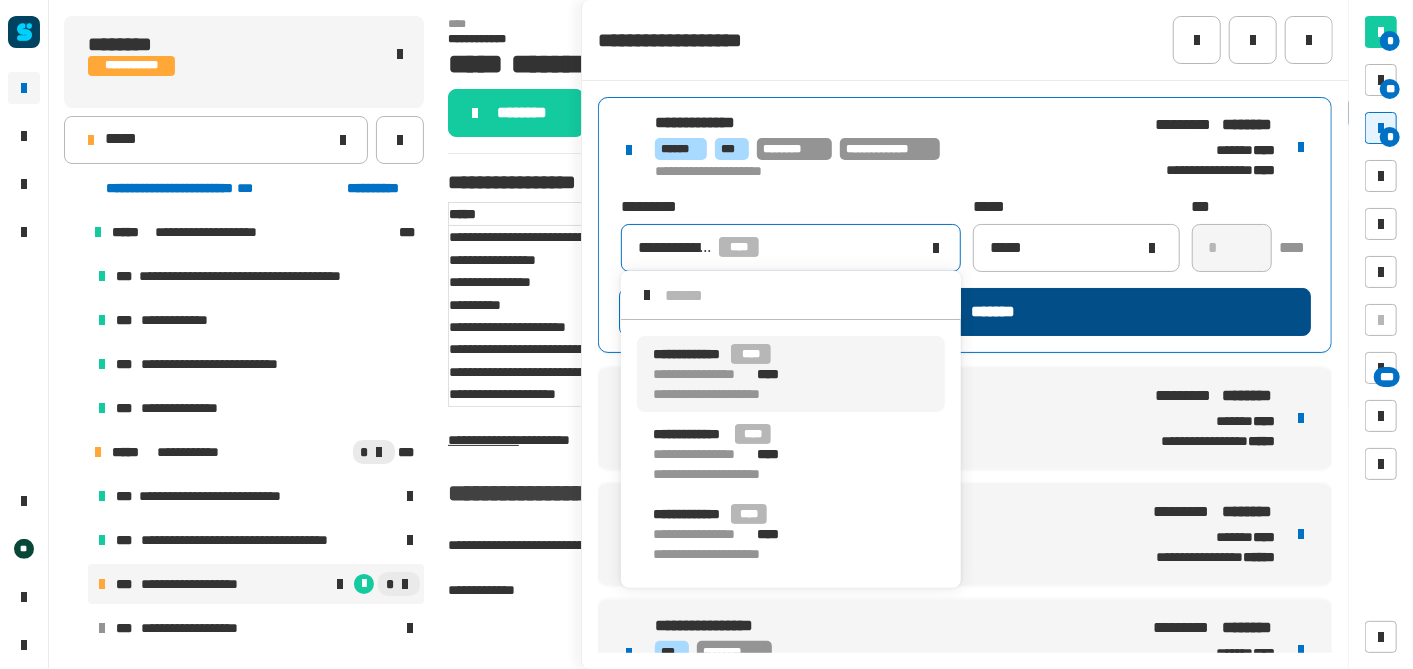 click on "*******" 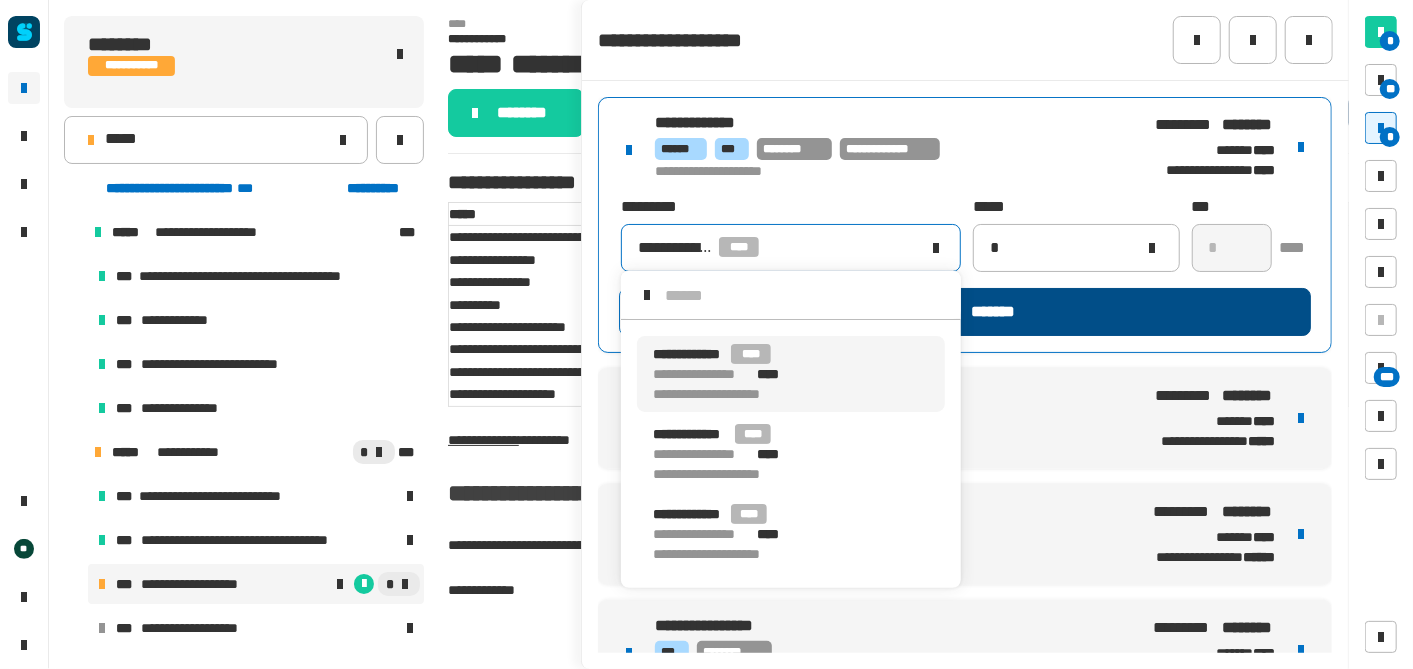 type 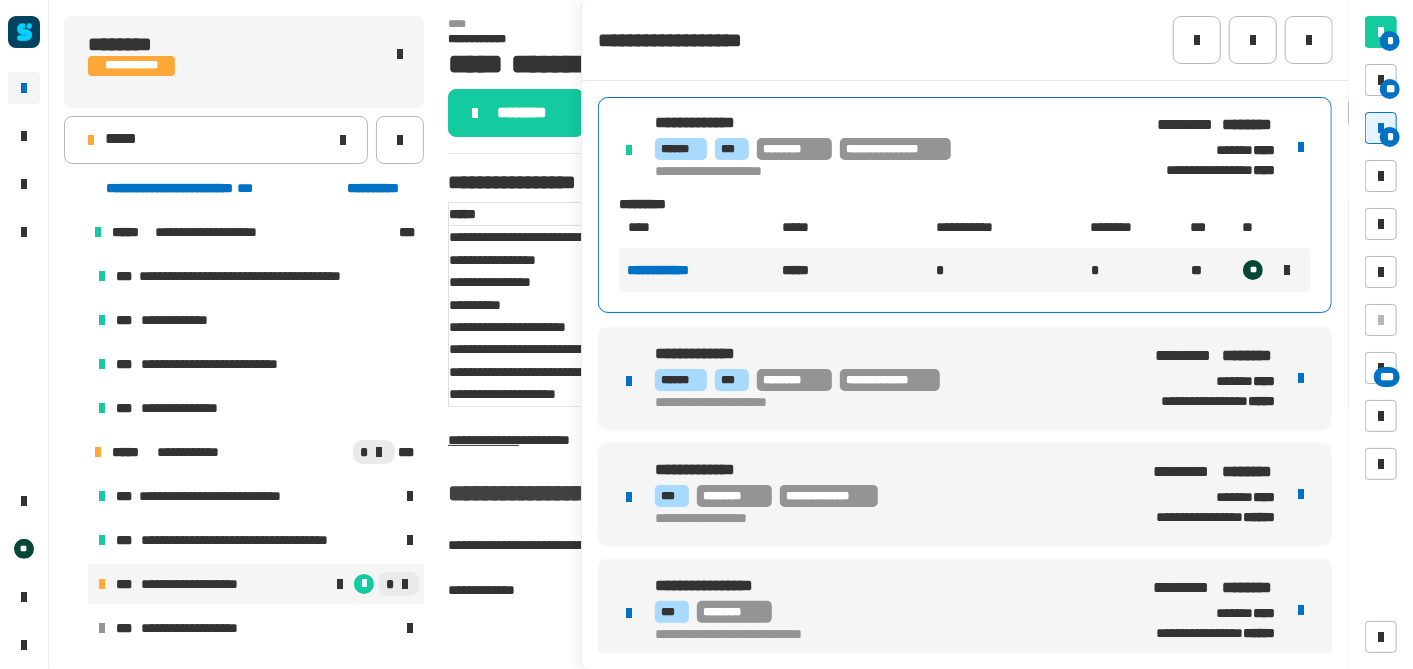 click on "[FIRST] [LAST] [STREET] [CITY] [STATE] [ZIP] [COUNTRY] [PHONE] [EMAIL]" at bounding box center (599, 316) 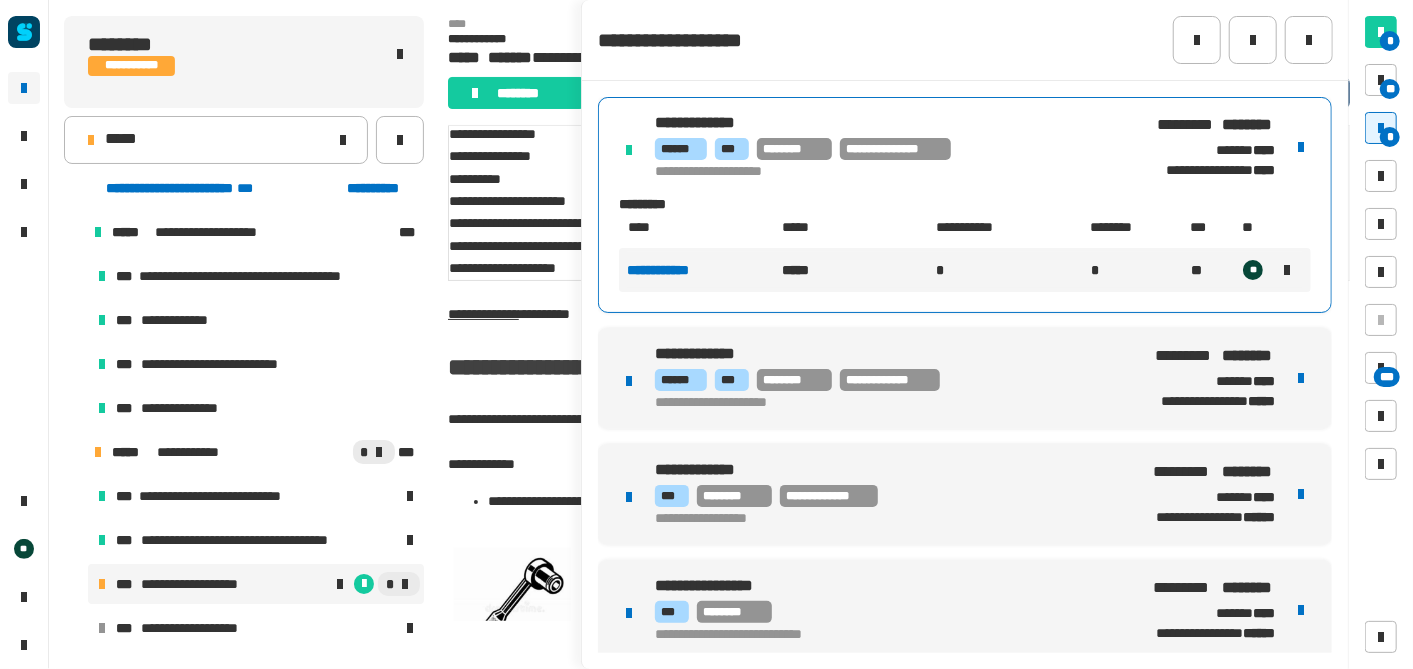scroll, scrollTop: 109, scrollLeft: 0, axis: vertical 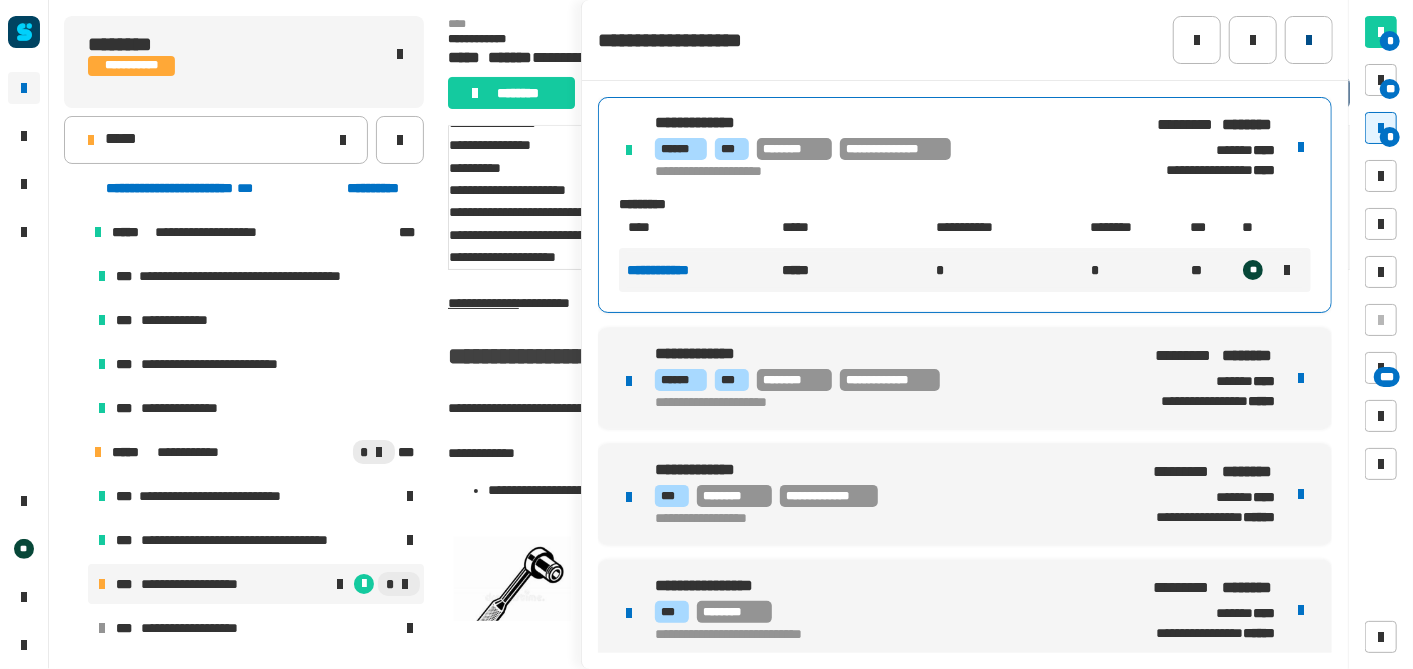 click 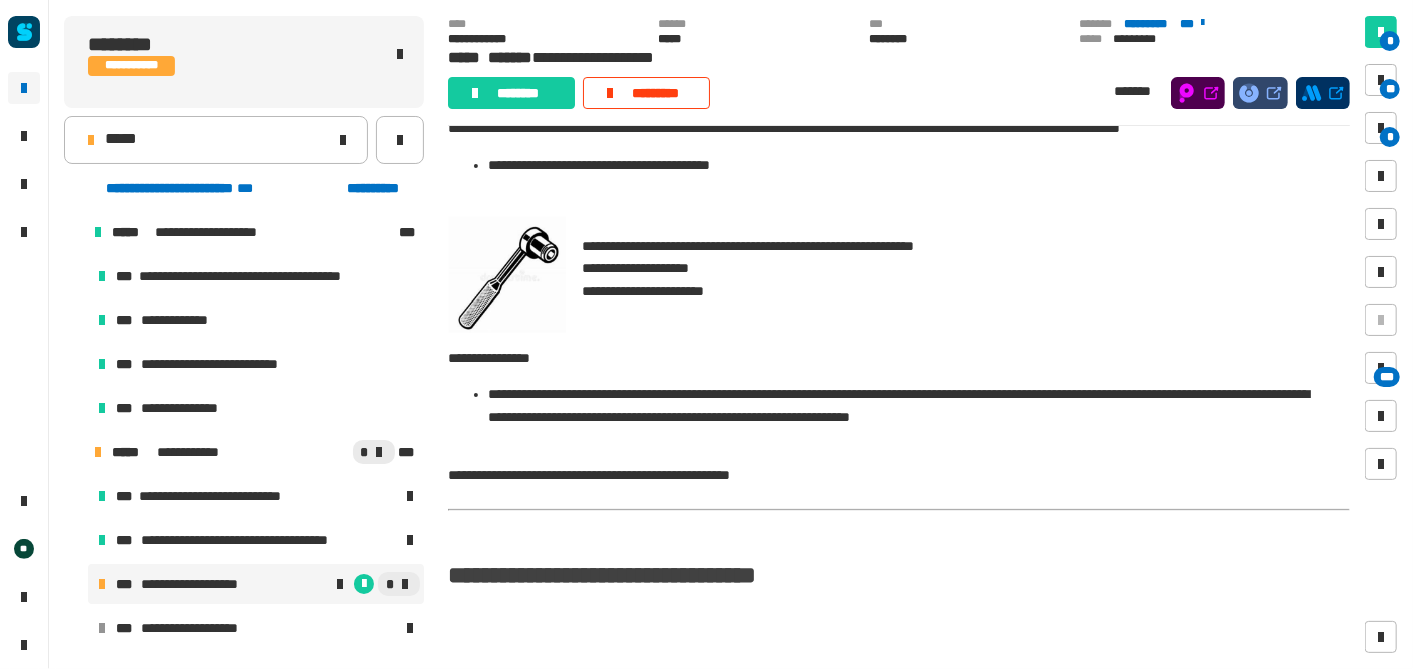 scroll, scrollTop: 8311, scrollLeft: 0, axis: vertical 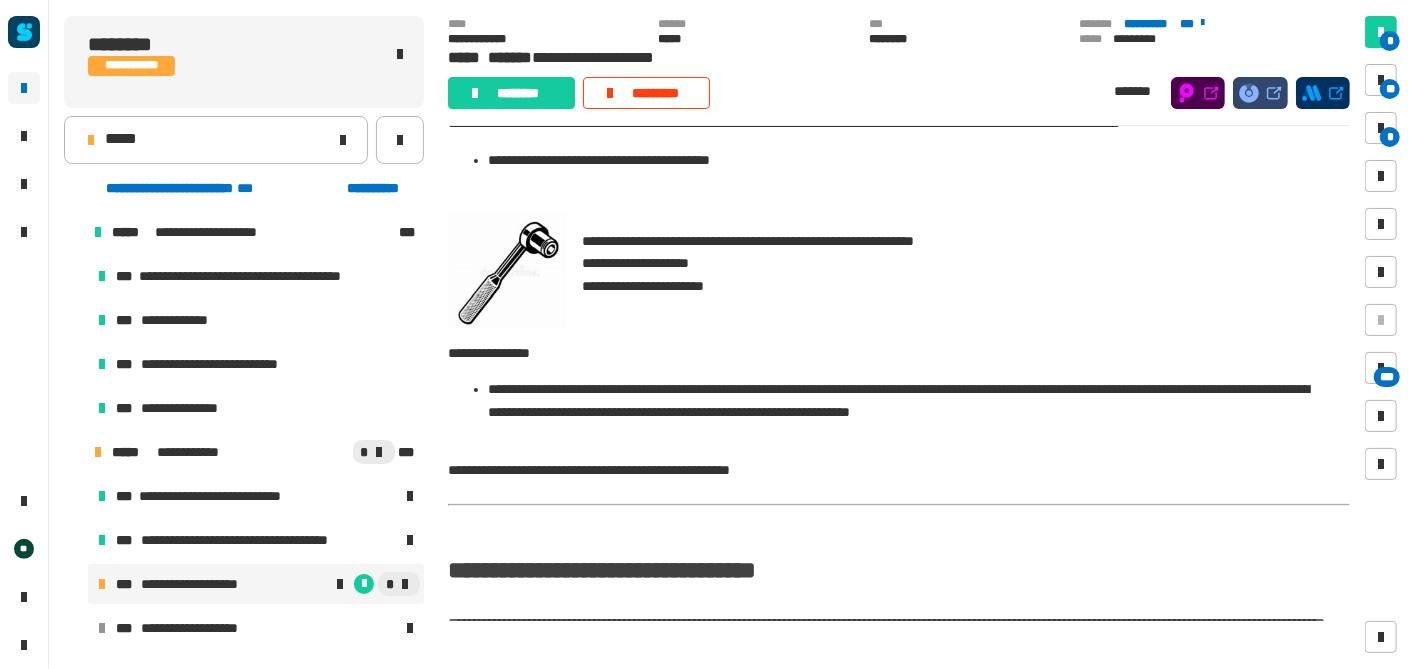click on "**********" 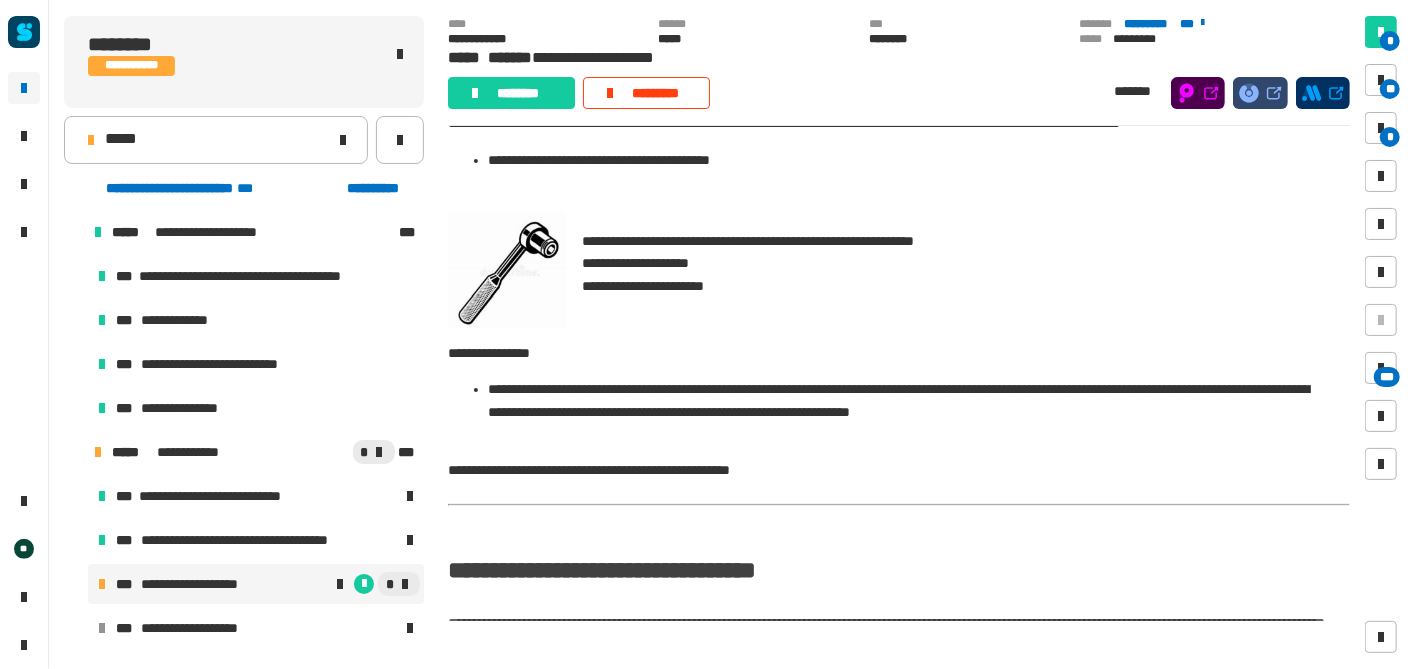 click 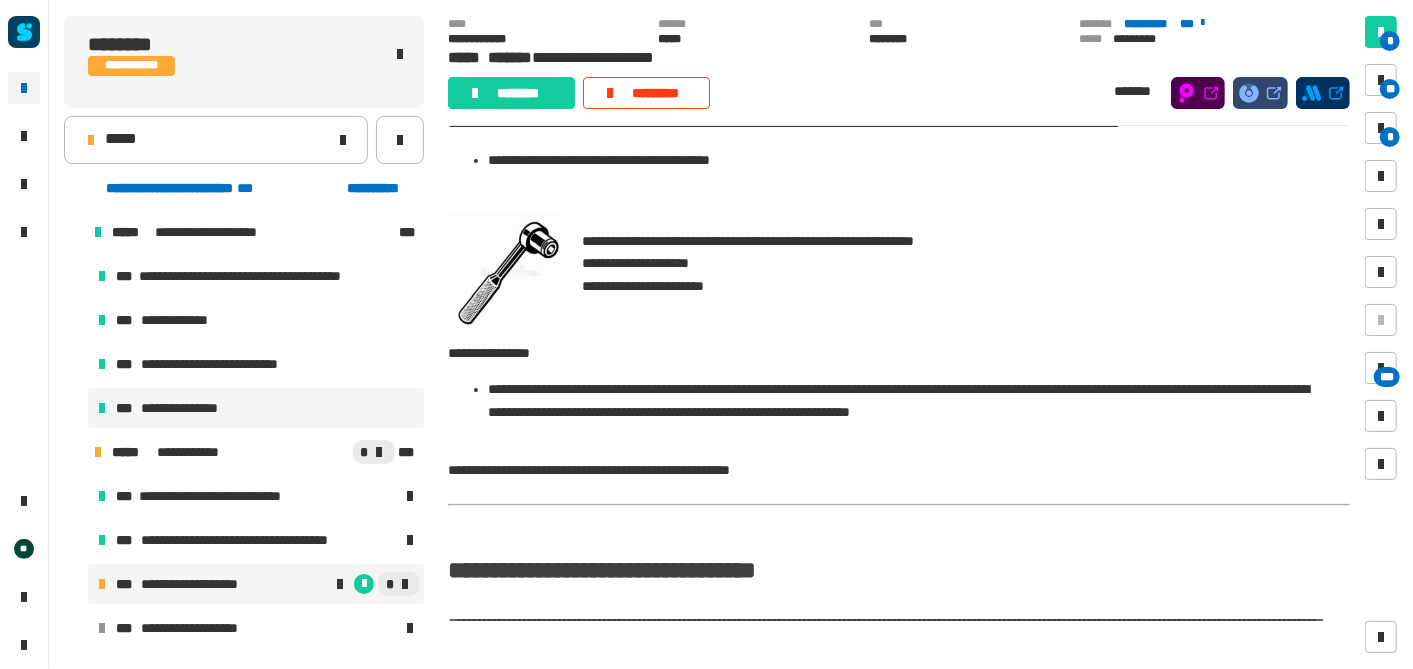 scroll, scrollTop: 170, scrollLeft: 0, axis: vertical 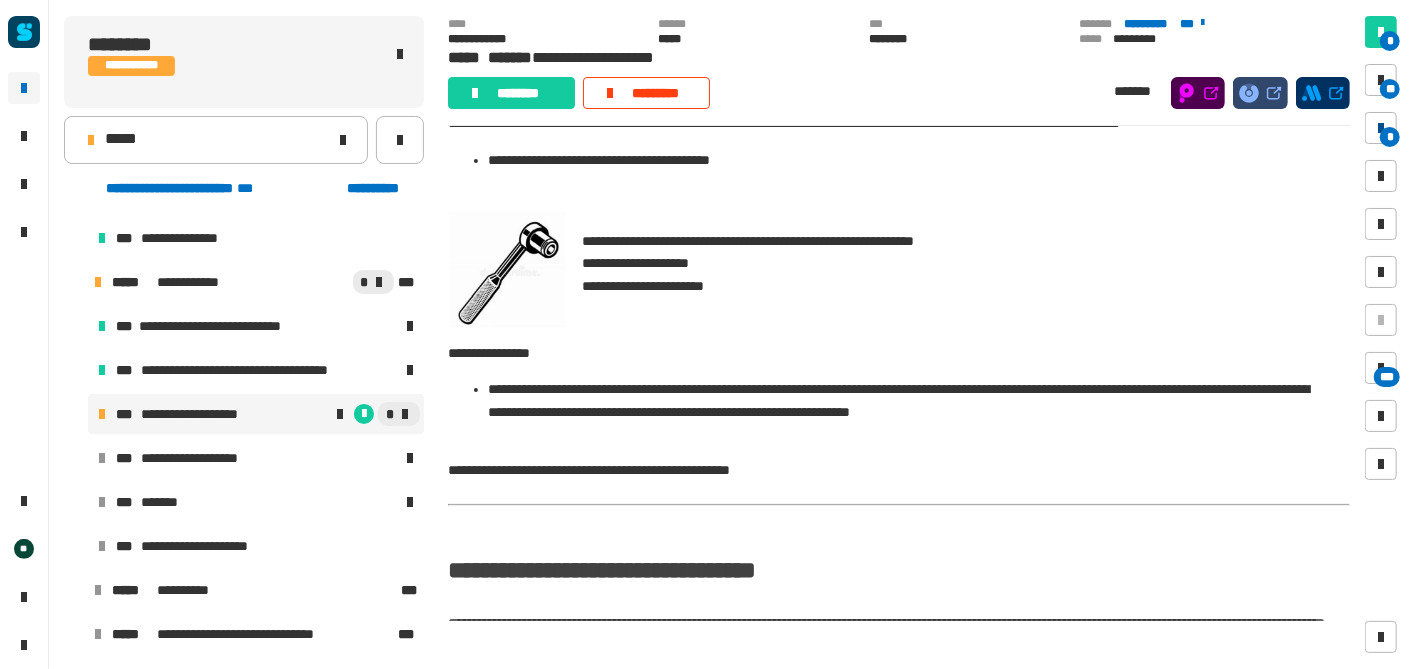 click on "*" at bounding box center (1390, 137) 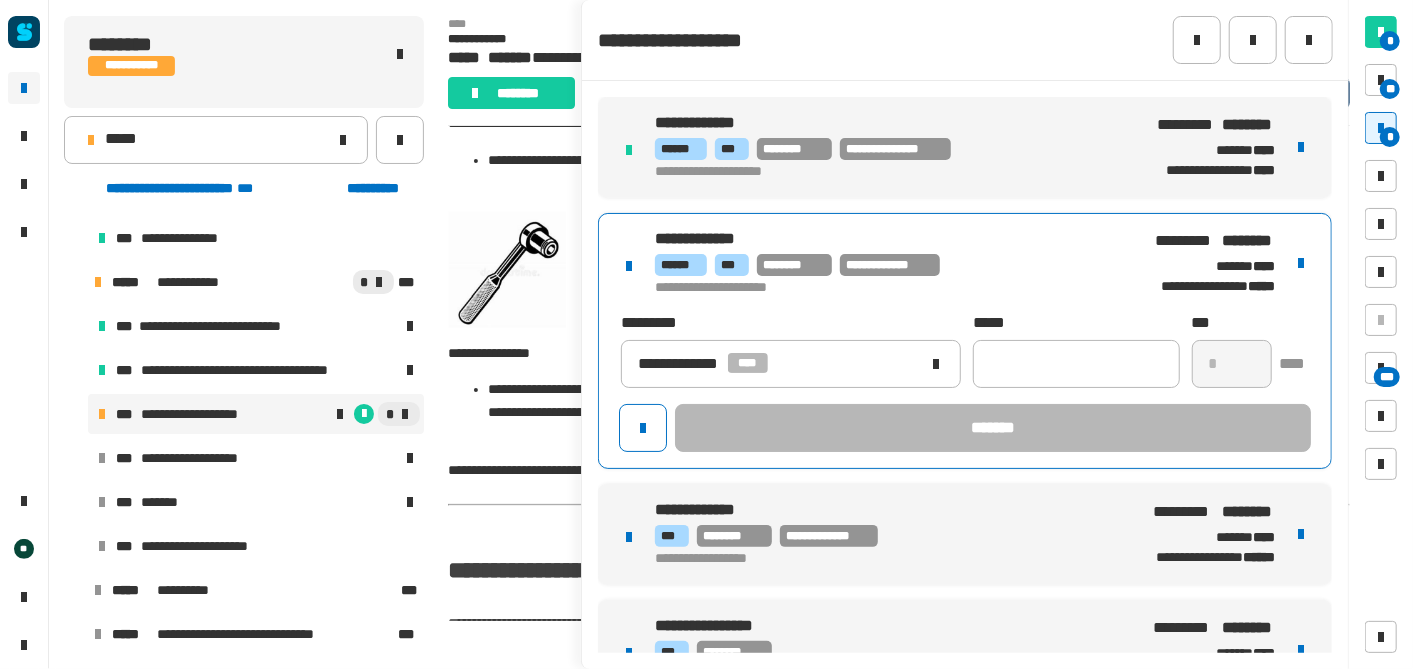 click on "**********" at bounding box center [887, 265] 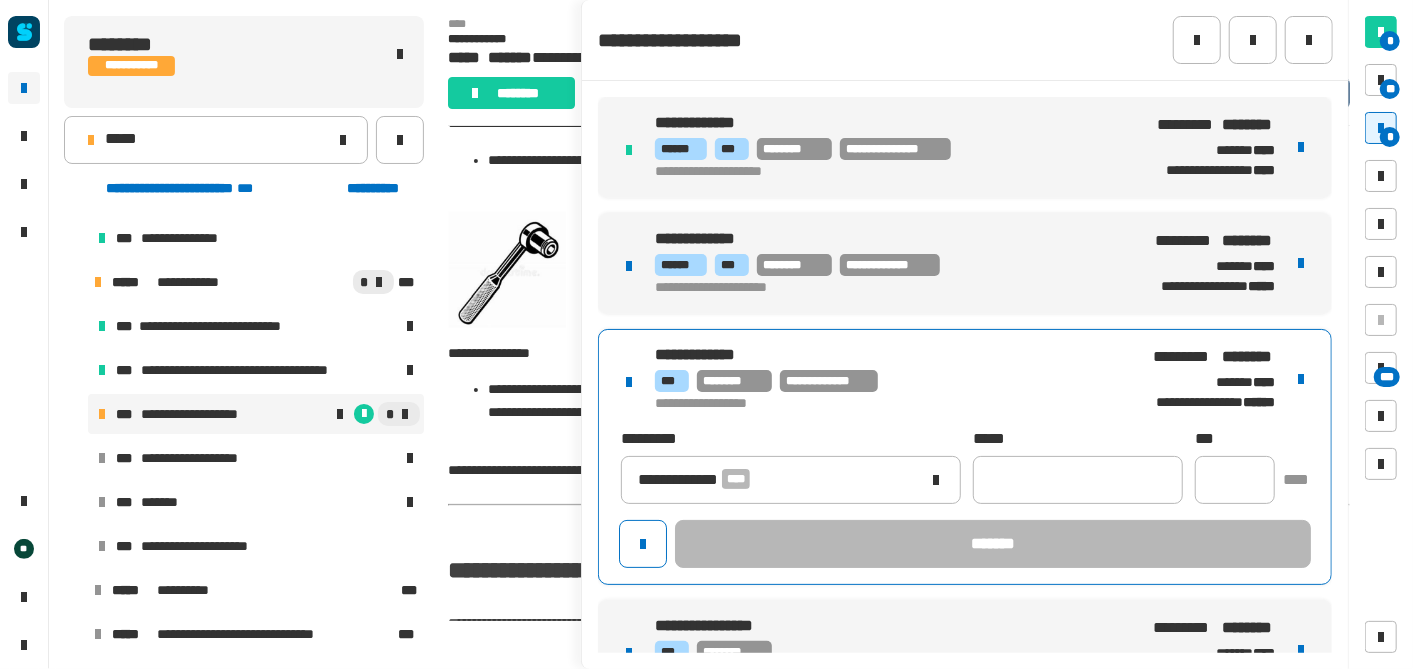 click on "**********" at bounding box center [965, 457] 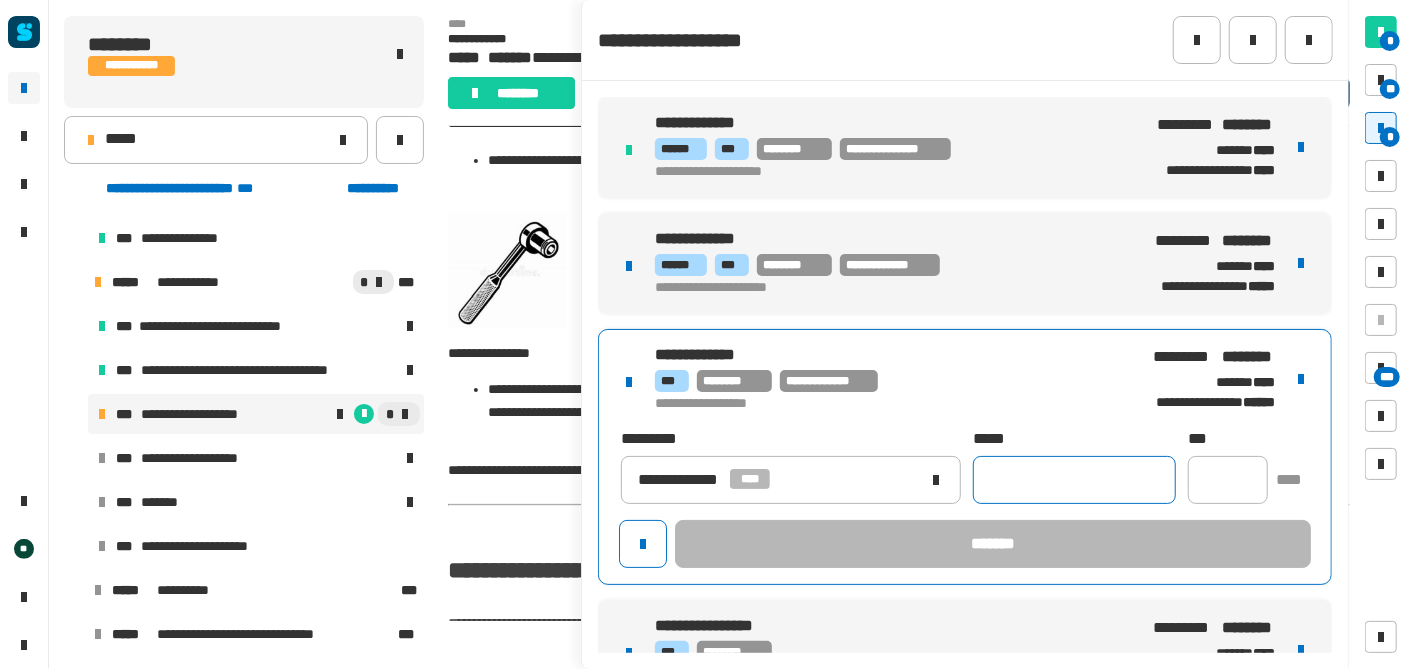 click 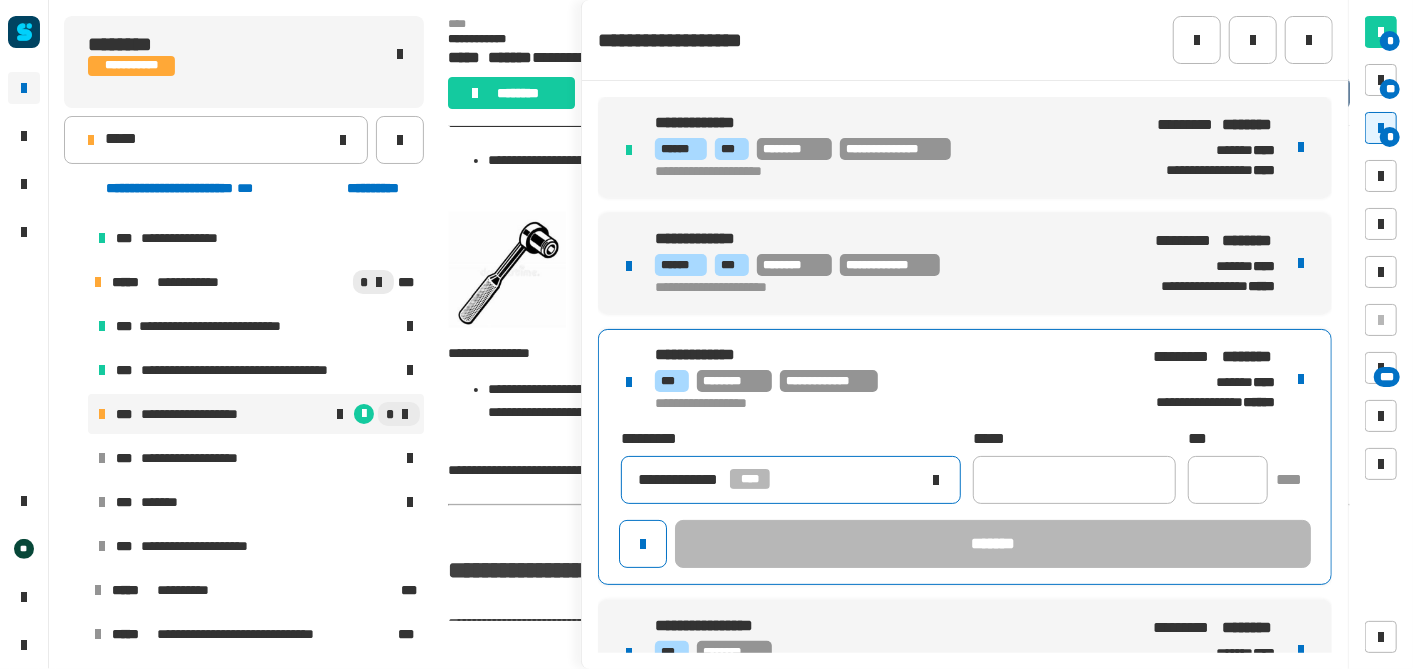 click 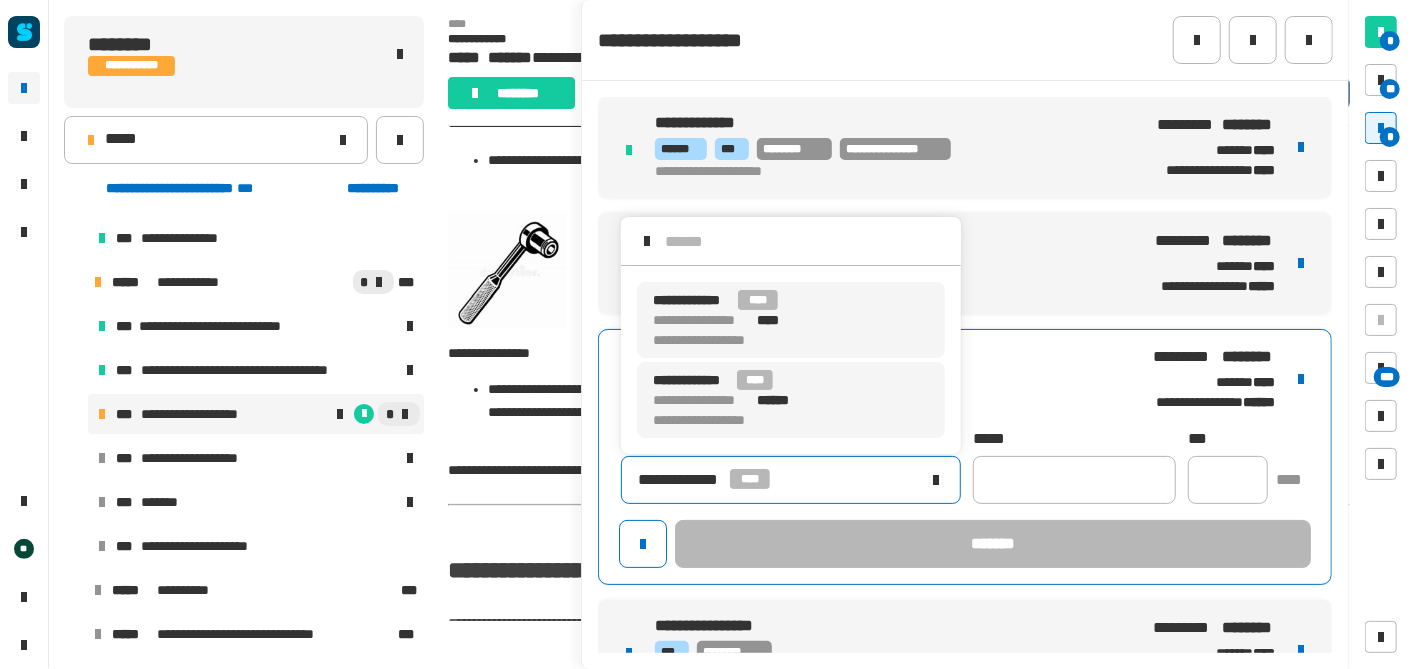 click on "**********" at bounding box center [791, 400] 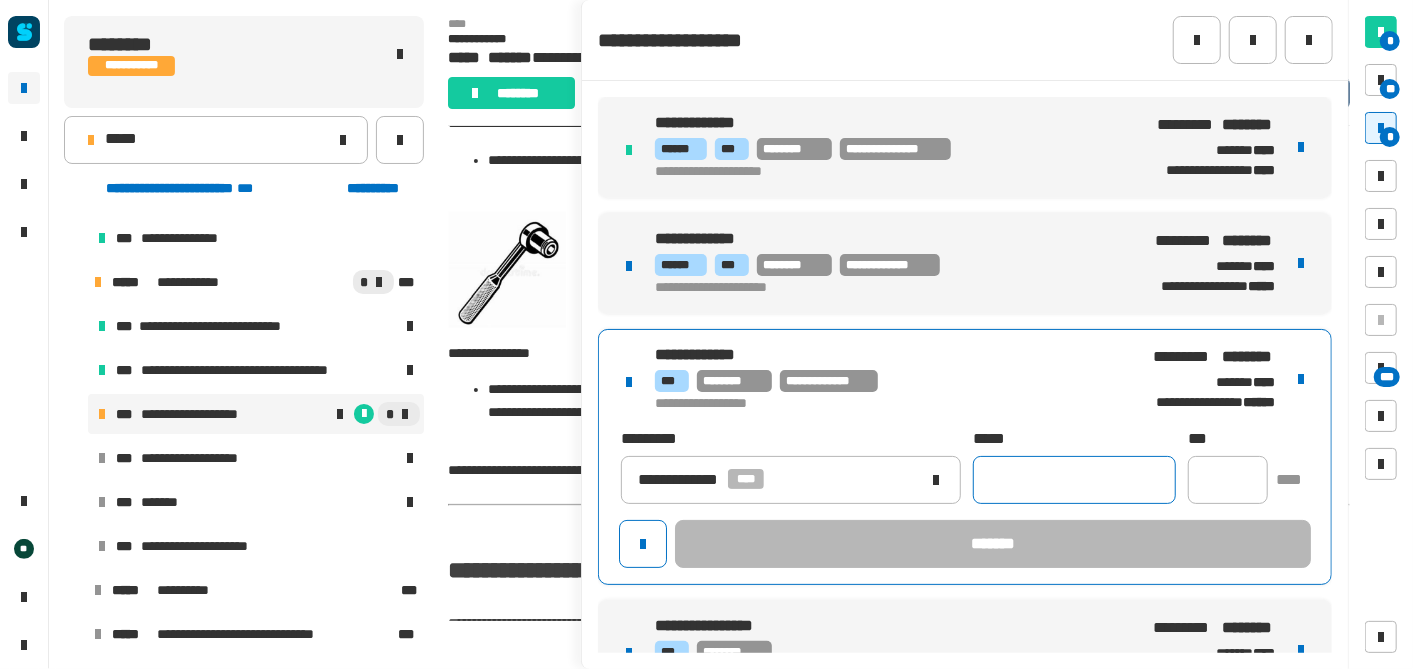 click 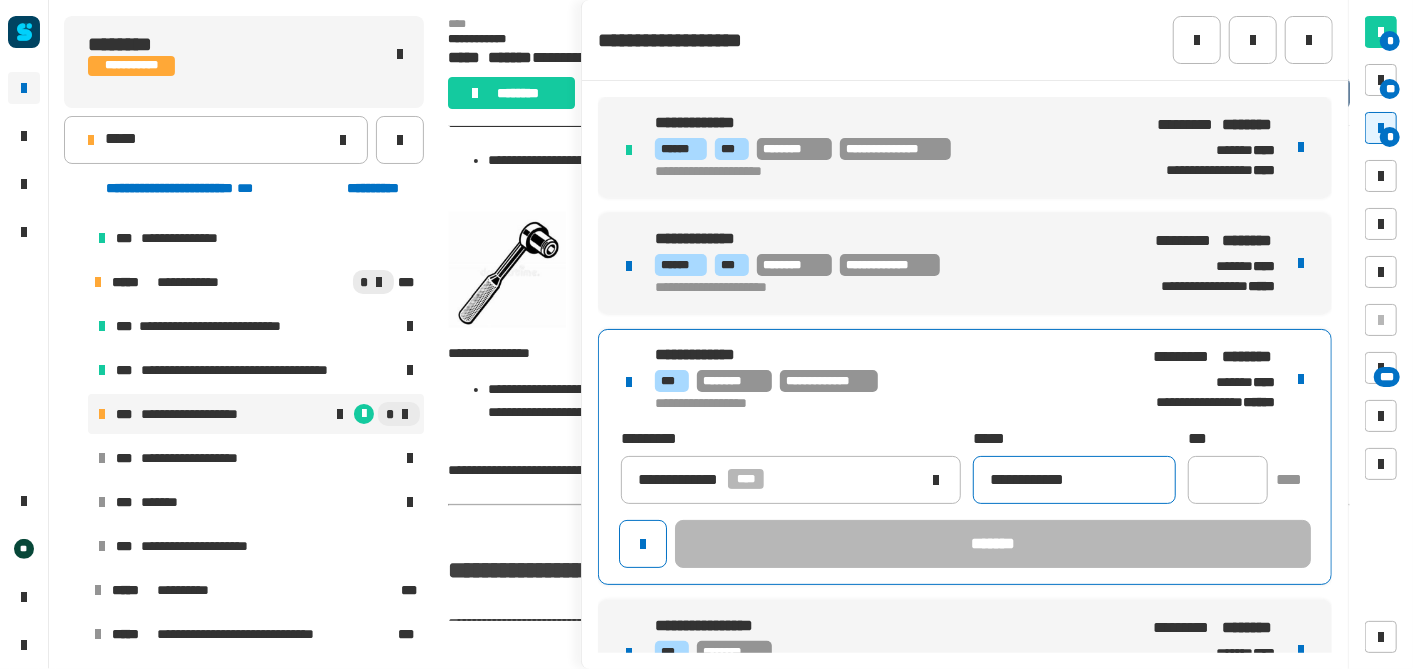 type on "**********" 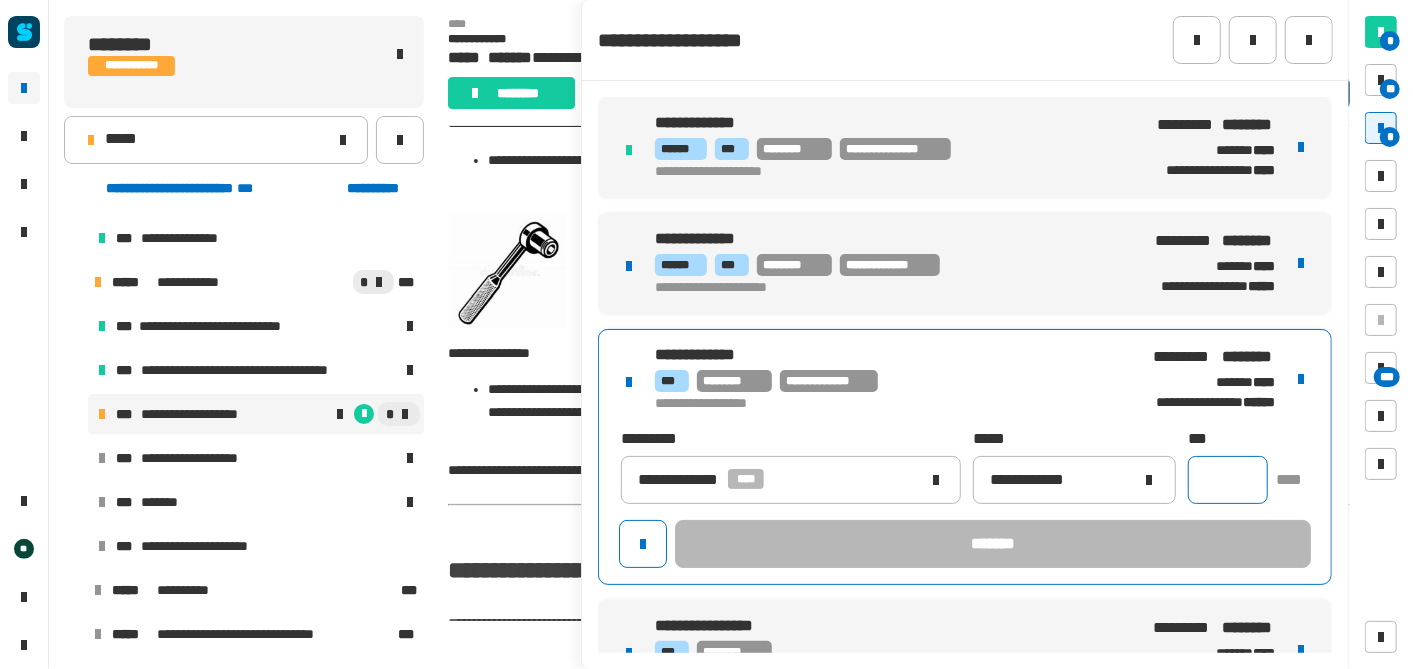 click 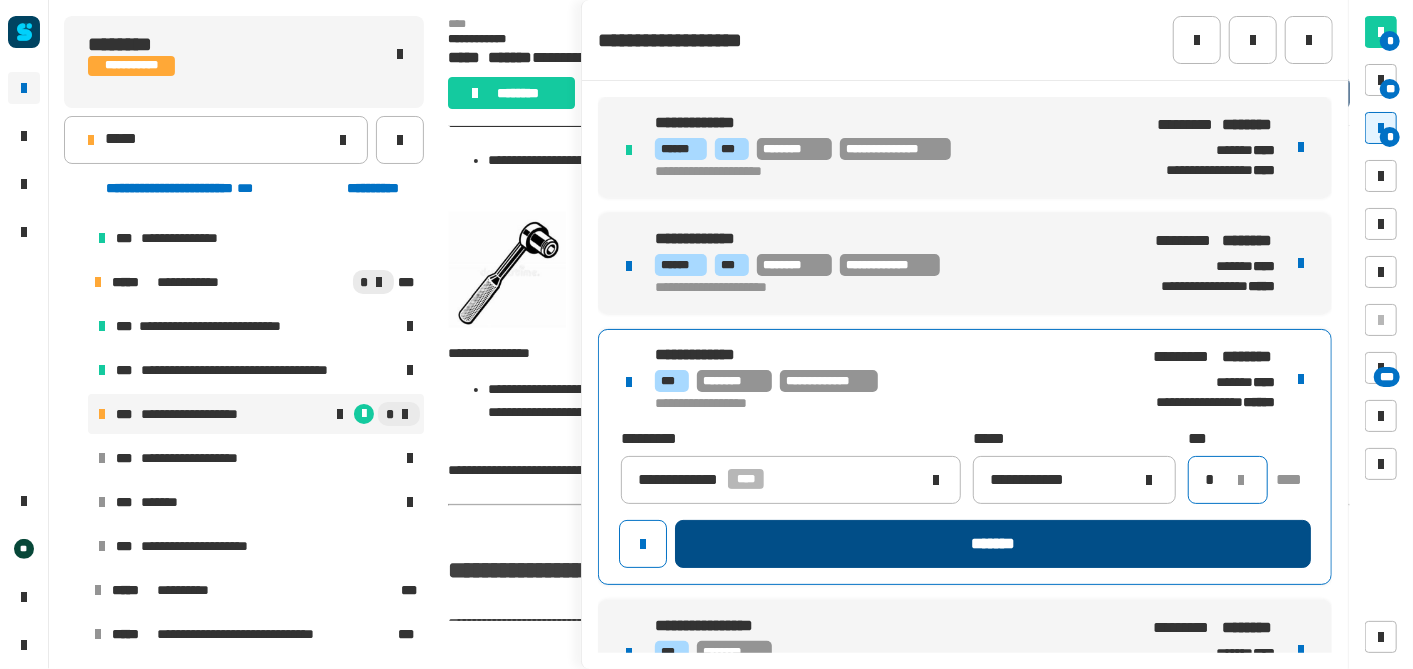 type on "*" 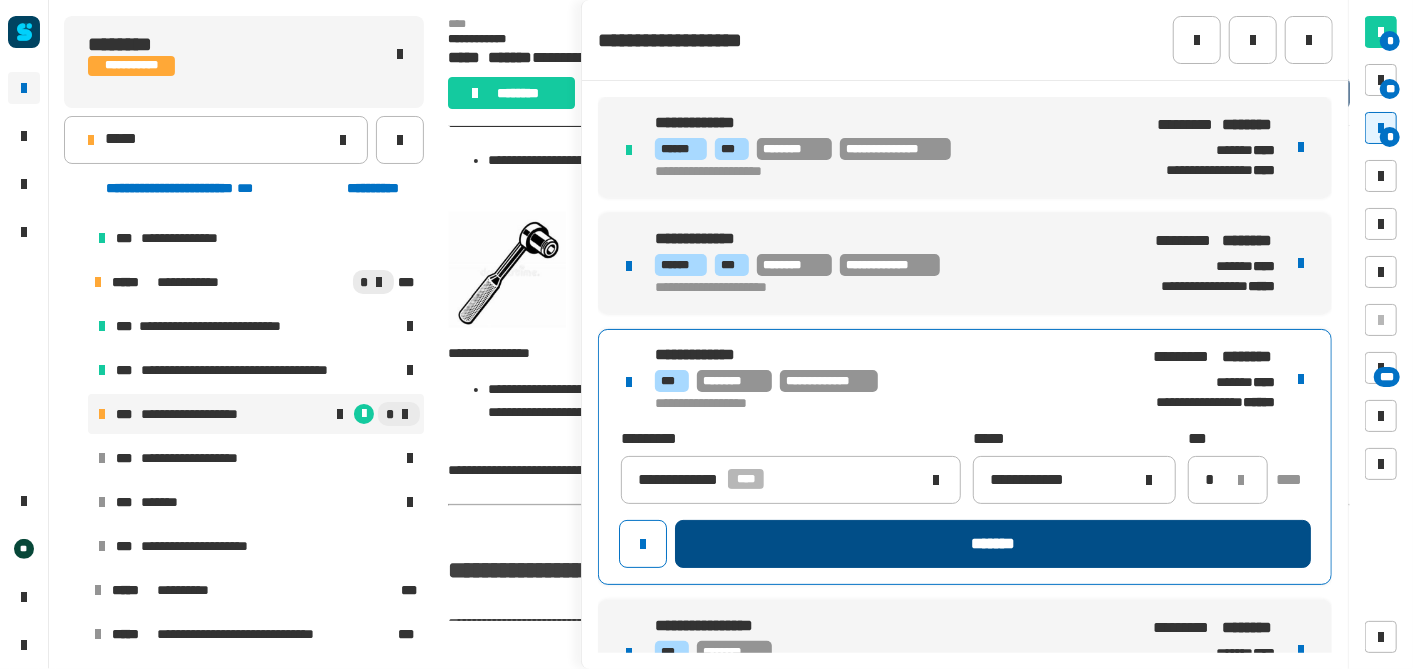 click on "*******" 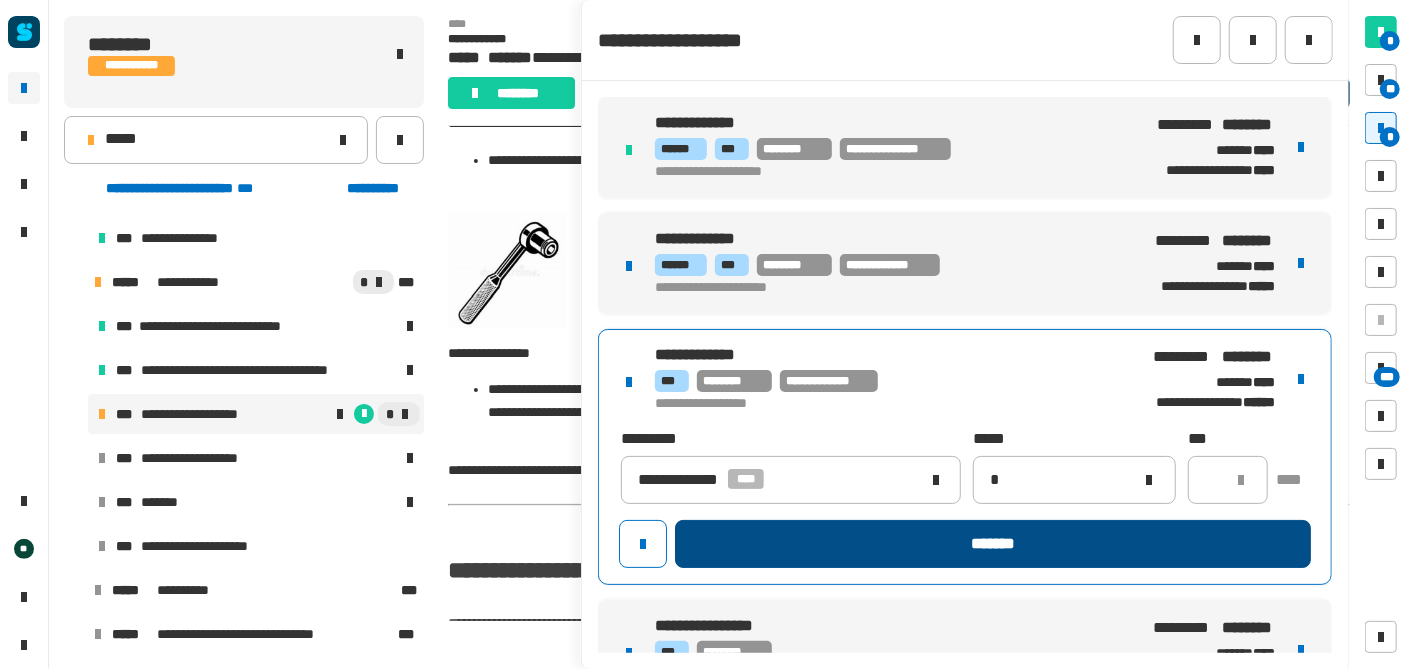 type 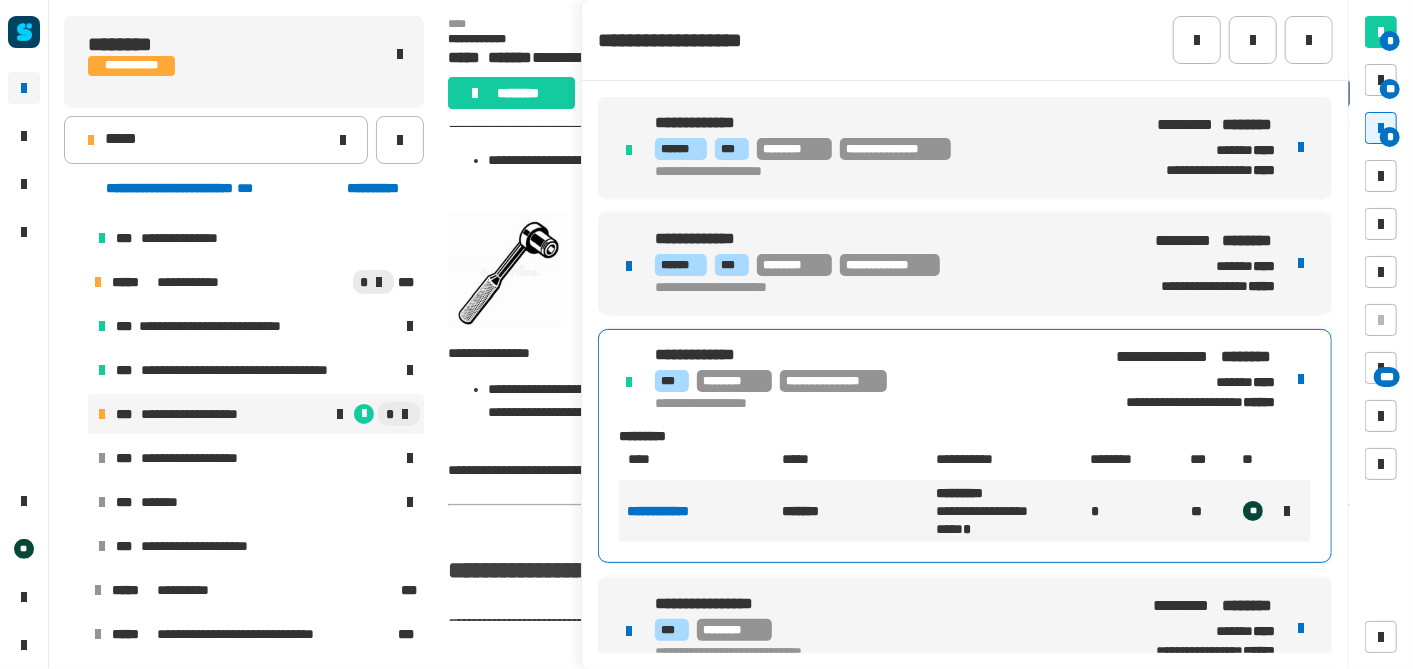 click on "**********" at bounding box center [965, 628] 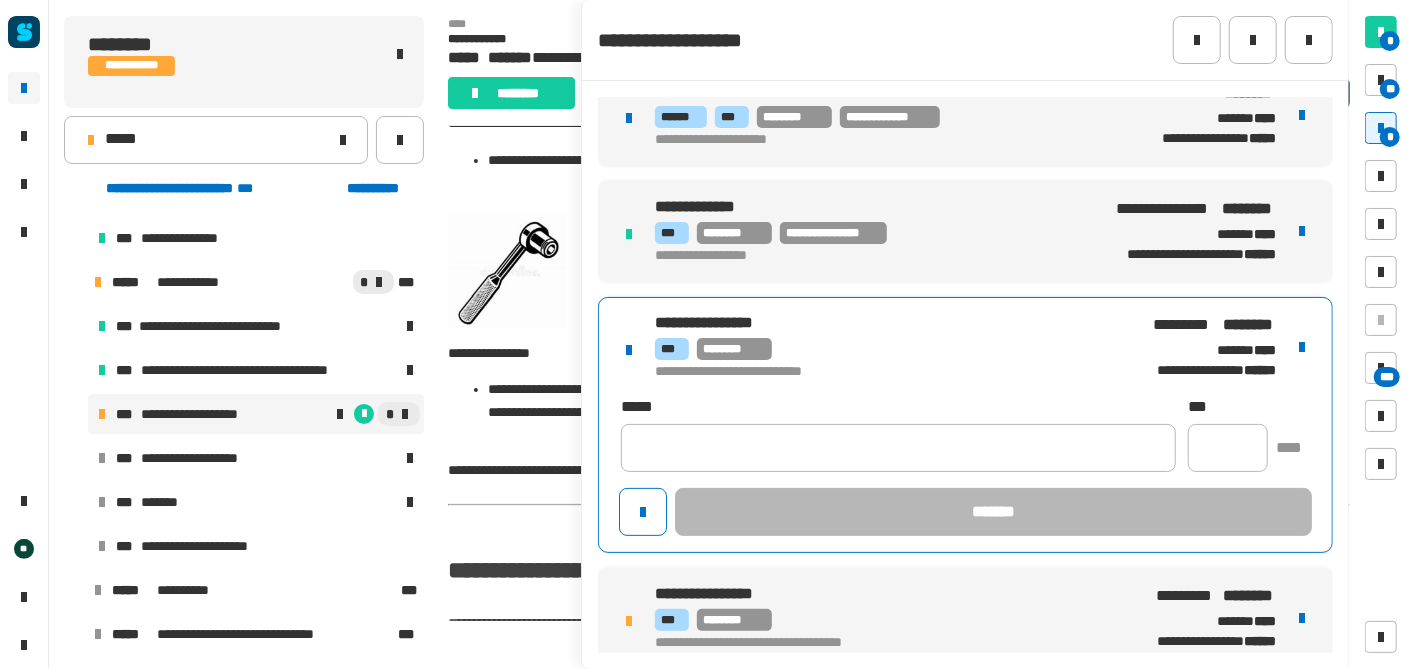 scroll, scrollTop: 150, scrollLeft: 0, axis: vertical 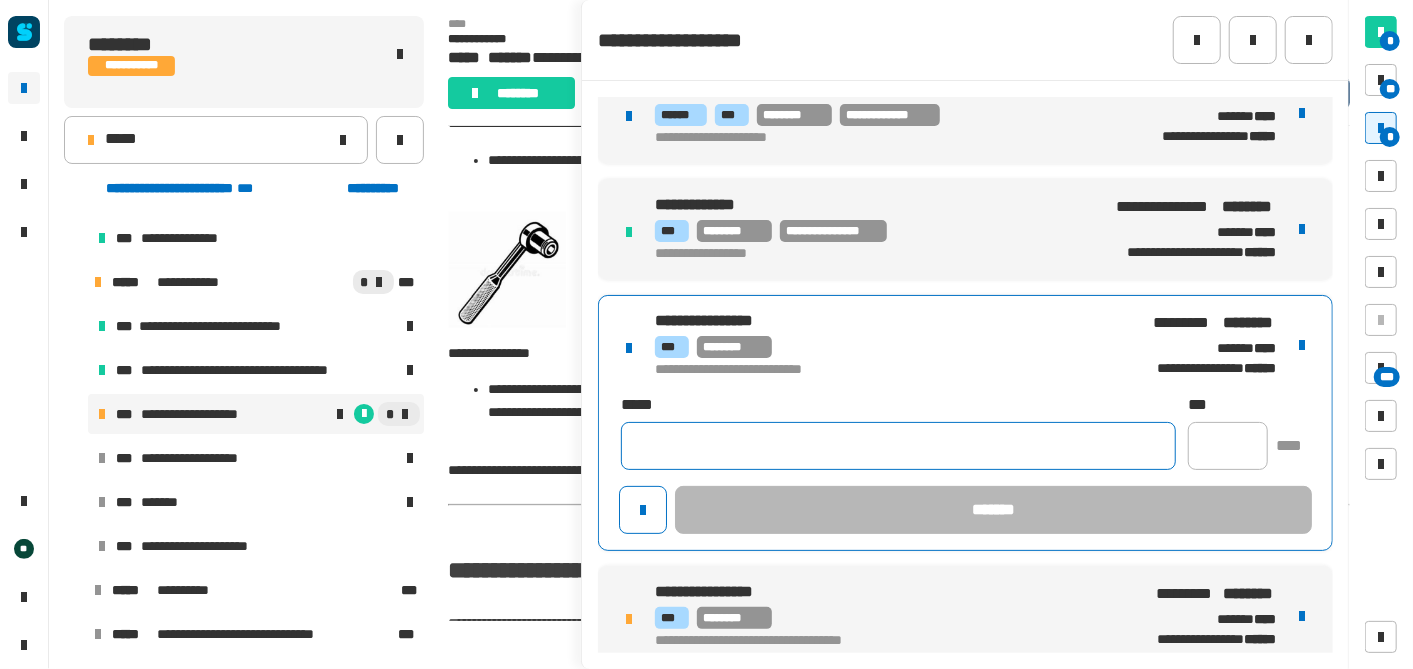 click 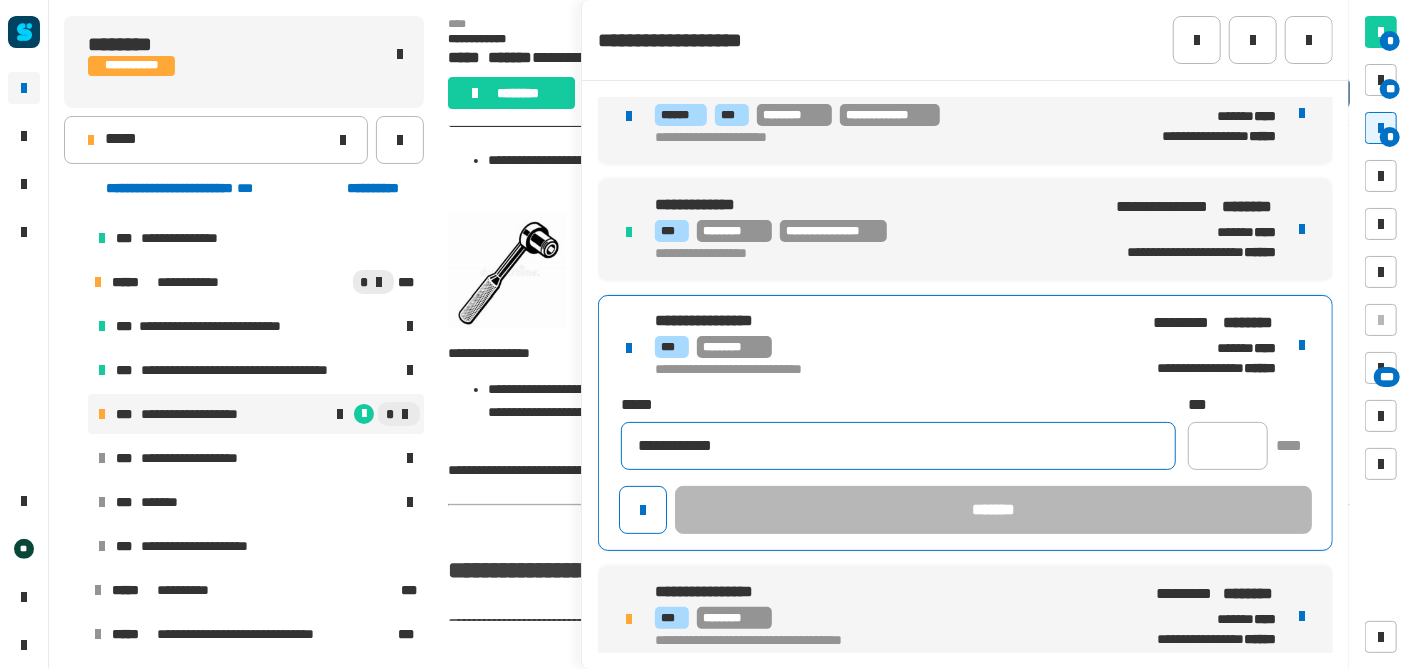 type on "**********" 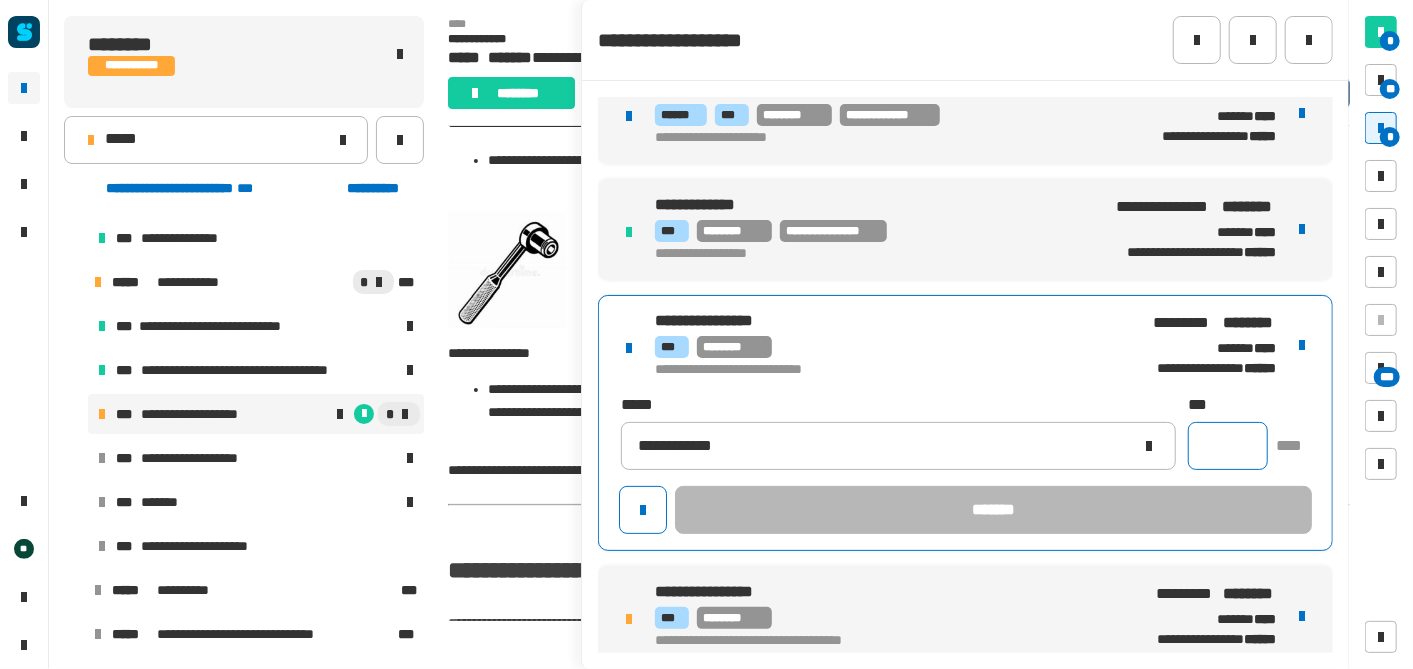 click 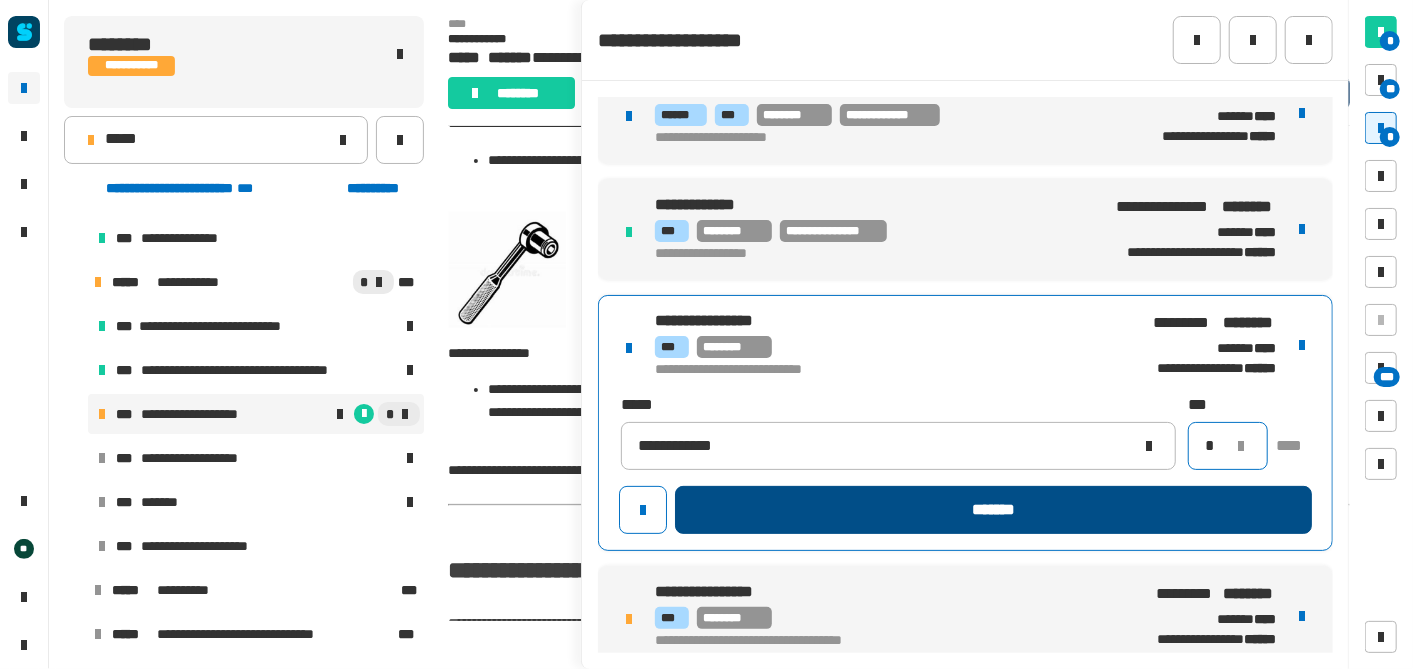 type on "*" 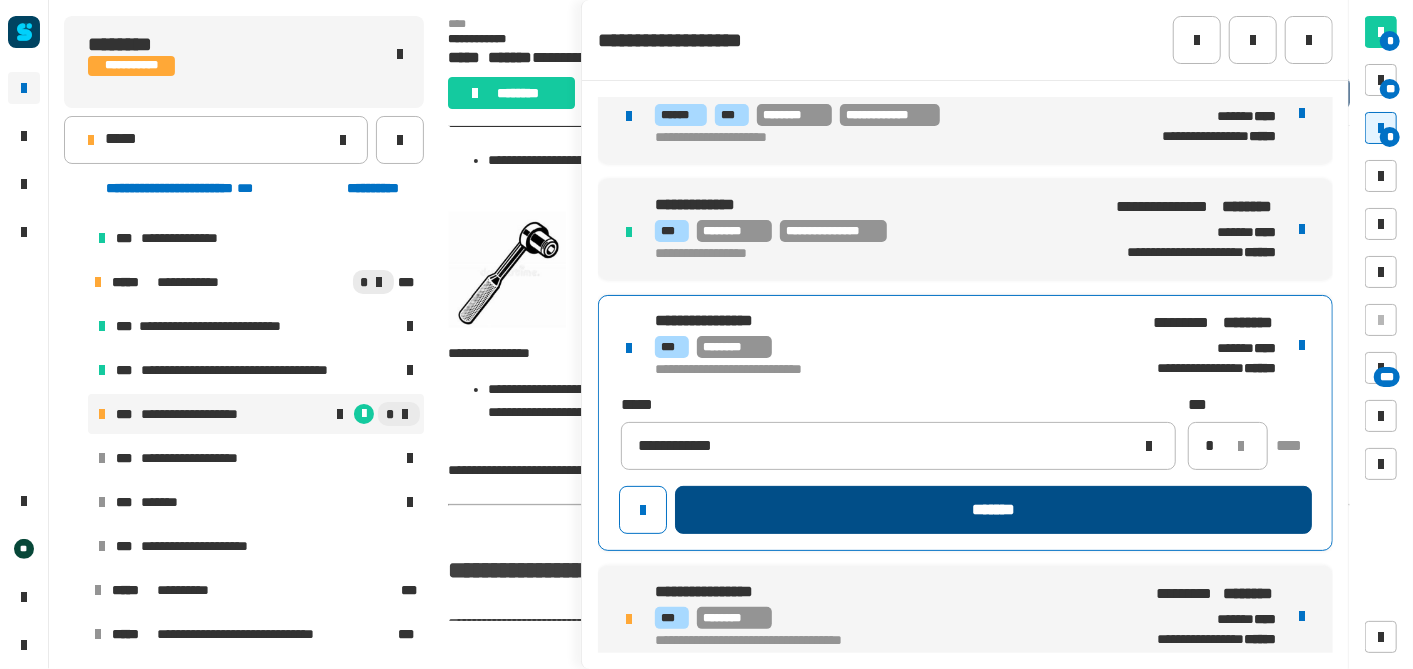 click on "*******" 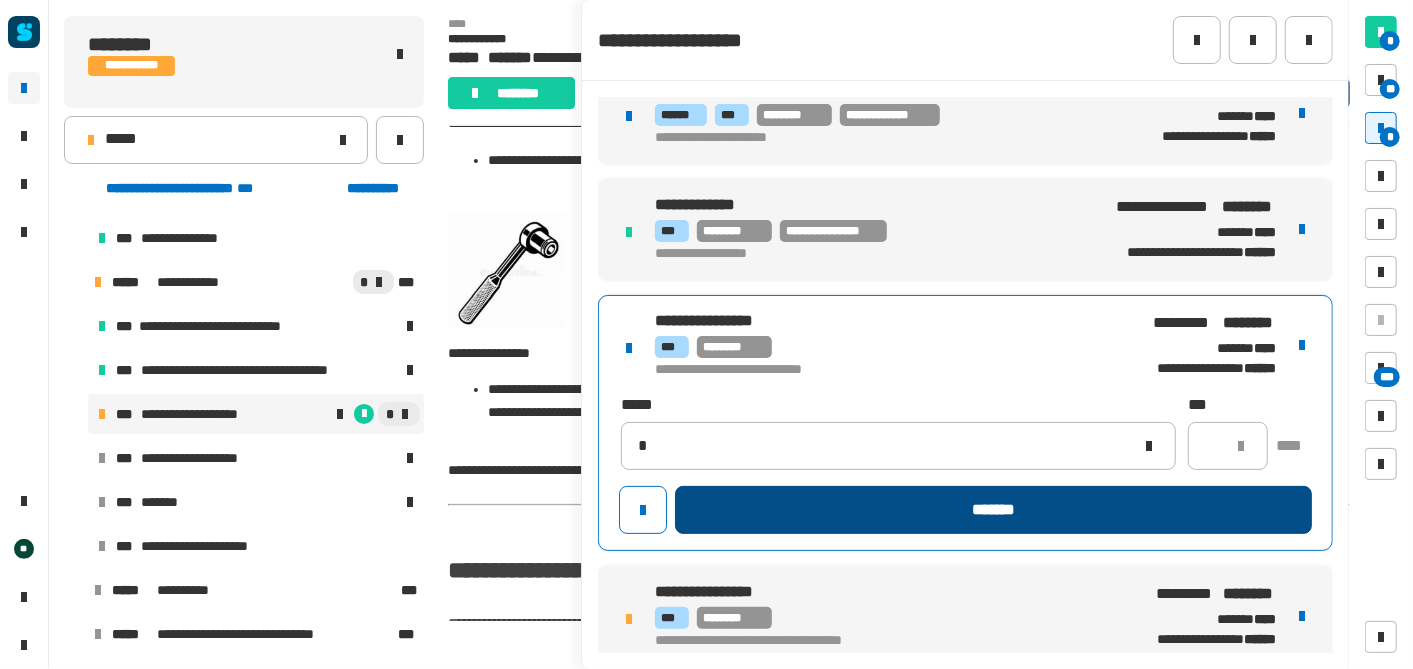 type 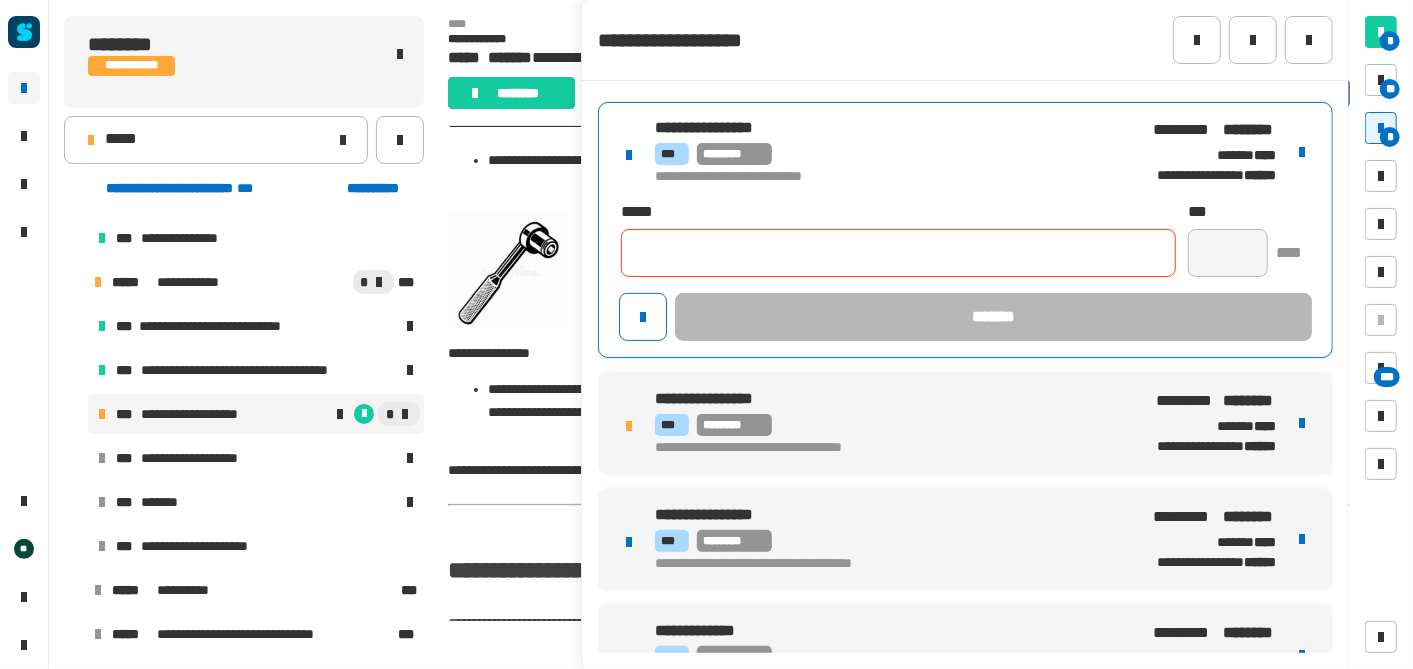 scroll, scrollTop: 345, scrollLeft: 0, axis: vertical 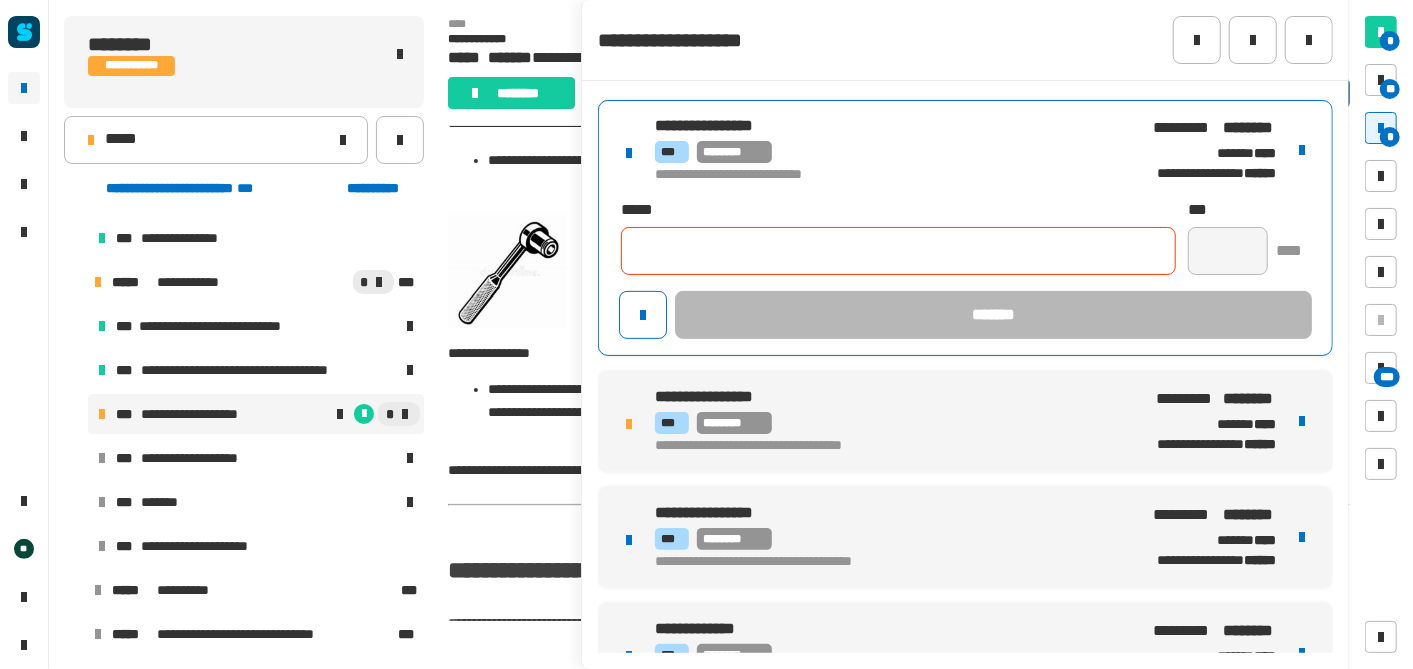 click on "[FIRST] [LAST] [STREET] [CITY] [STATE] [ZIP] [COUNTRY] [PHONE] [EMAIL]" at bounding box center (965, 421) 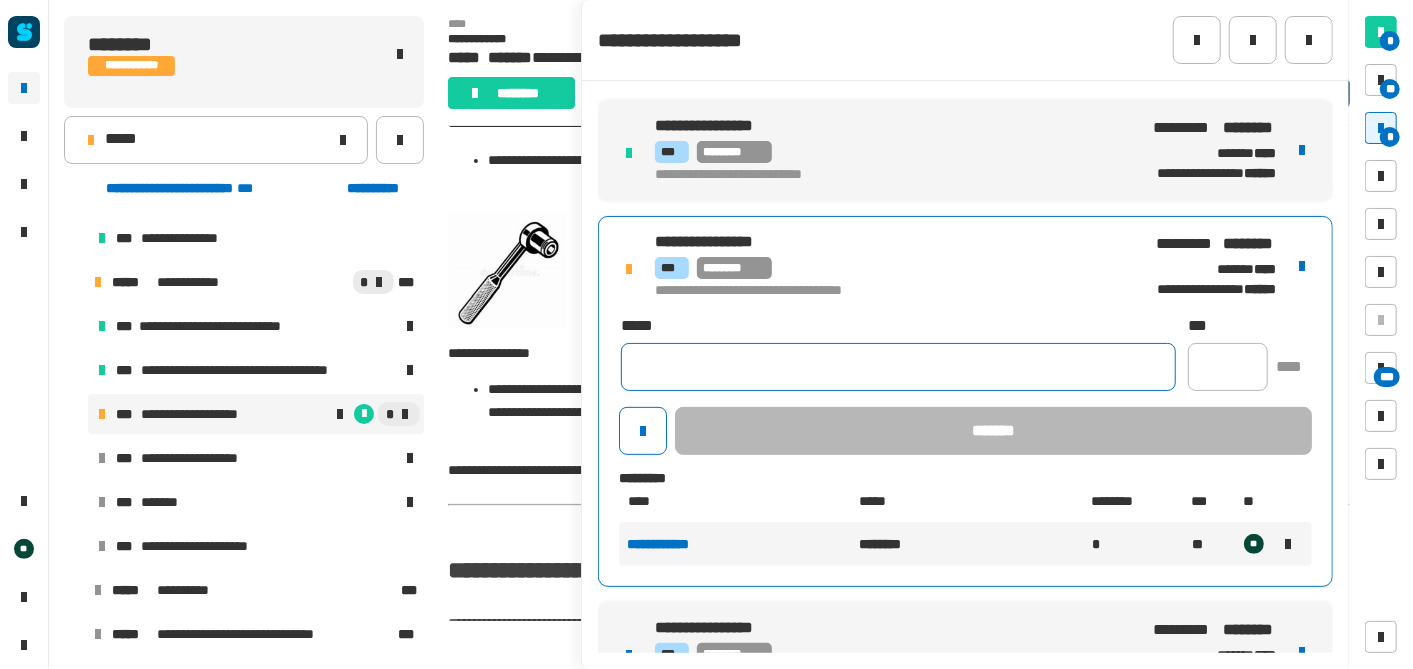 click 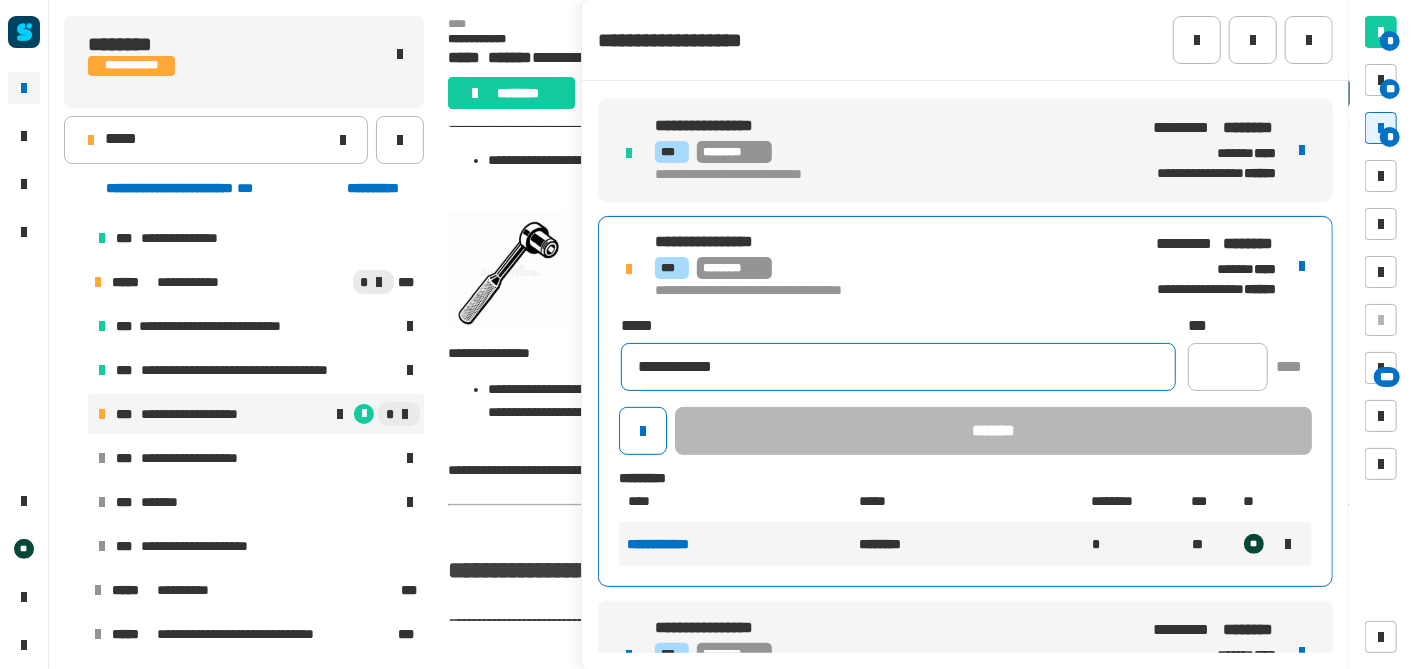 type on "**********" 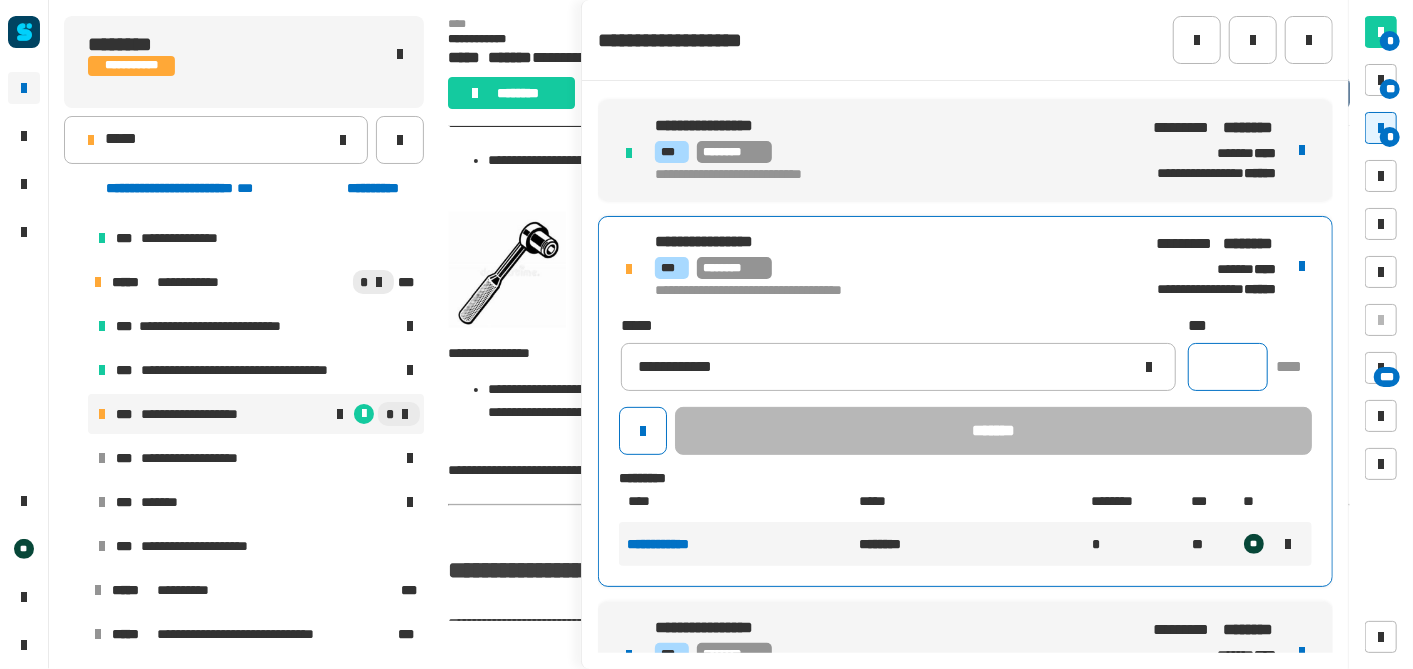 click 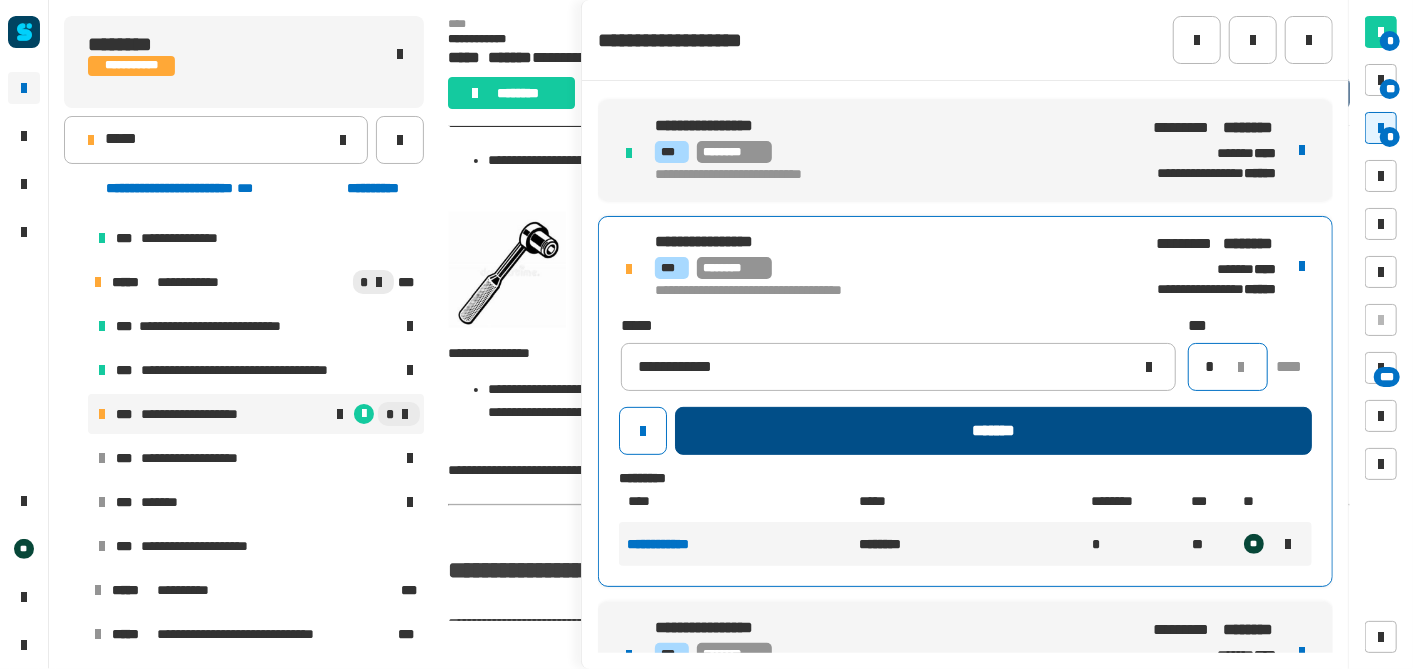 type on "*" 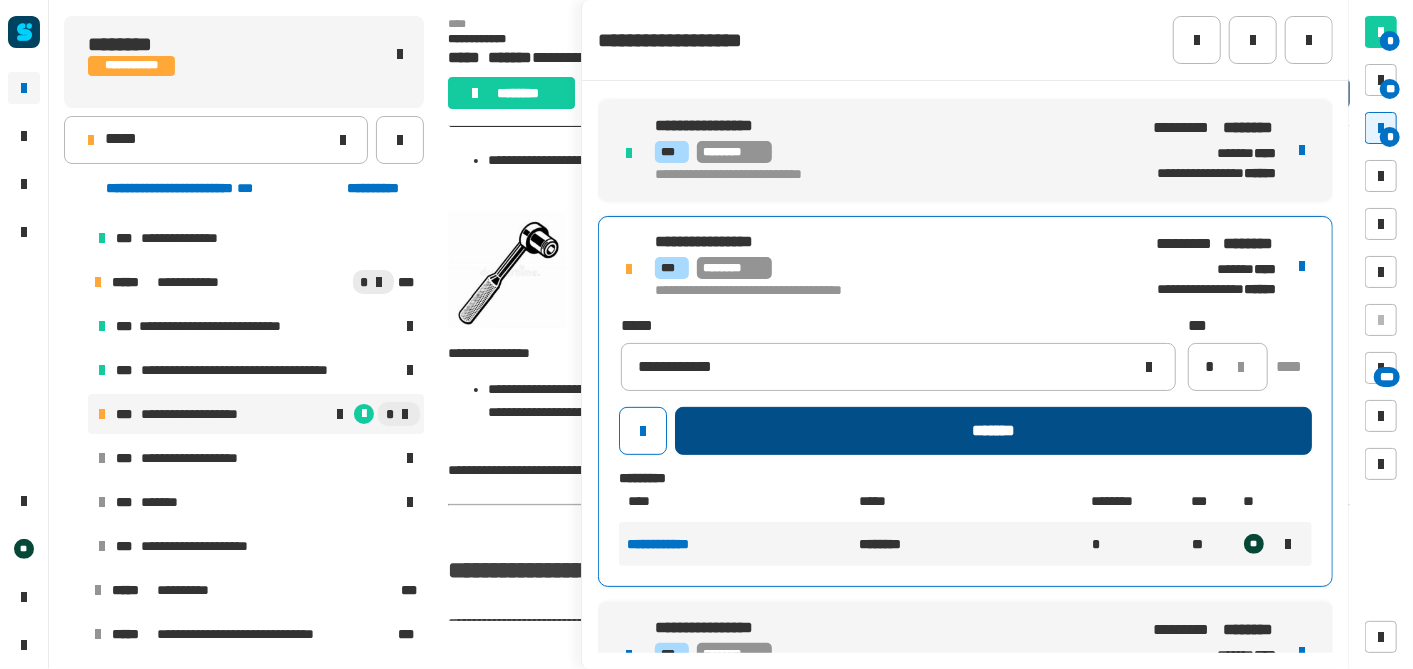 click on "*******" 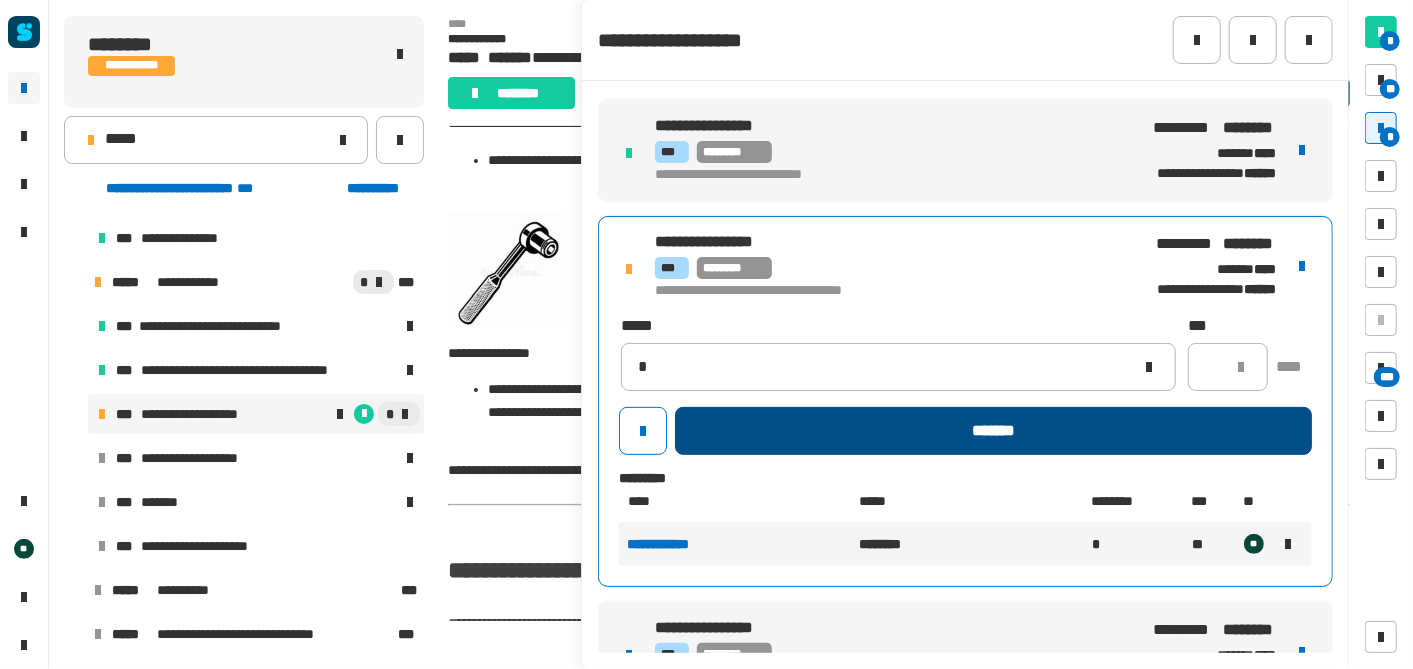 type 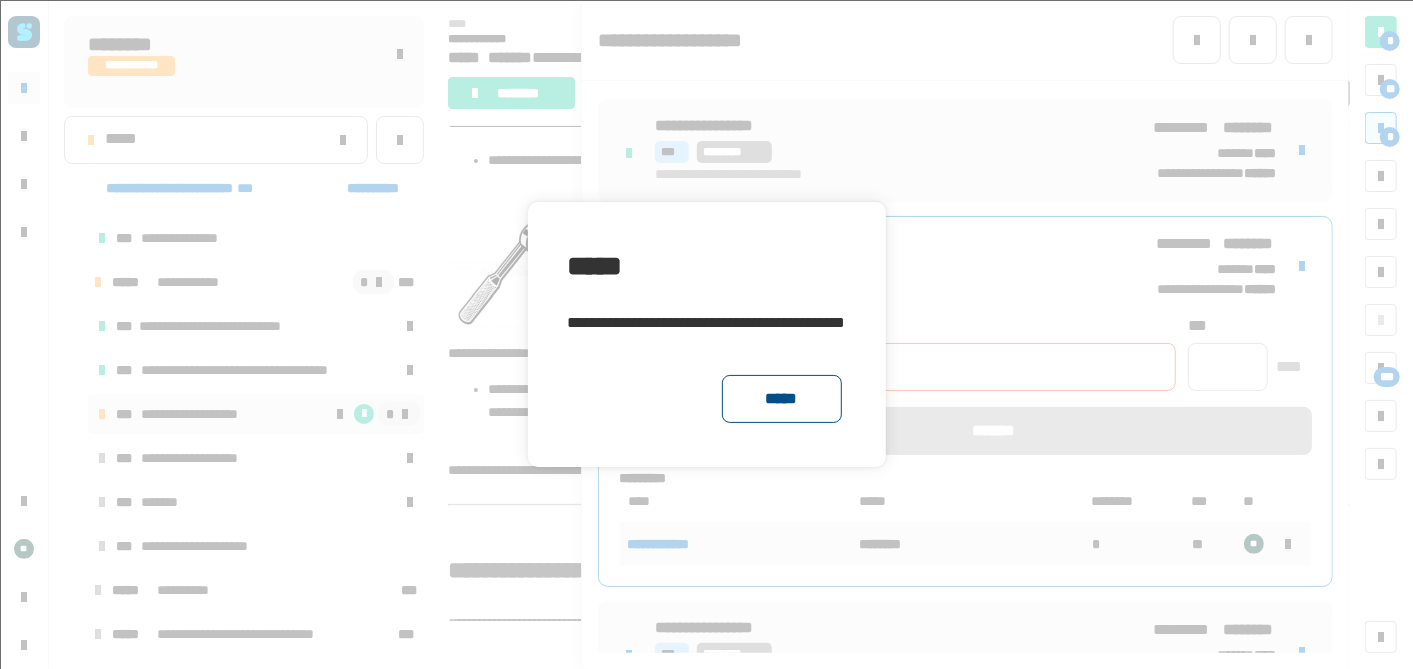 click on "*****" 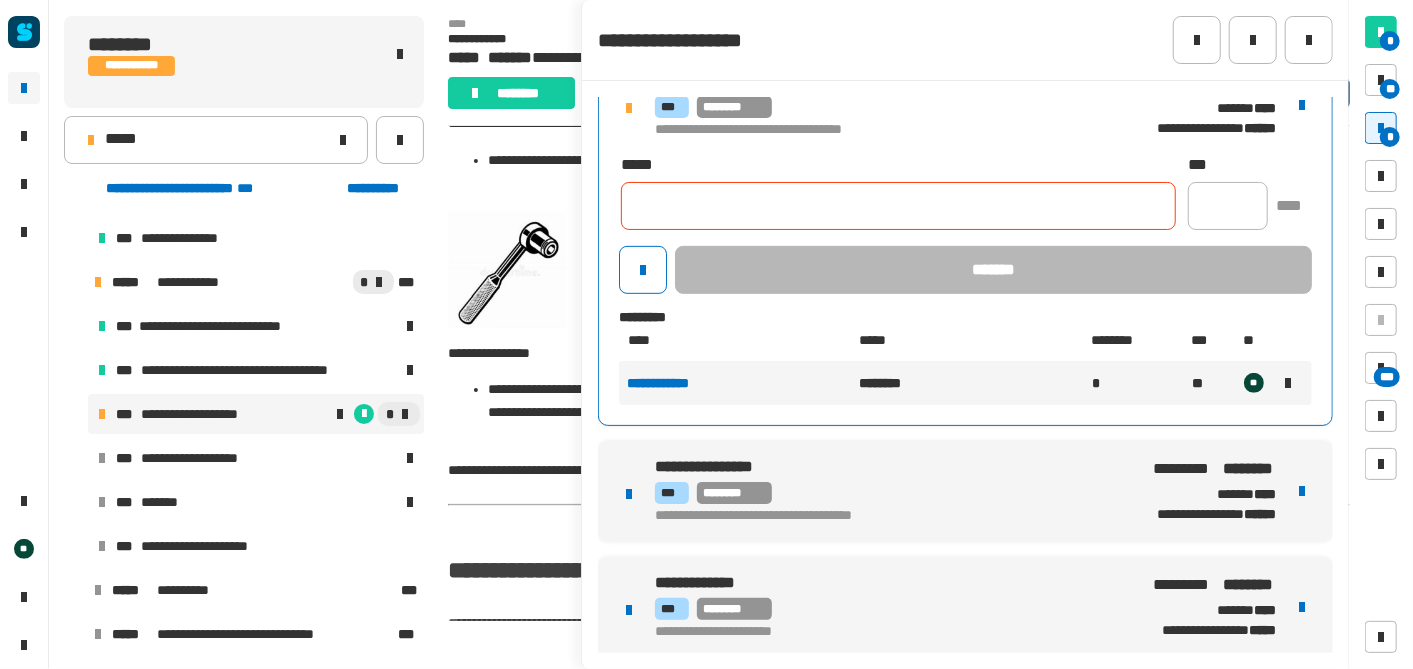 click on "**********" at bounding box center (965, 491) 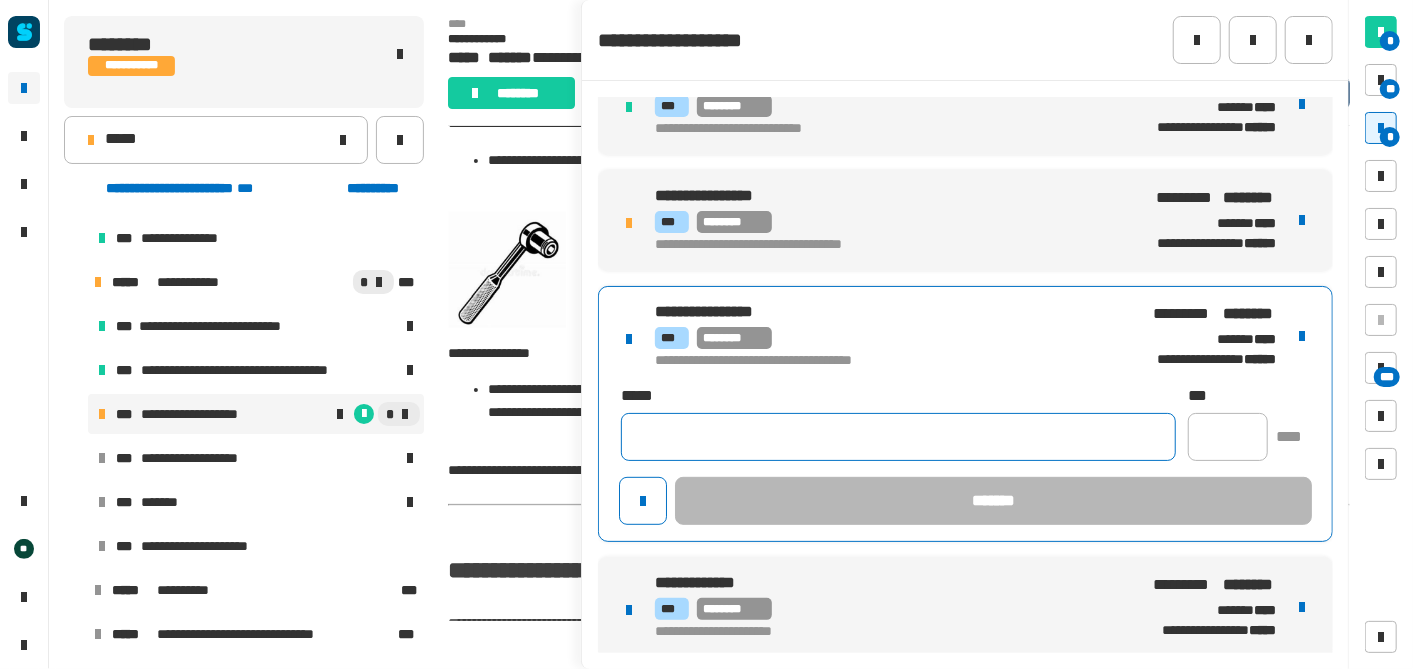 click 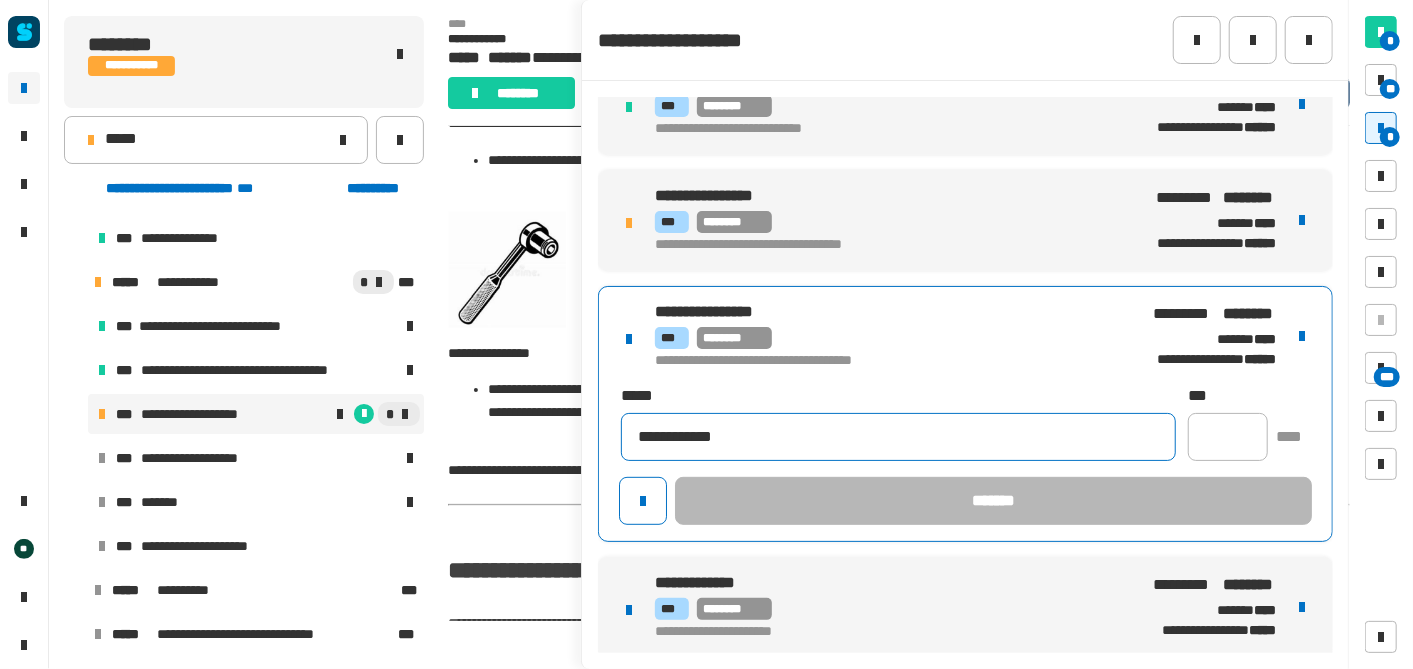 type on "**********" 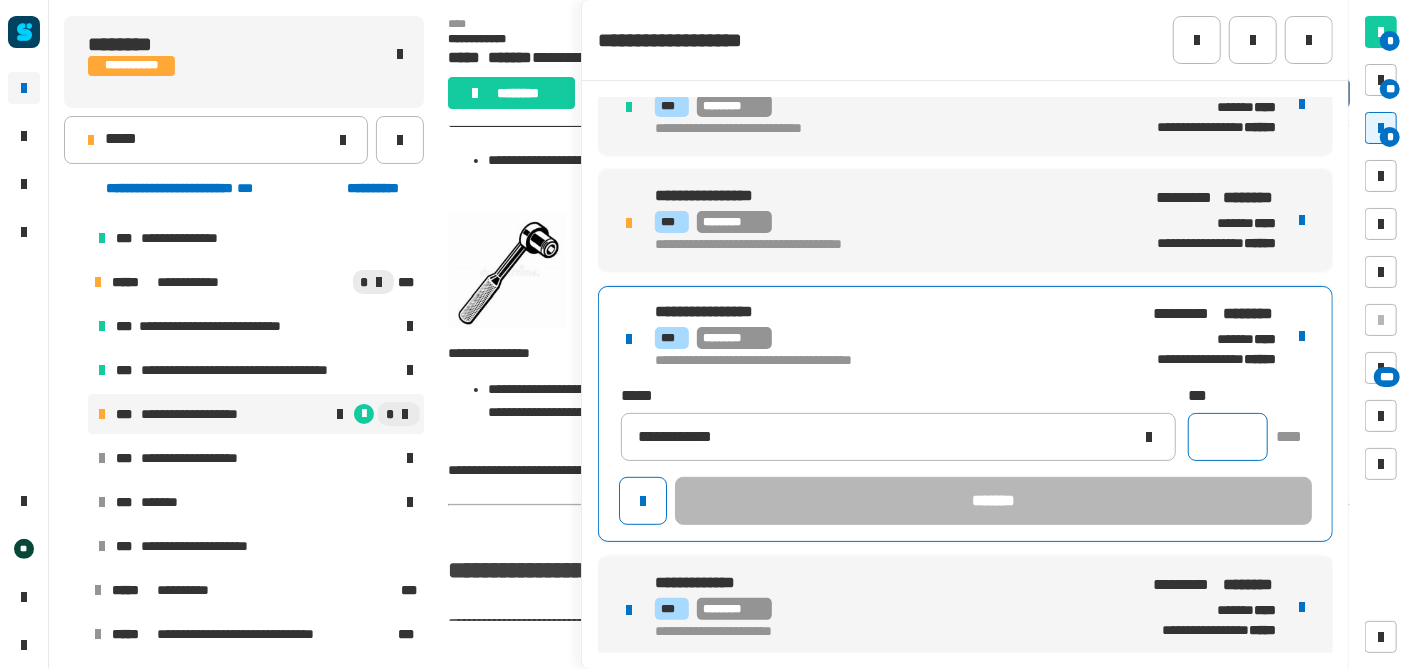 click 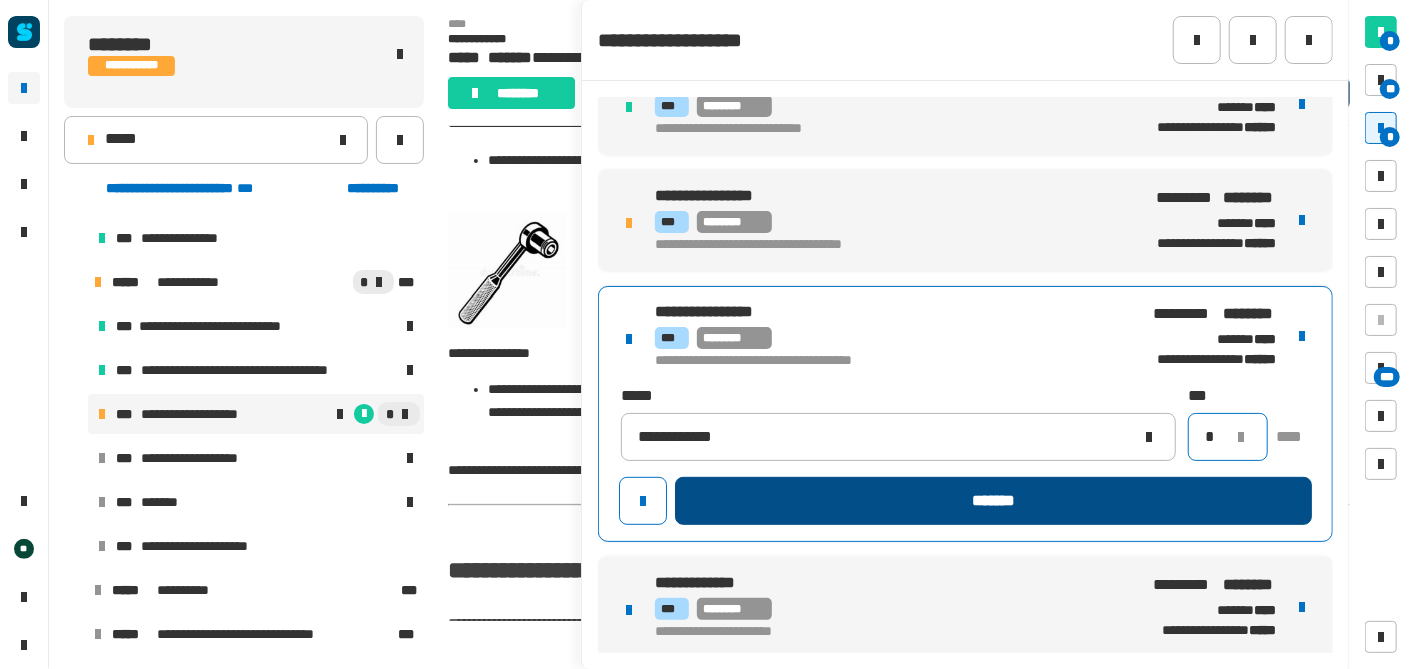 type on "*" 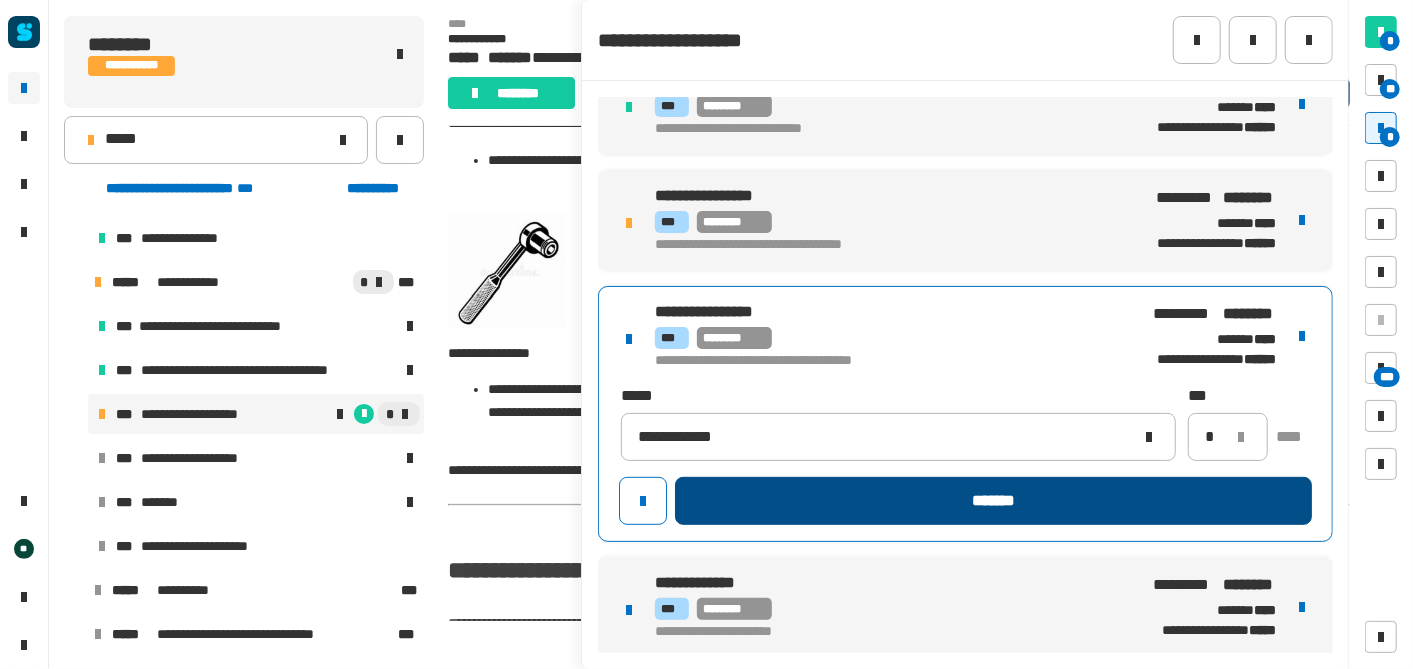 click on "*******" 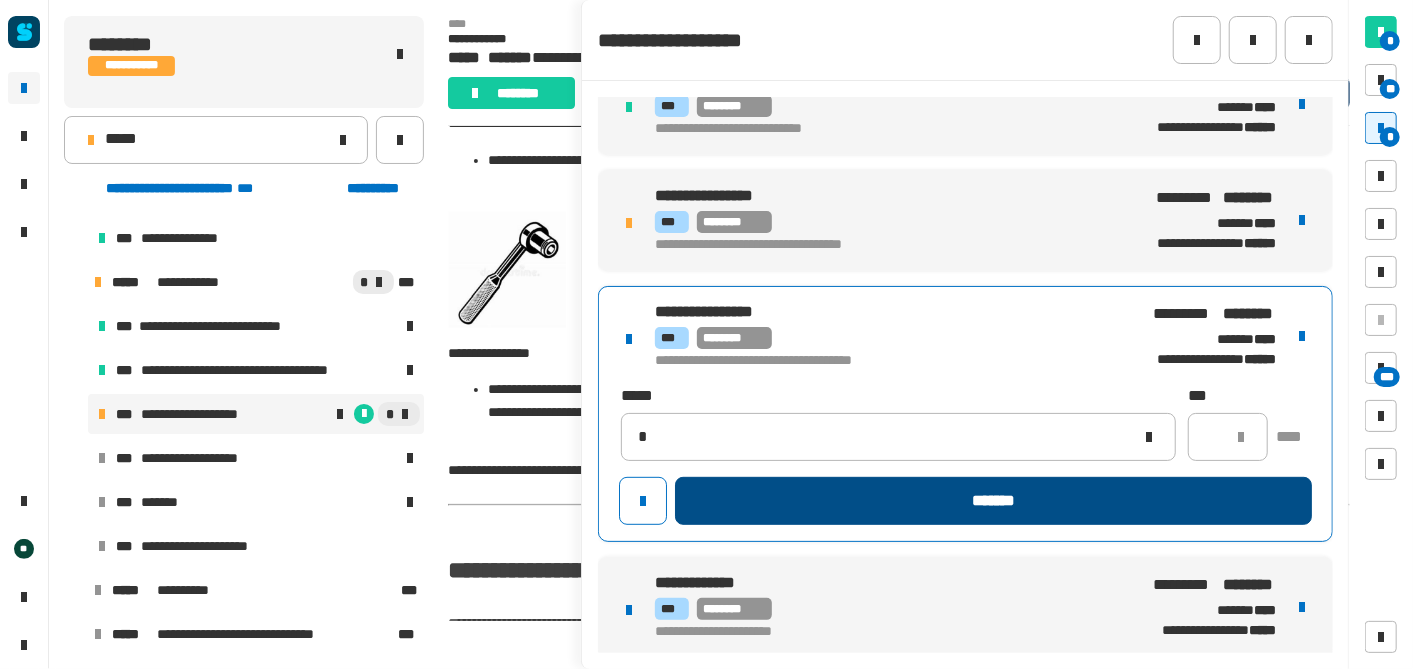 type 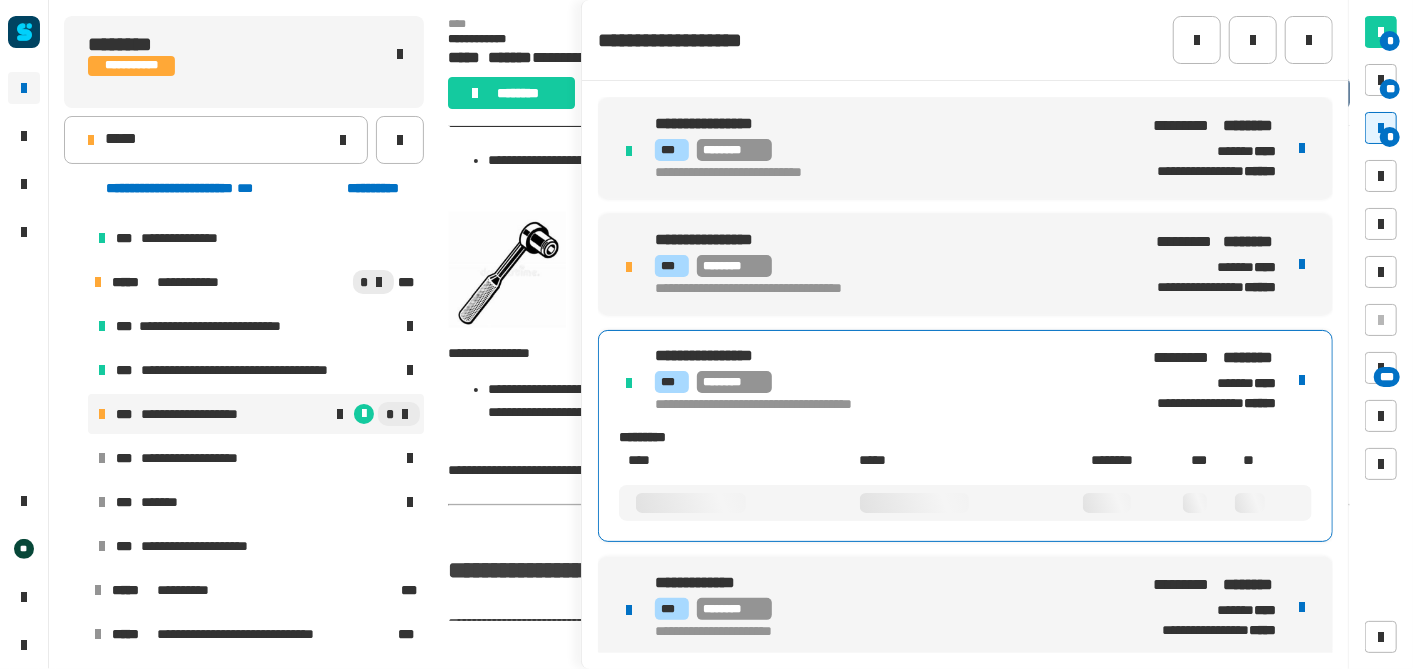 scroll, scrollTop: 351, scrollLeft: 0, axis: vertical 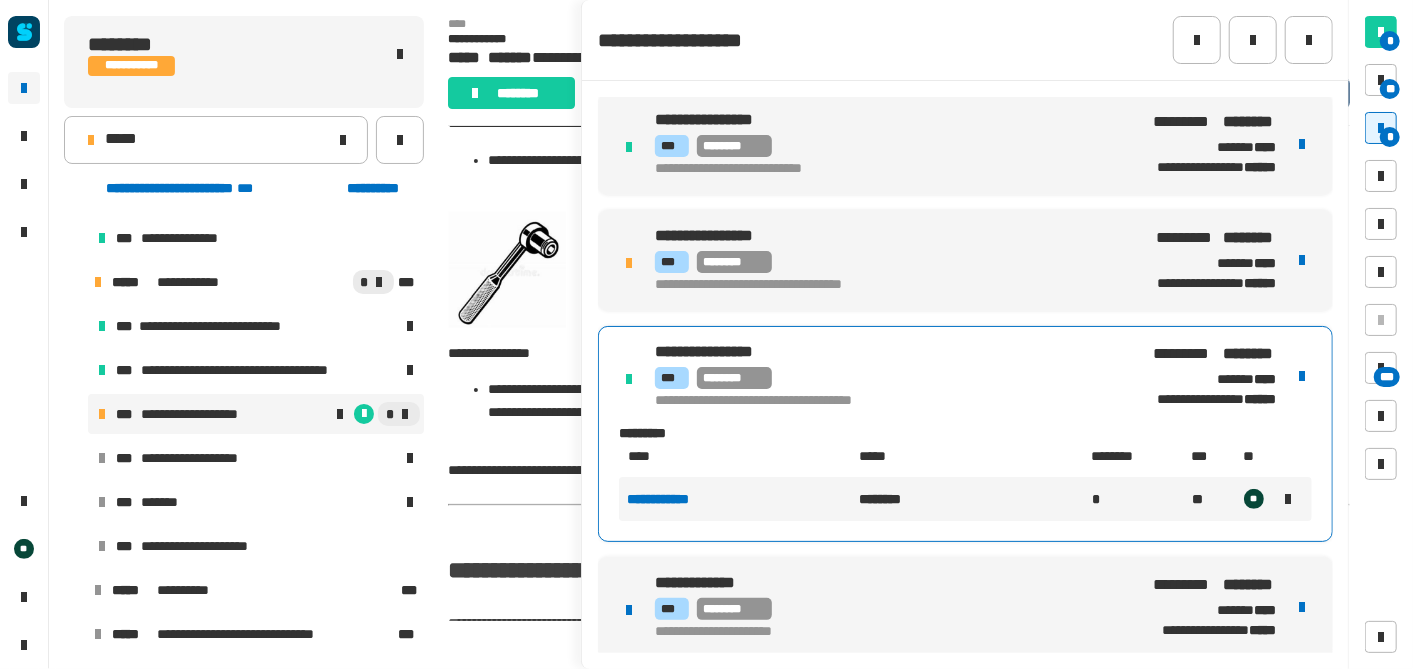 click on "**********" at bounding box center [965, 607] 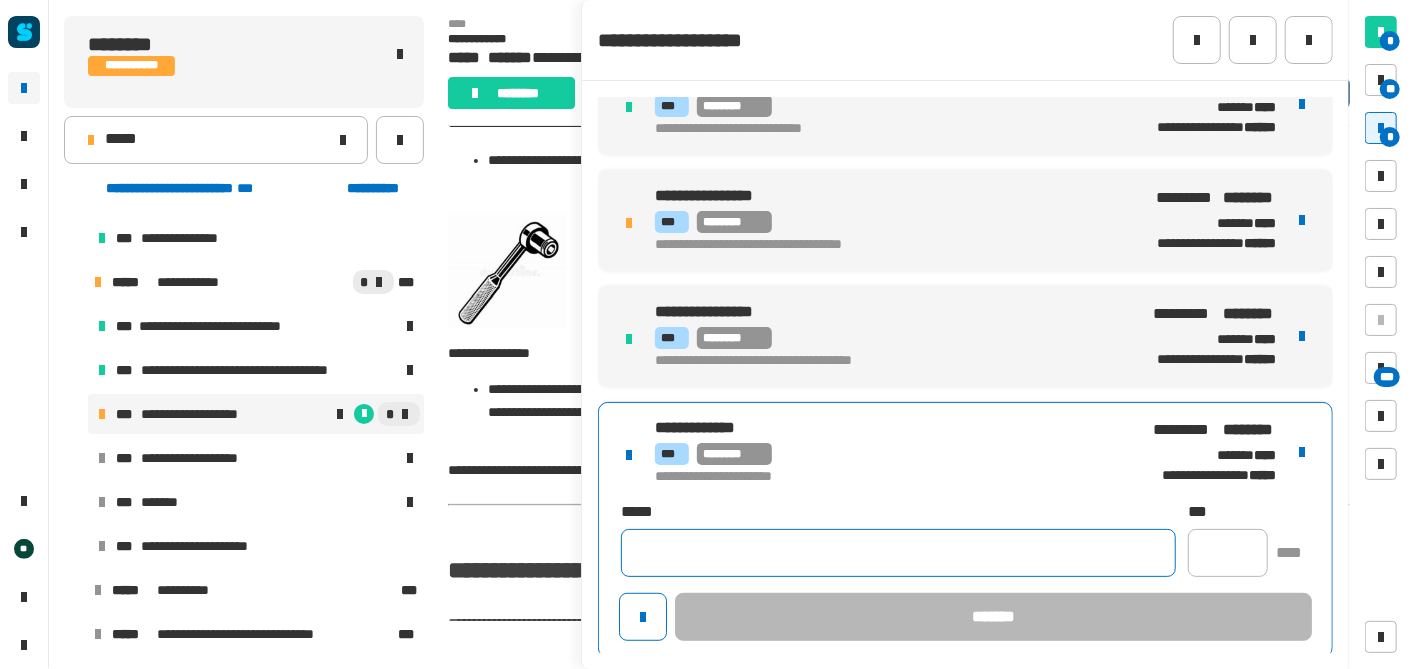 click 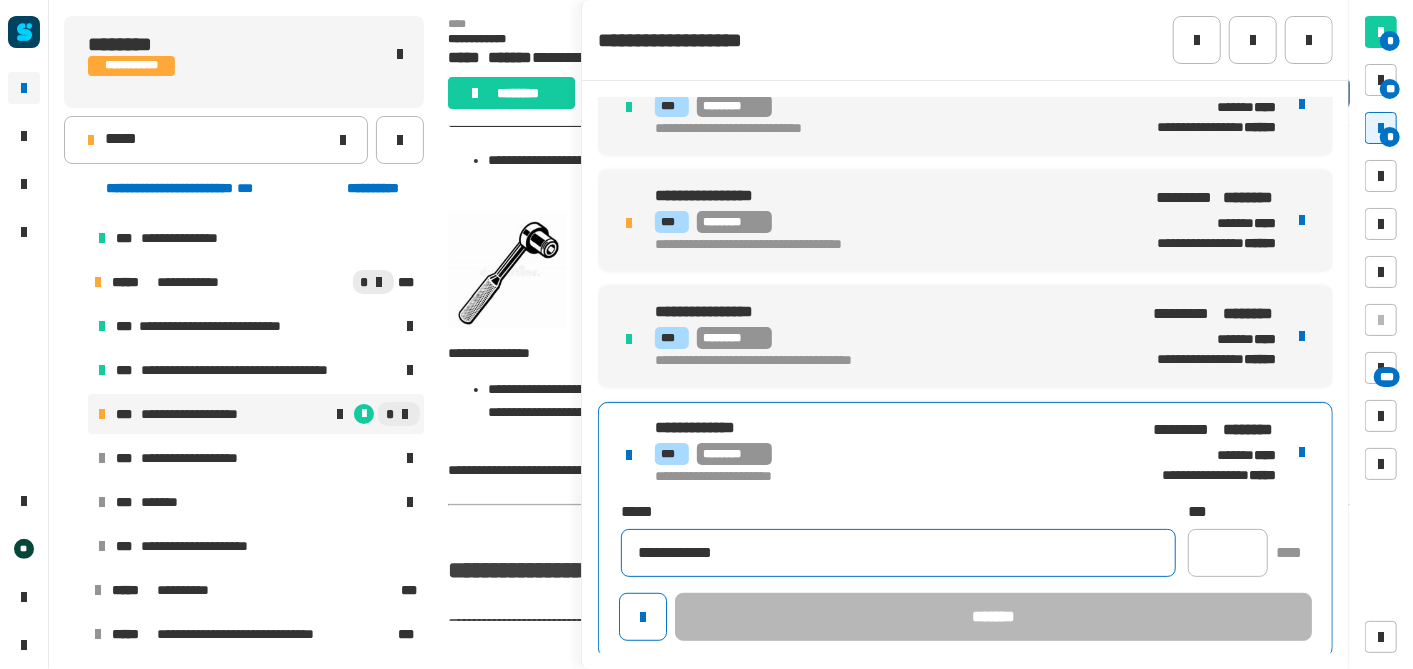 type on "**********" 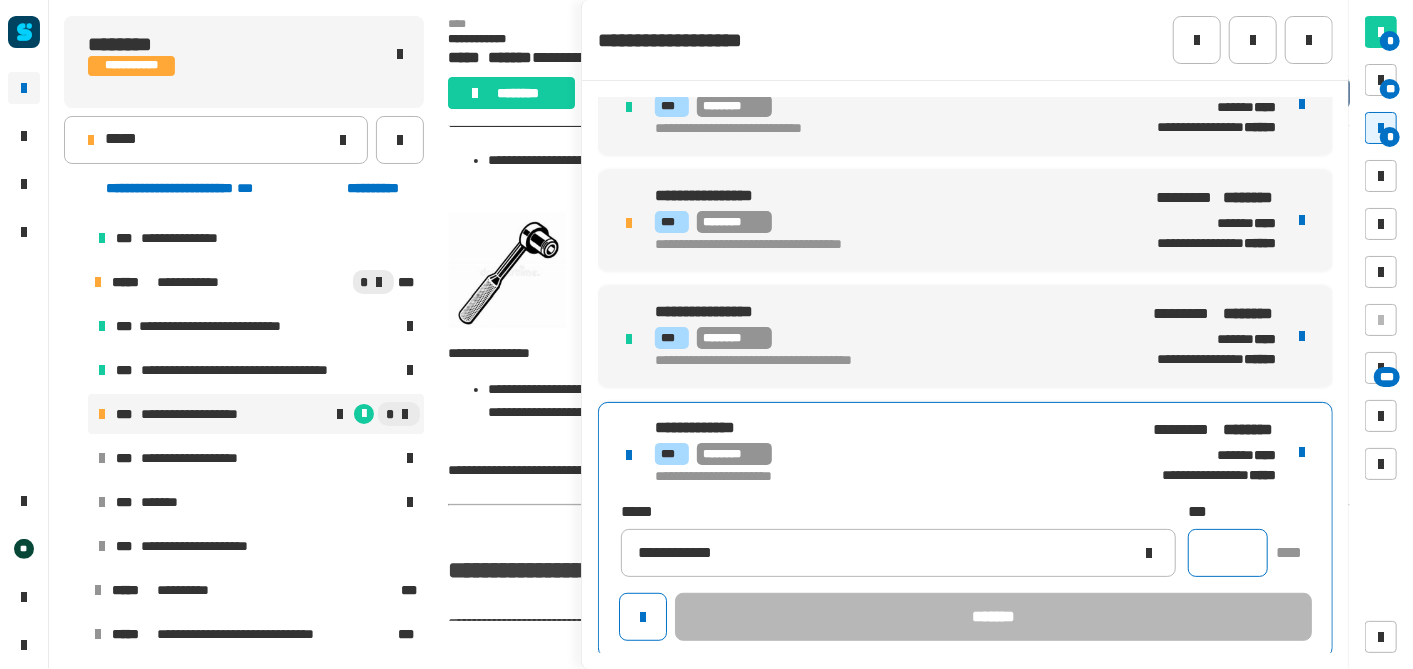click 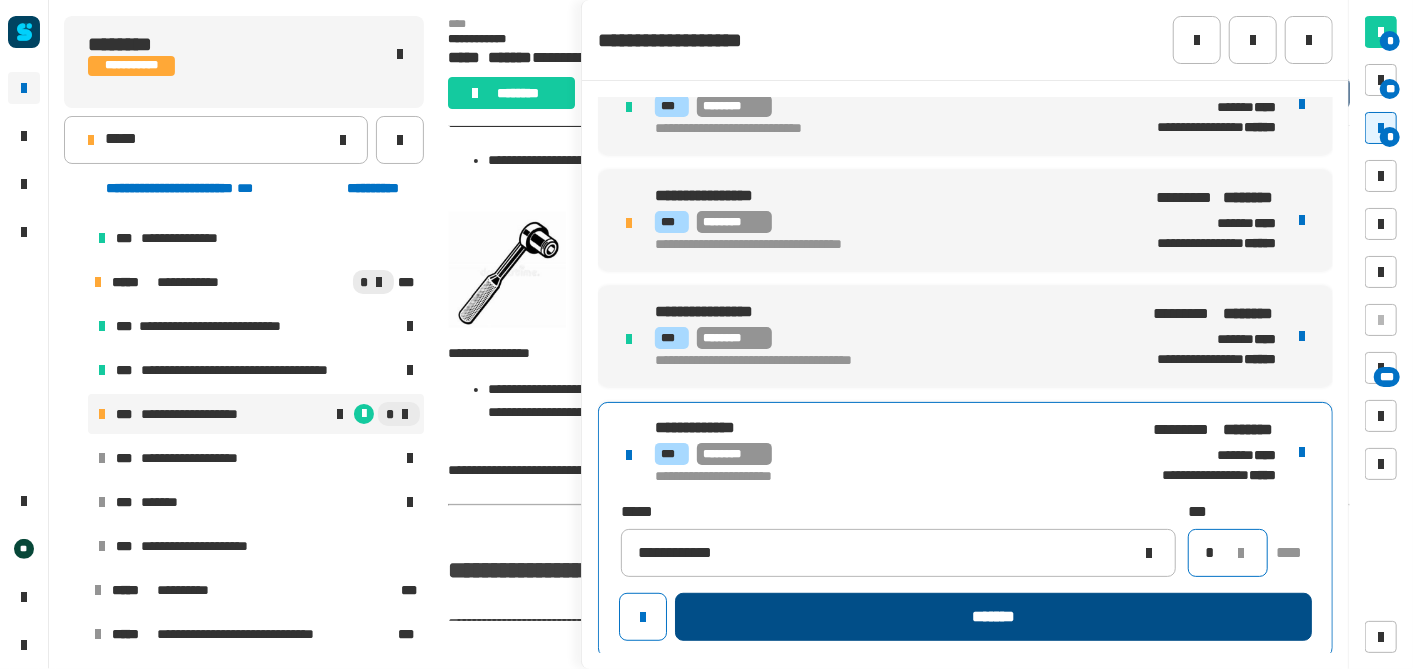 type on "*" 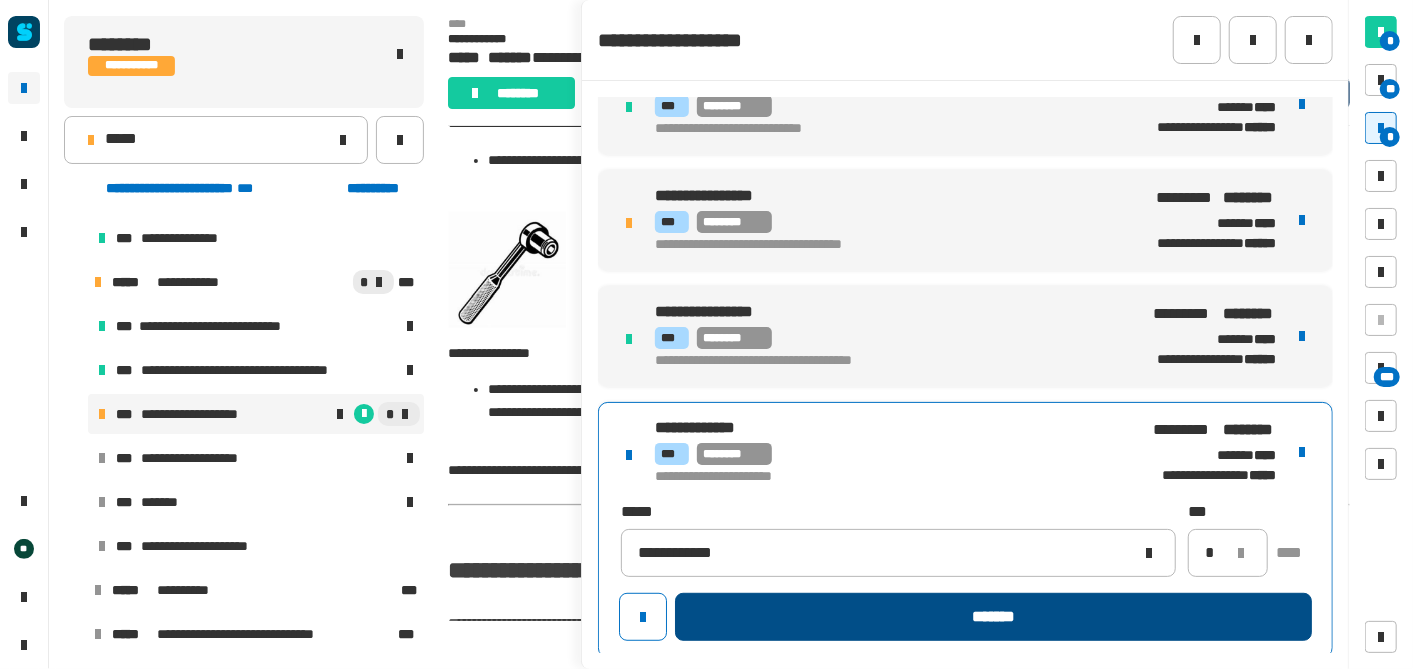 click on "*******" 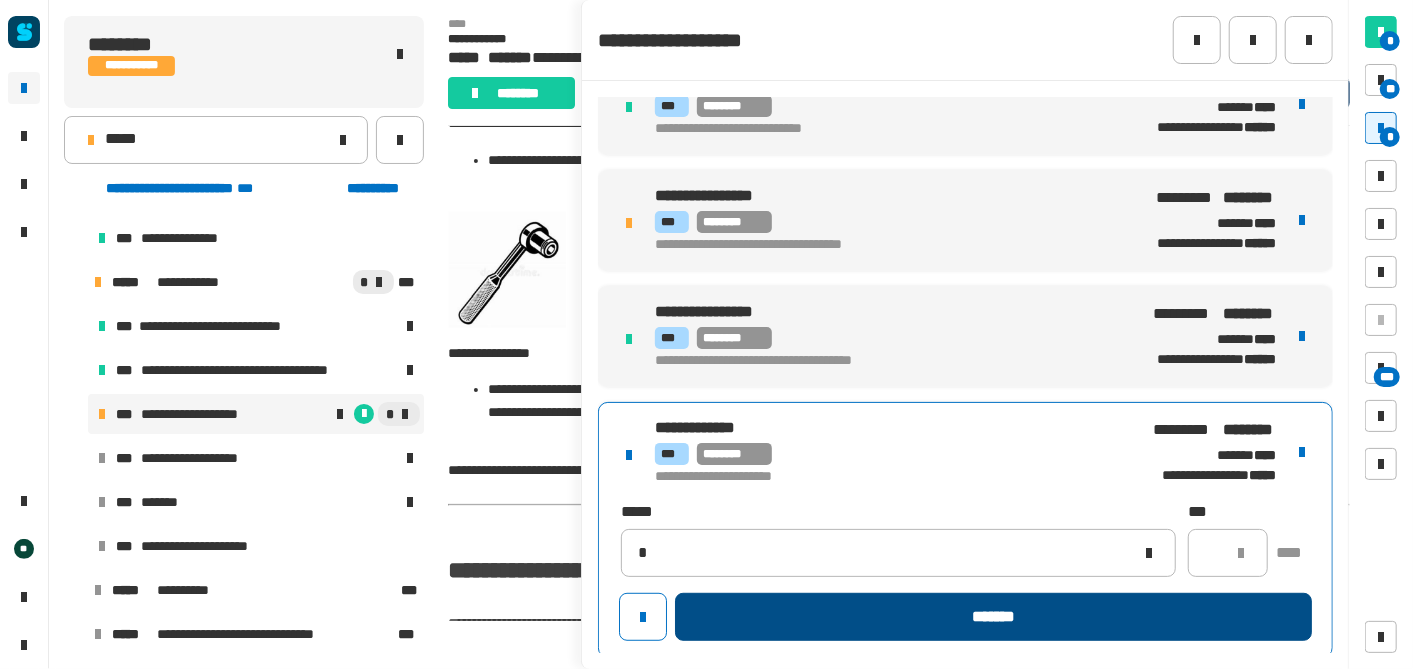 type 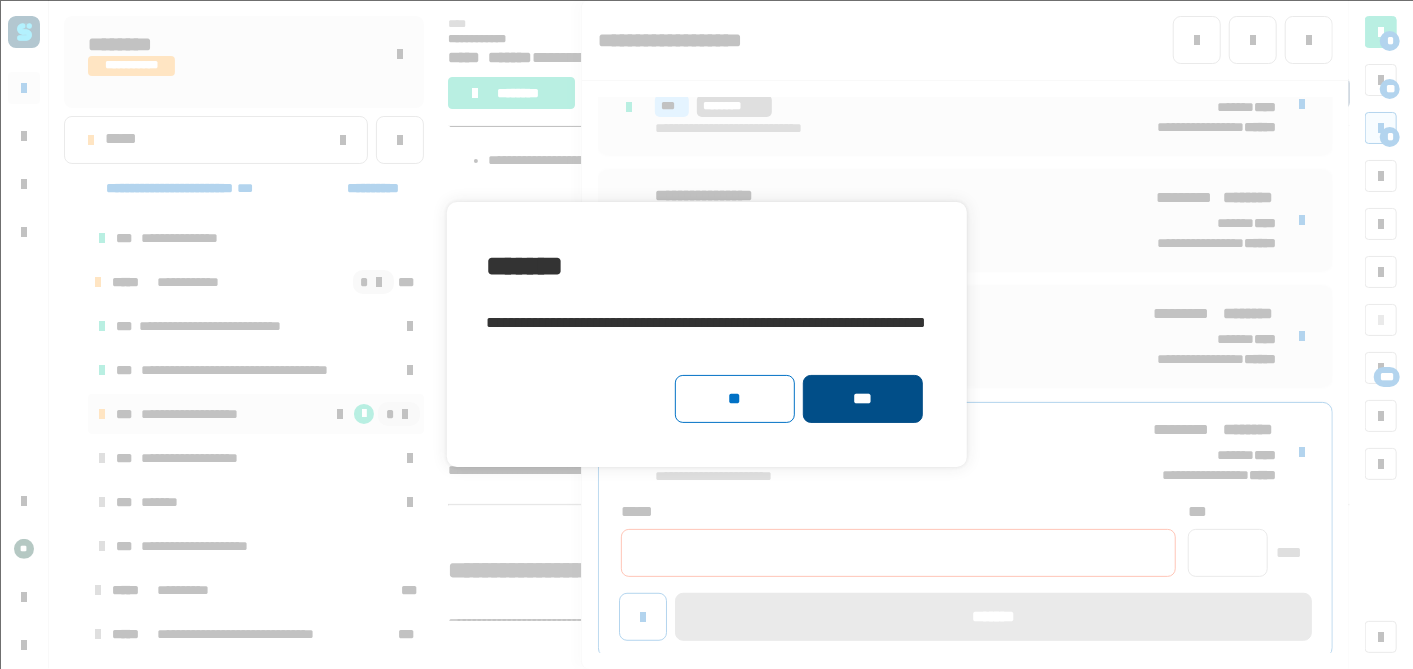 click on "***" 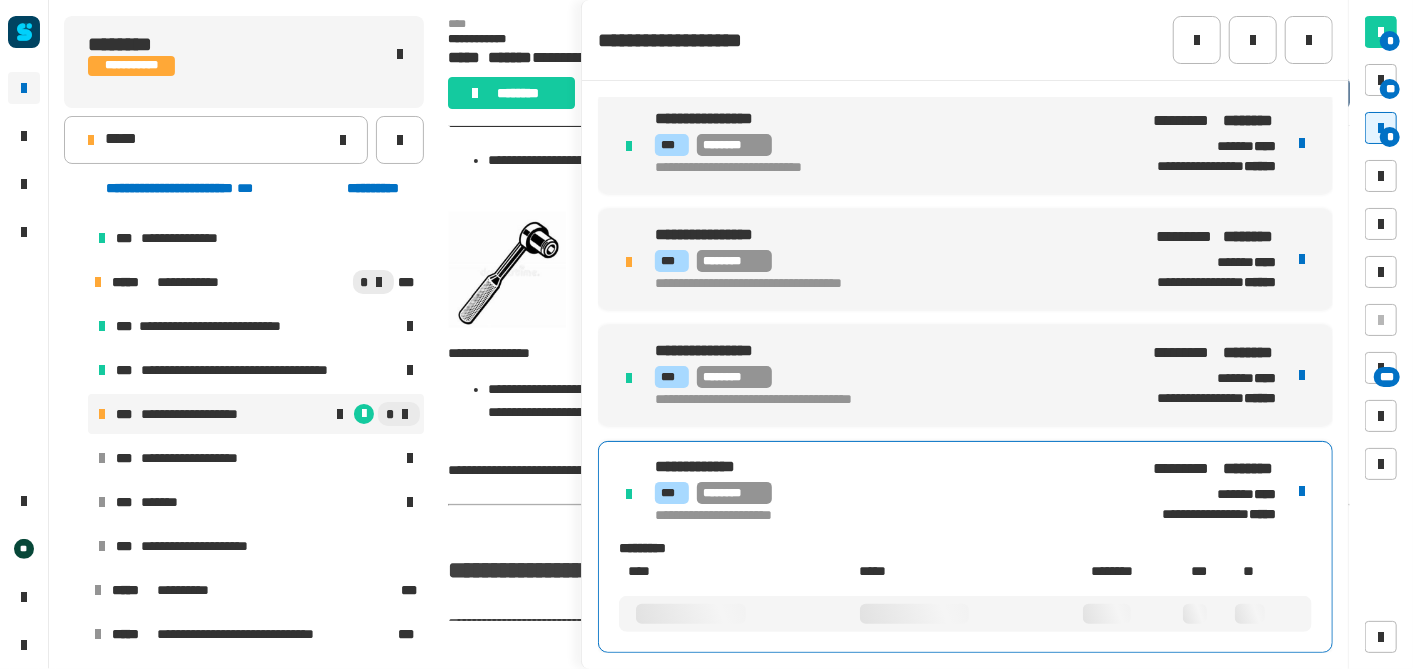 scroll, scrollTop: 351, scrollLeft: 0, axis: vertical 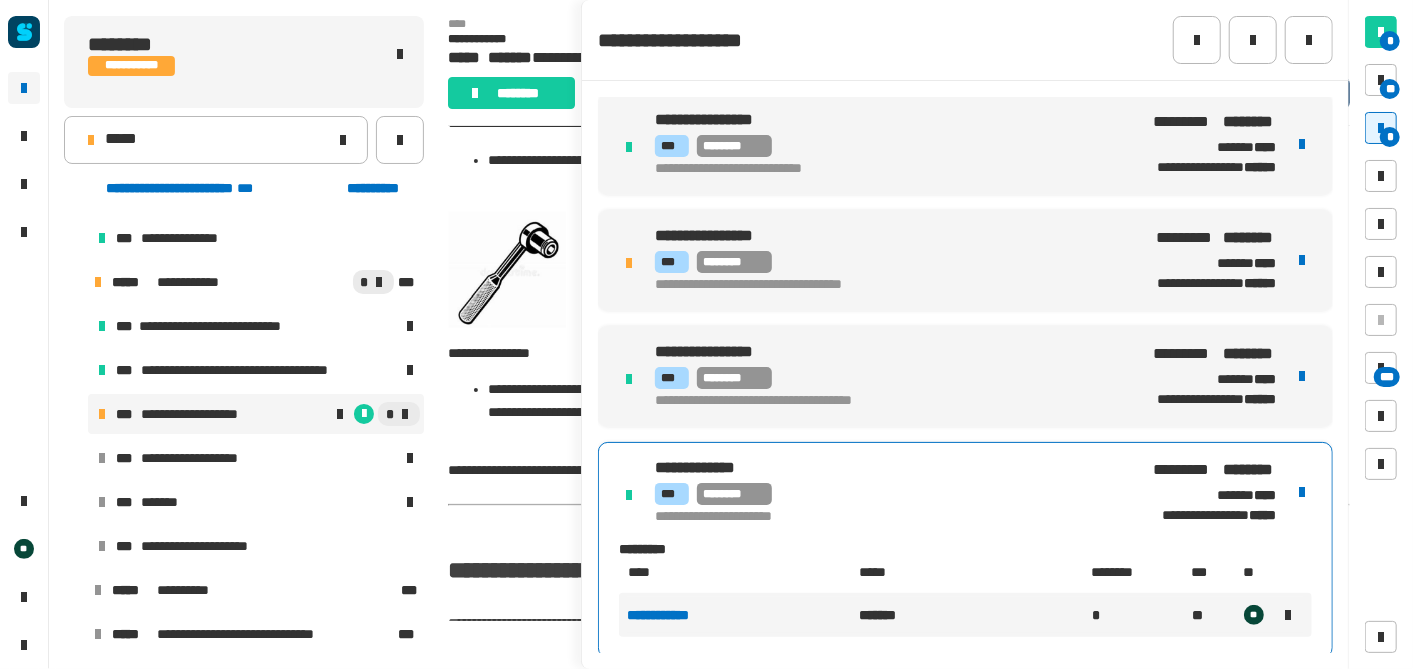 click on "[FIRST] [LAST] [STREET] [CITY] [STATE] [ZIP] [COUNTRY] [PHONE] [EMAIL]" at bounding box center (965, 260) 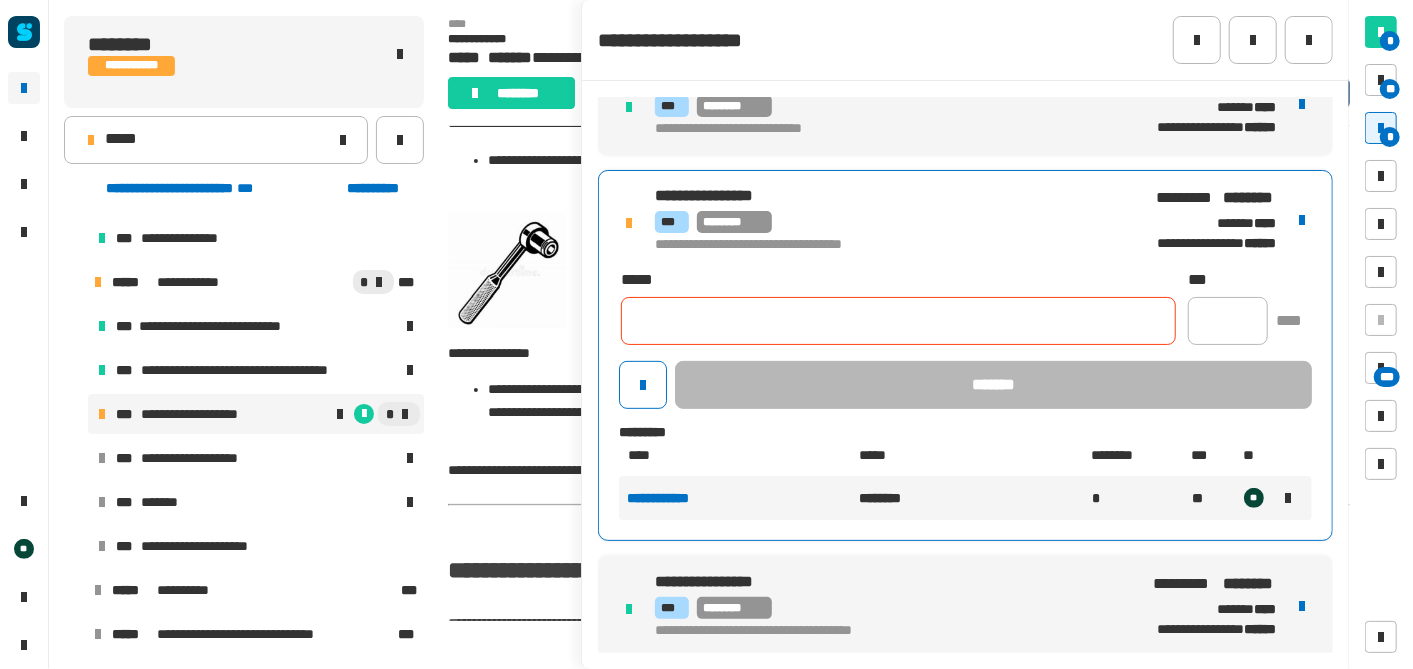 click 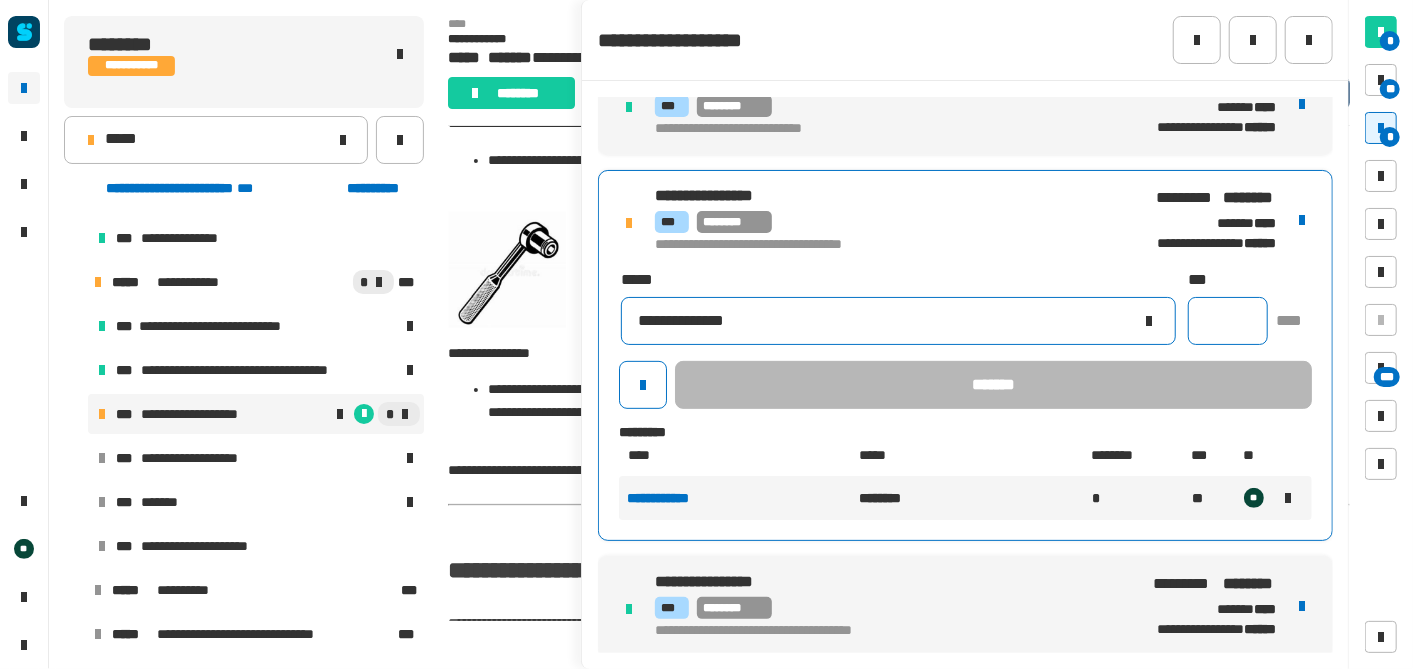 type on "**********" 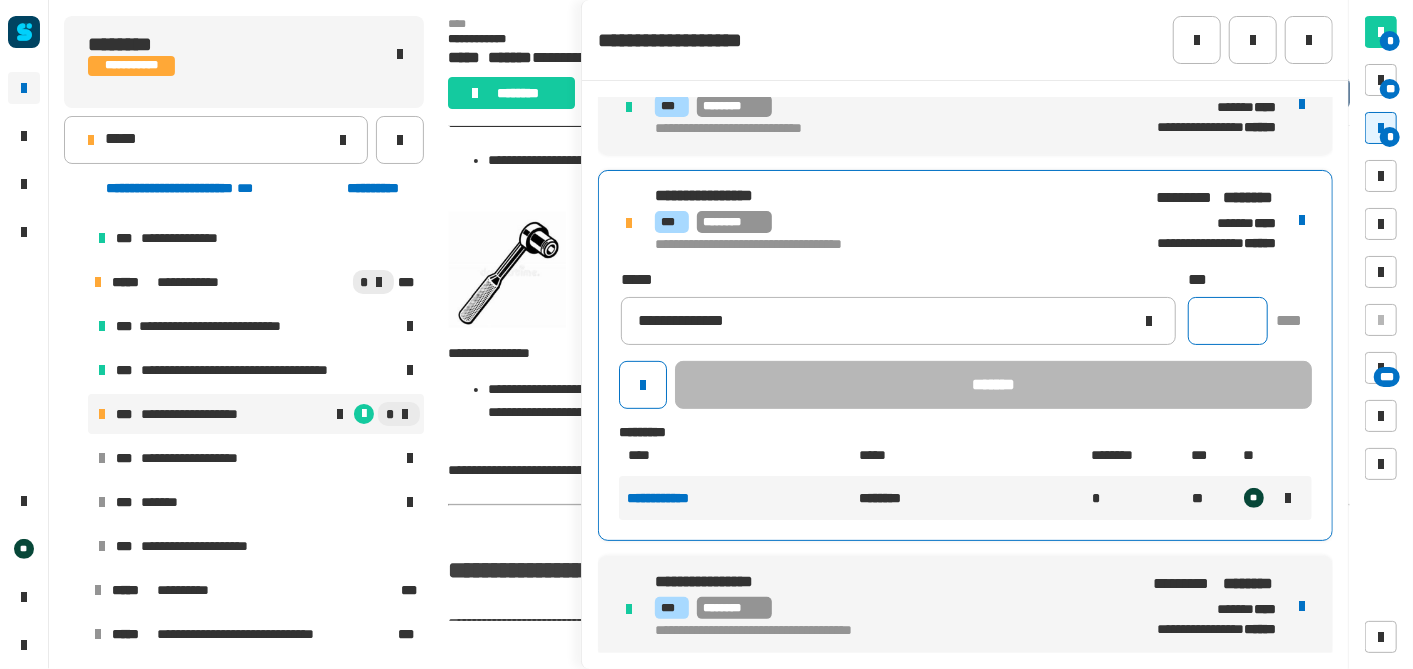 click 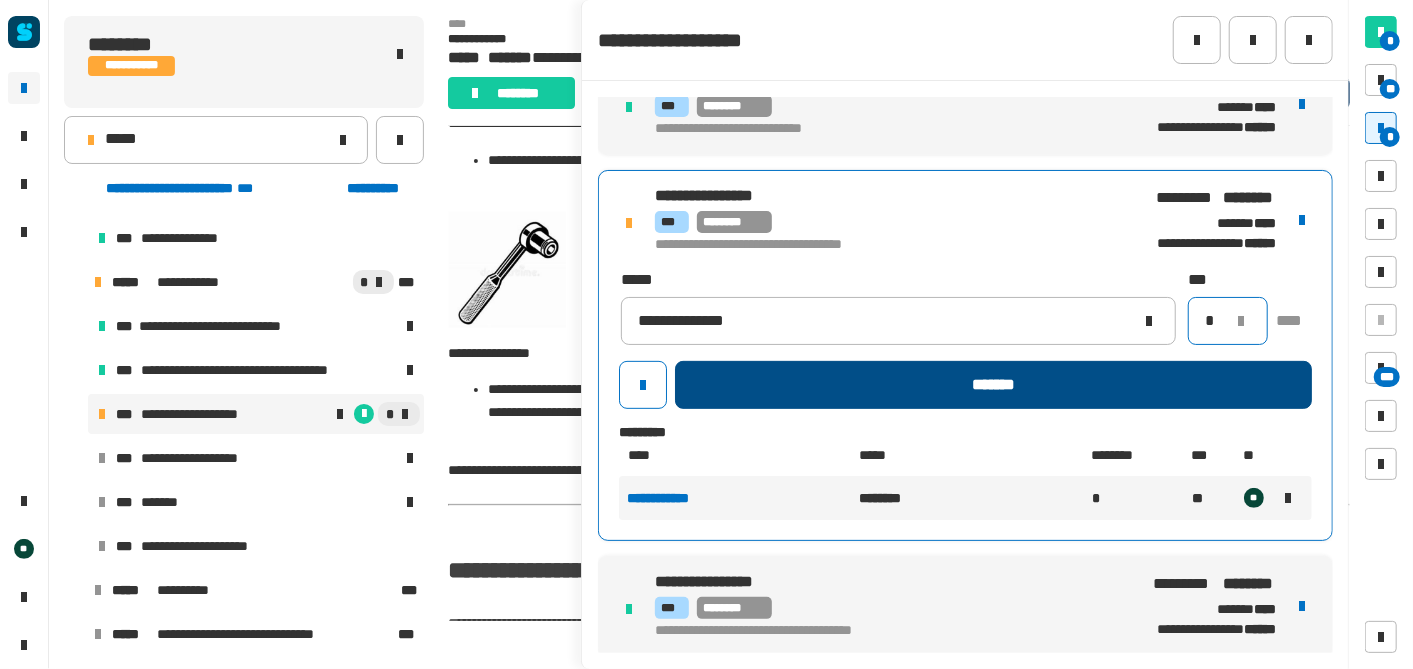 type on "*" 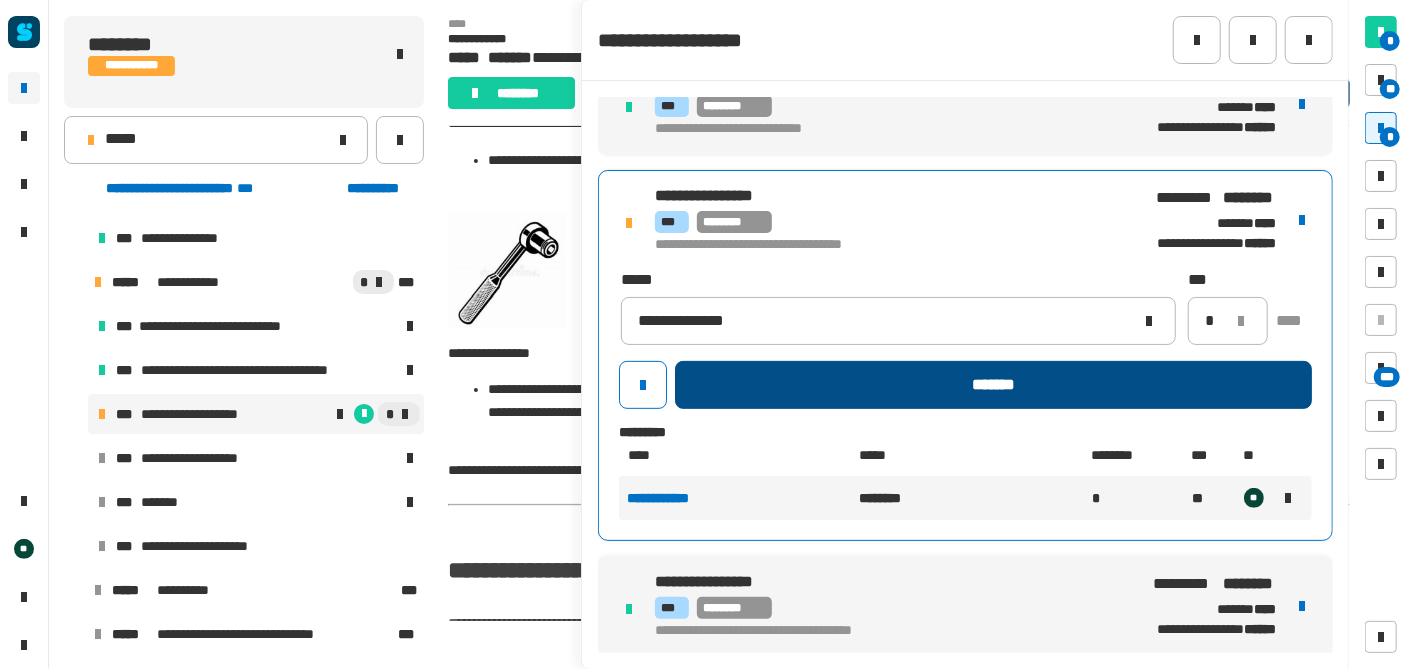 click on "*******" 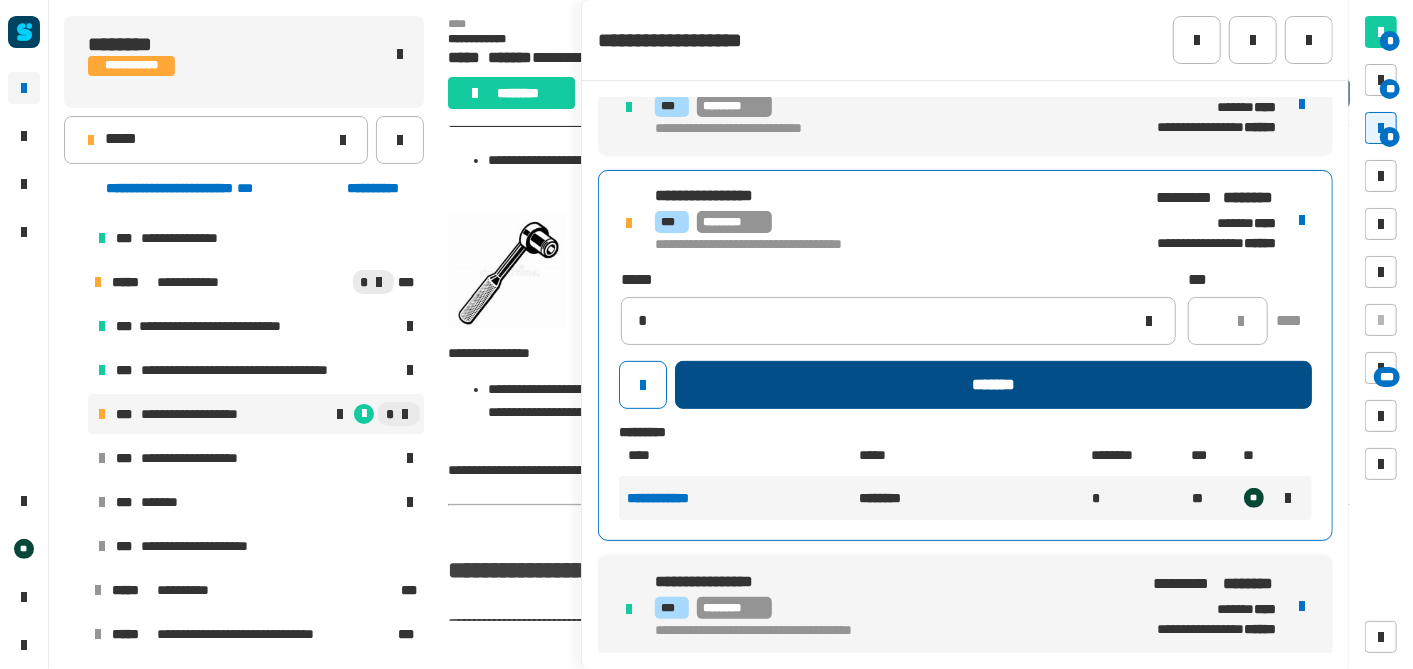 type 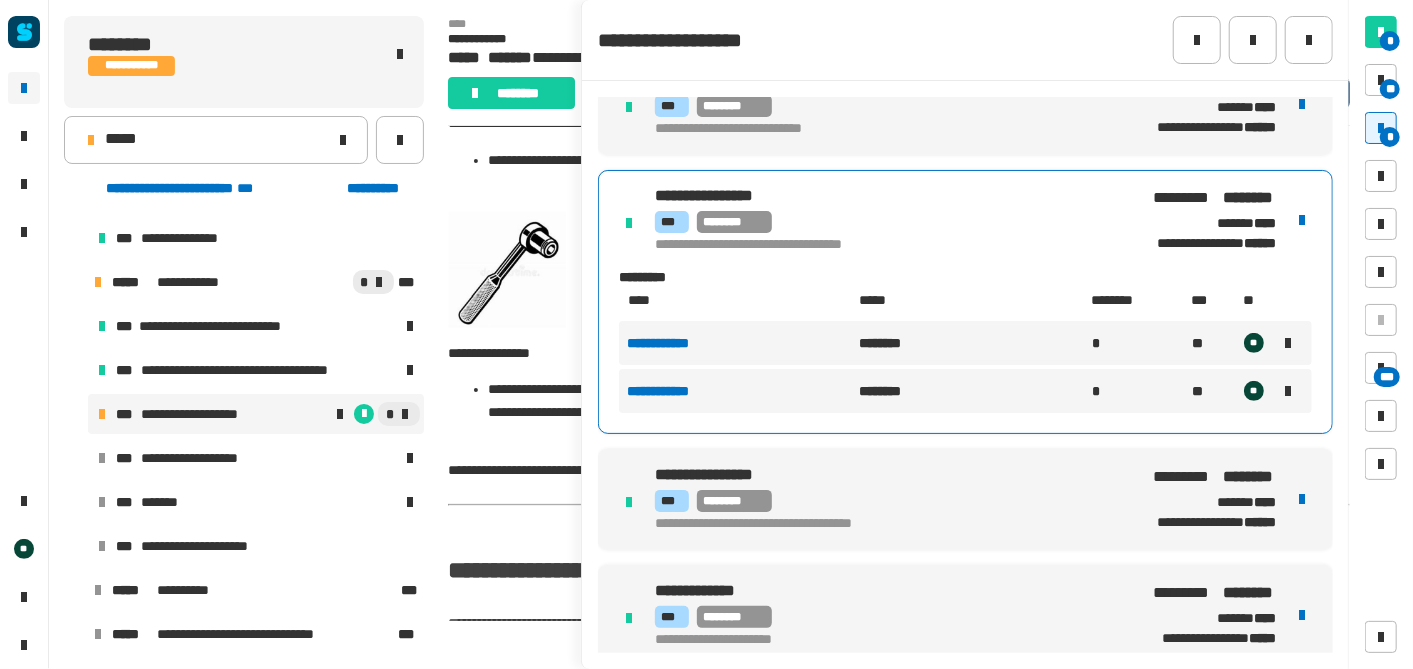 scroll, scrollTop: 0, scrollLeft: 0, axis: both 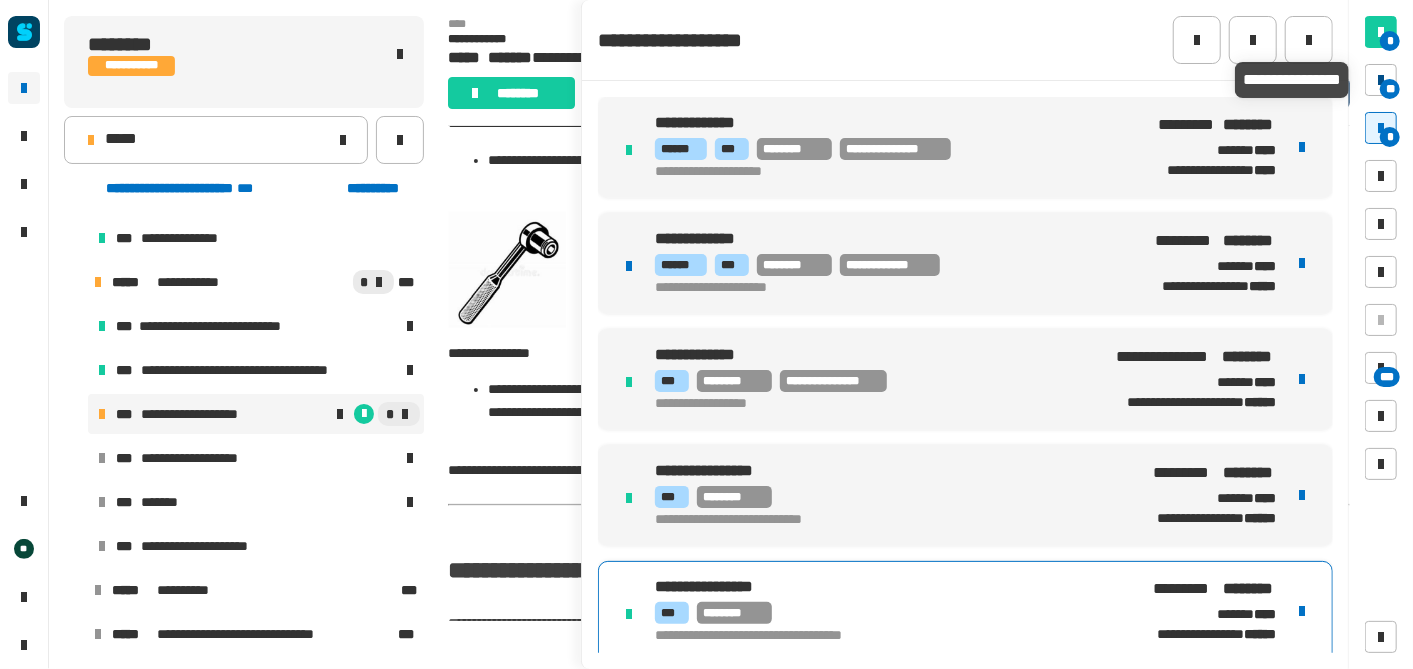 click on "**" at bounding box center (1390, 89) 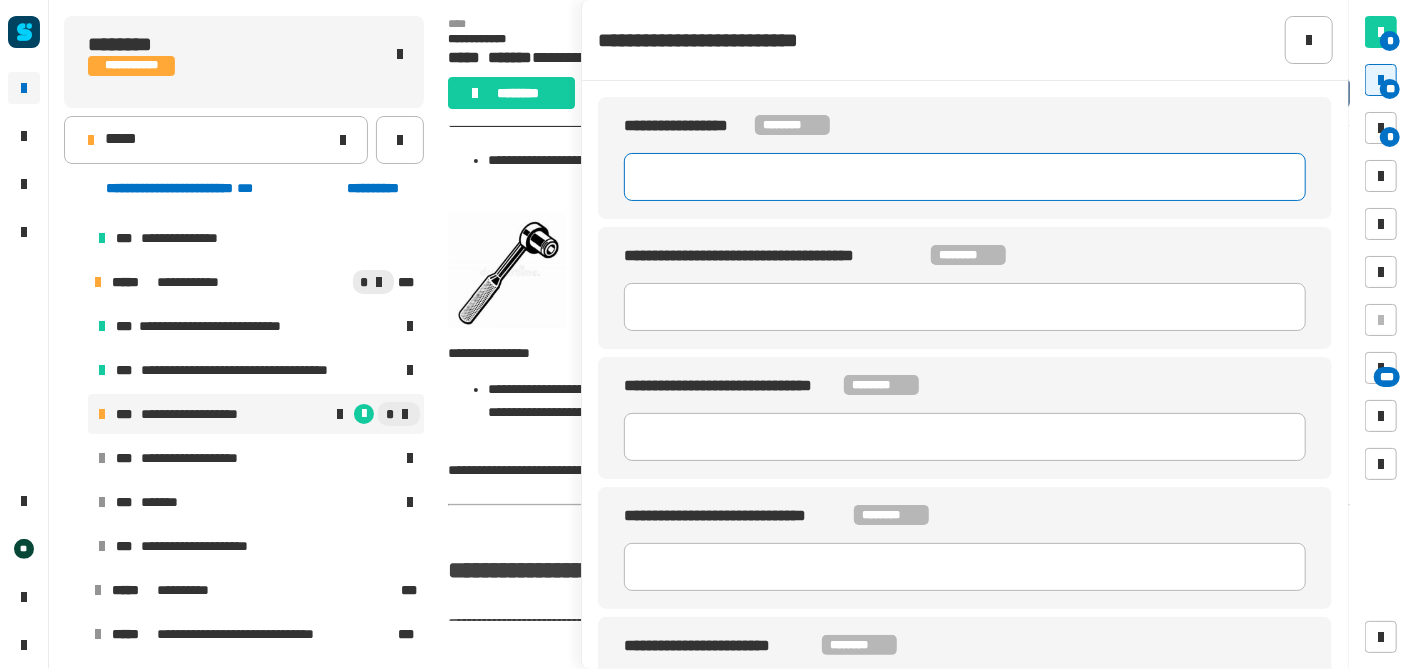 click 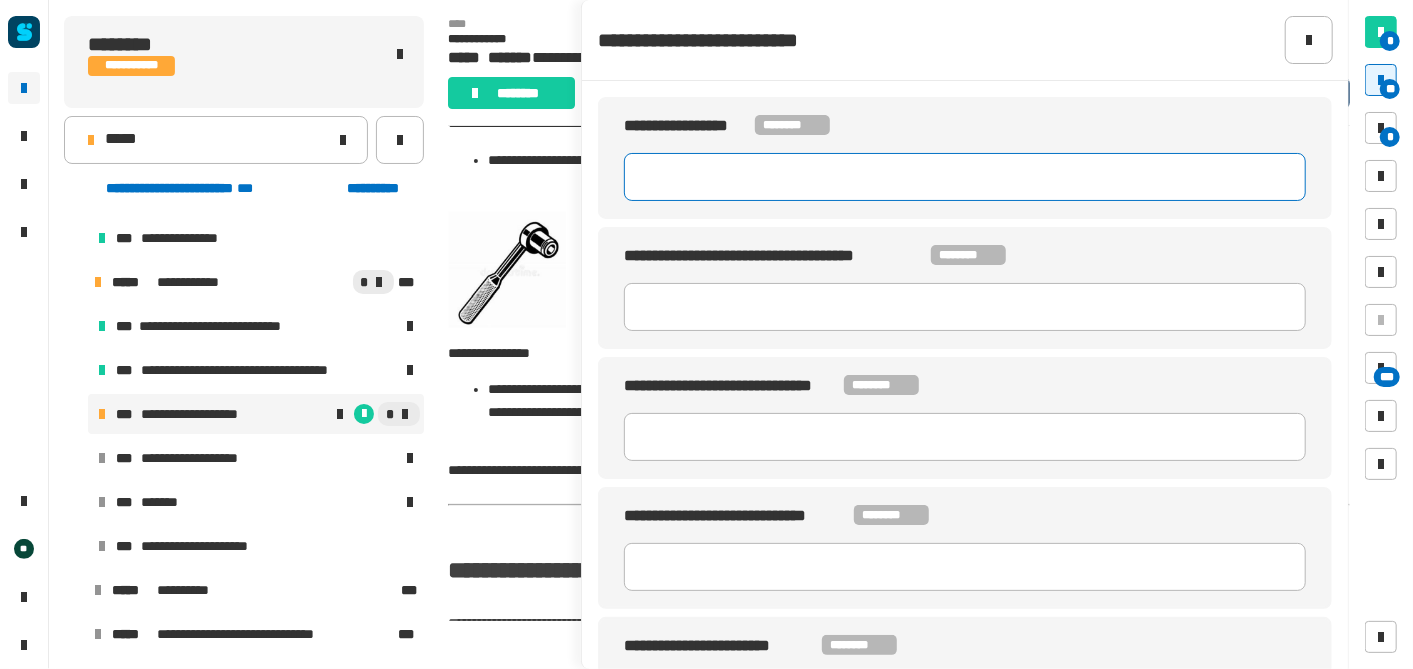 paste on "********" 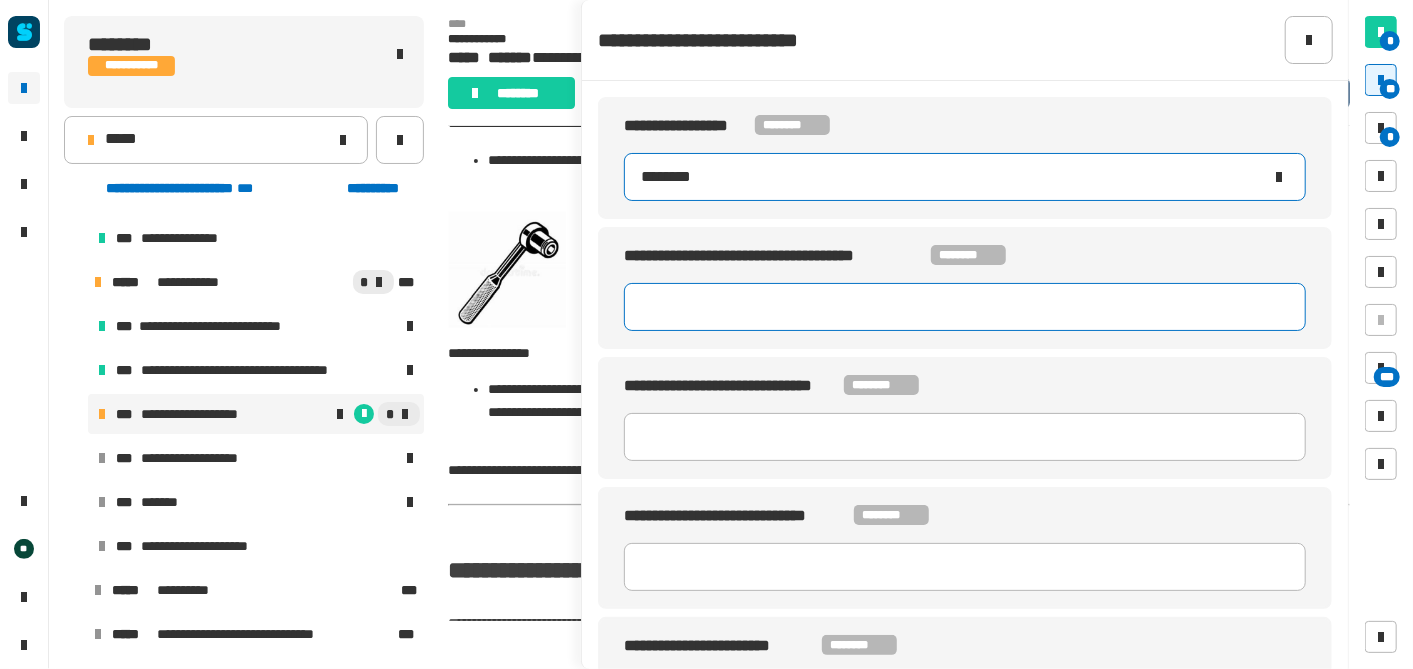 type on "********" 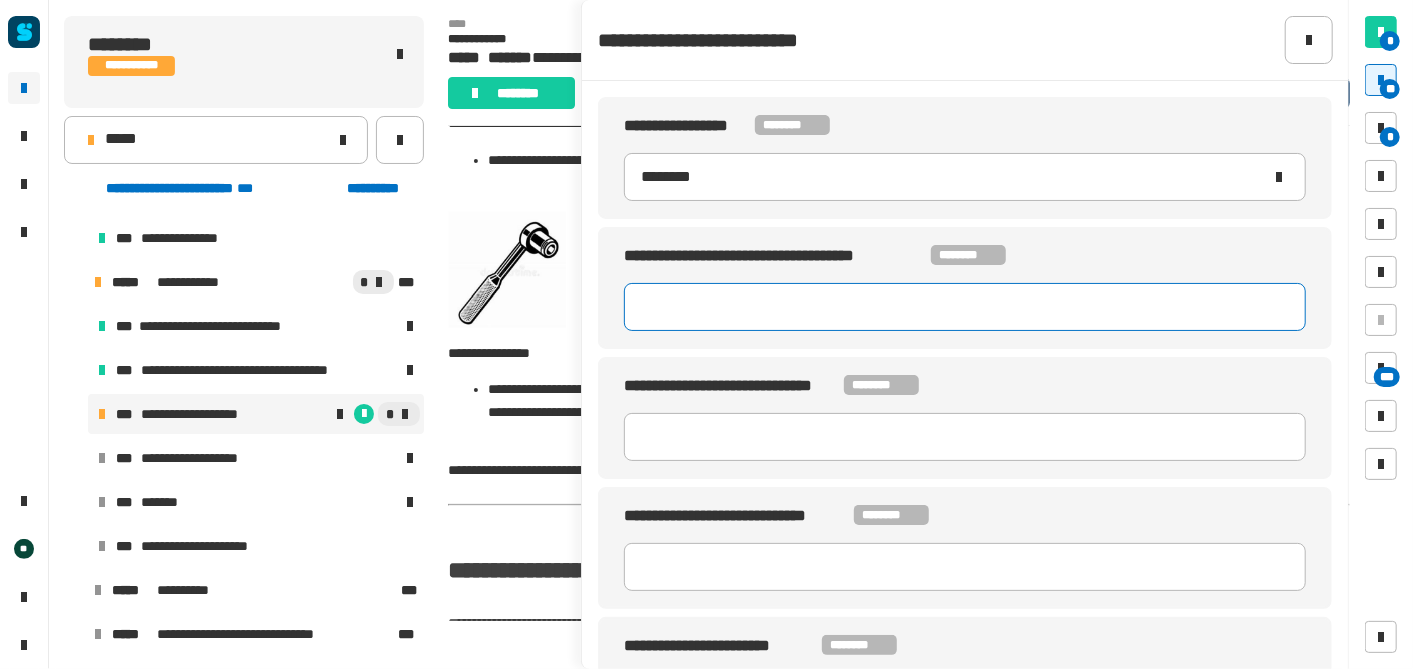 click 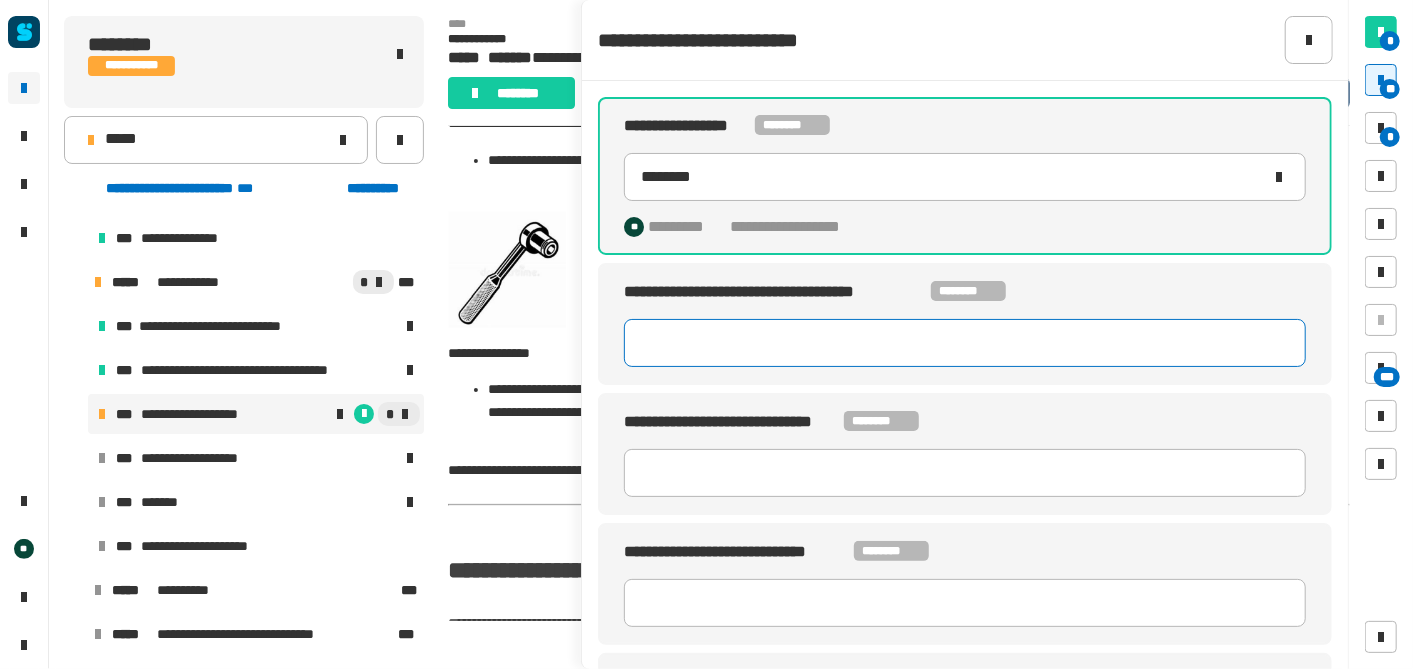 paste on "********" 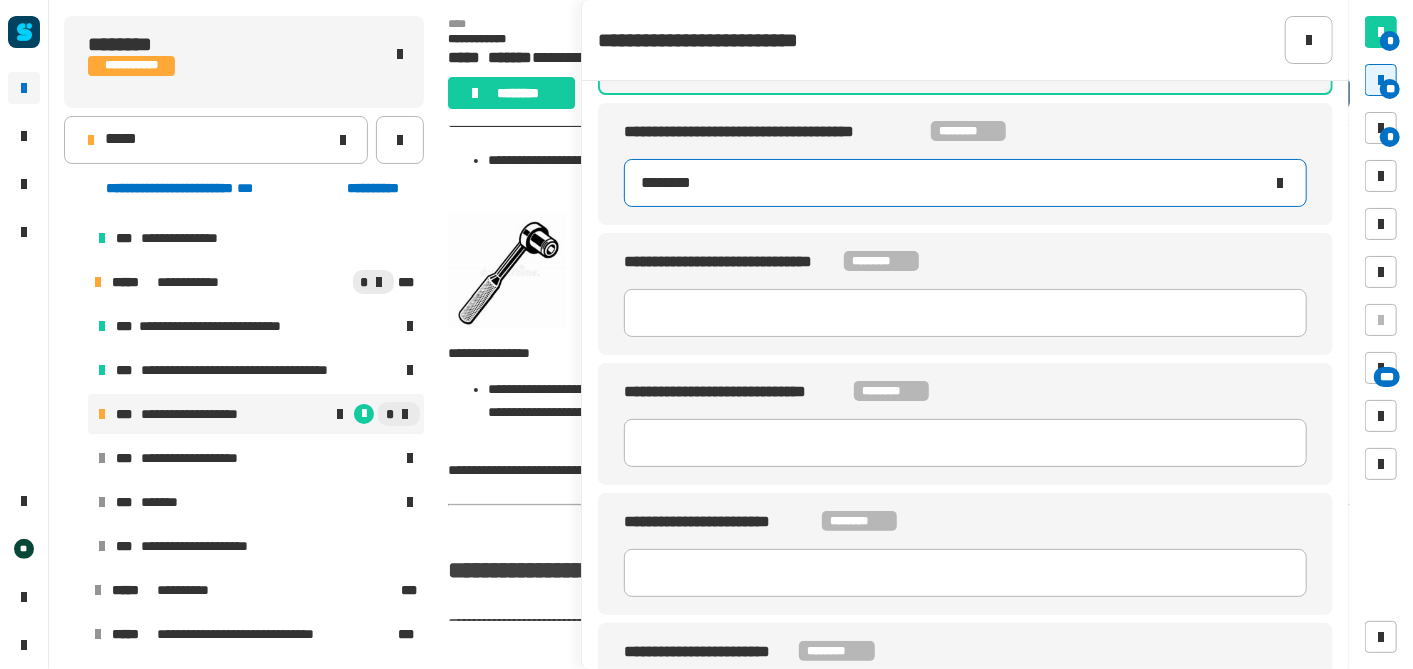 scroll, scrollTop: 171, scrollLeft: 0, axis: vertical 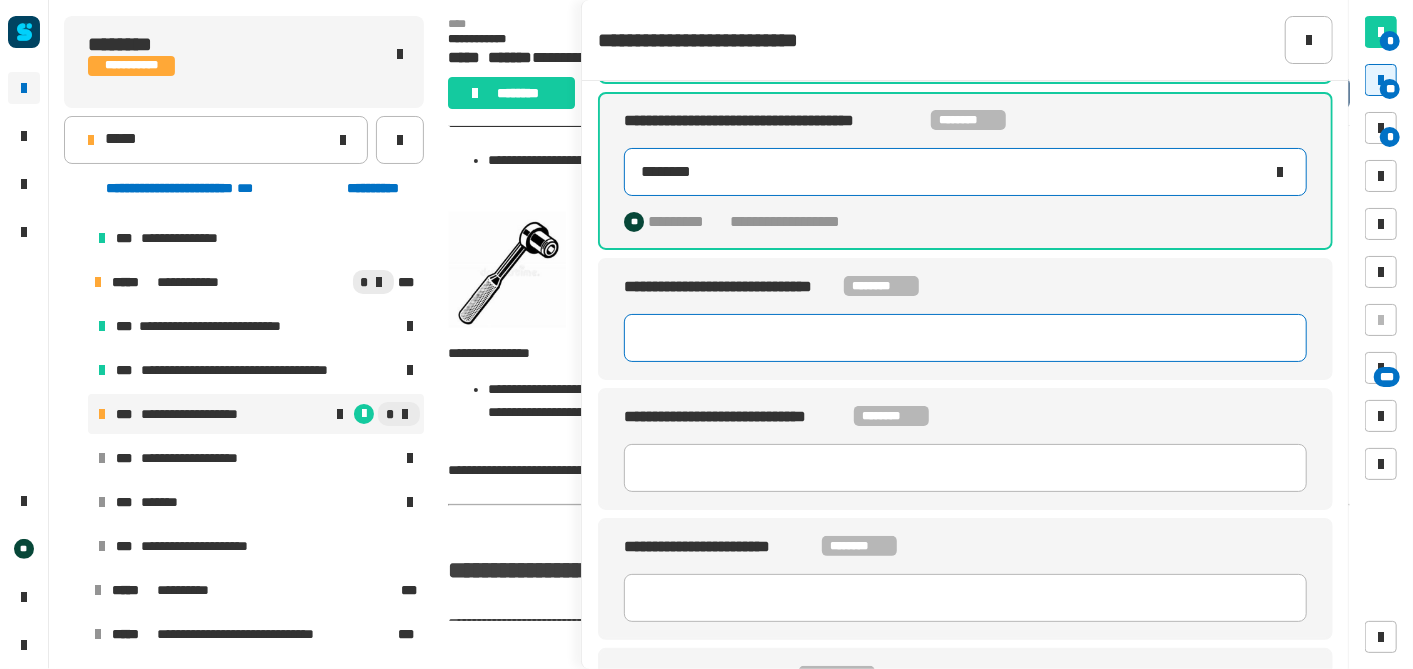 type on "********" 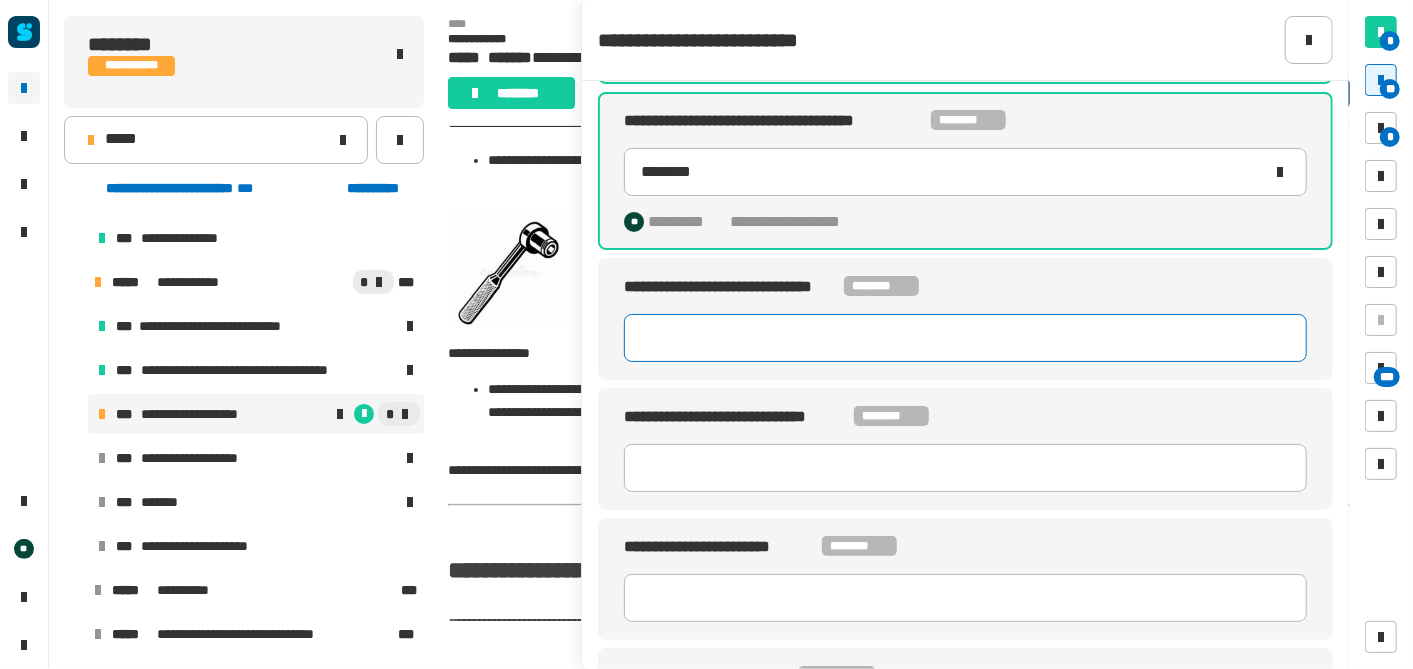 click 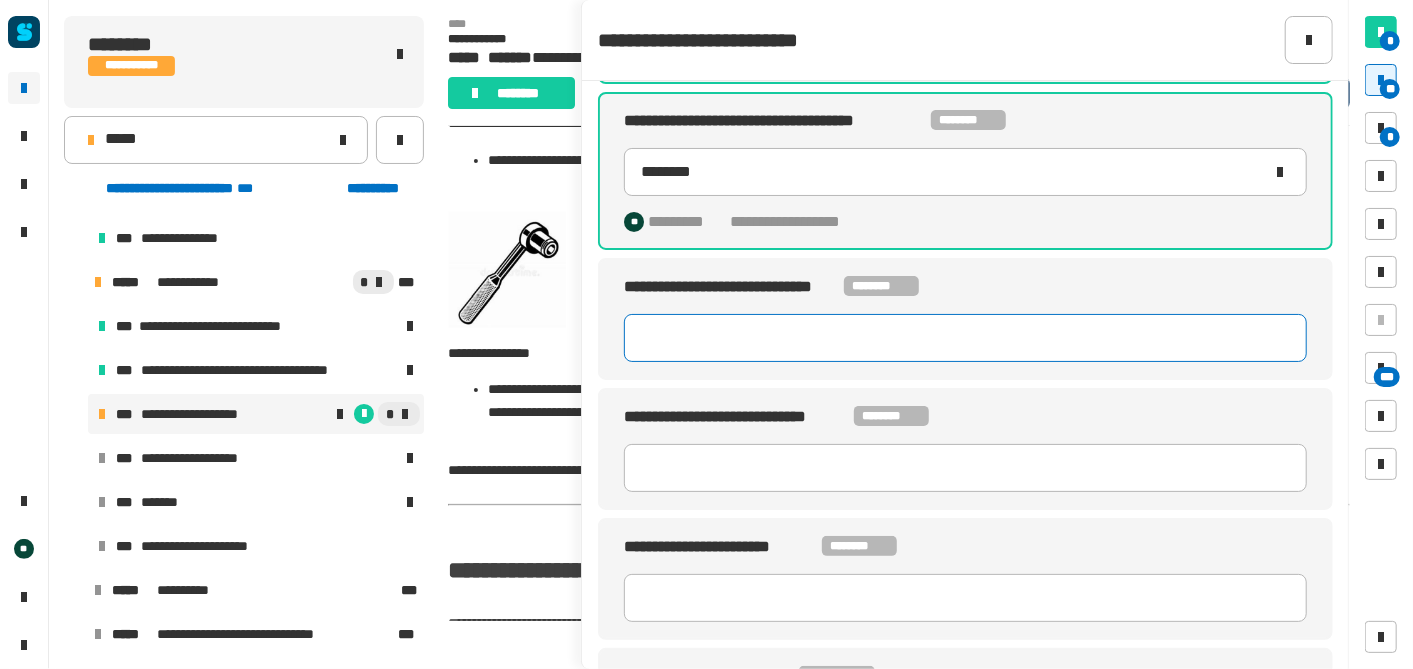 paste on "********" 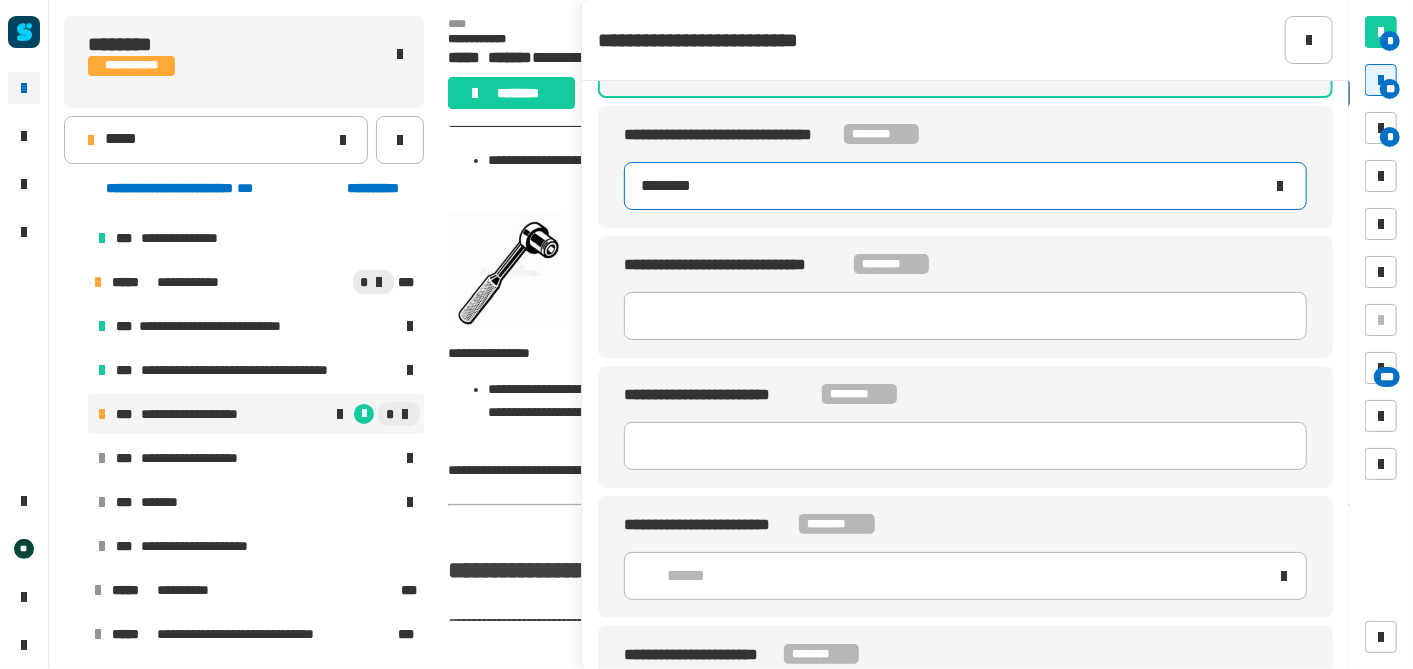 scroll, scrollTop: 324, scrollLeft: 0, axis: vertical 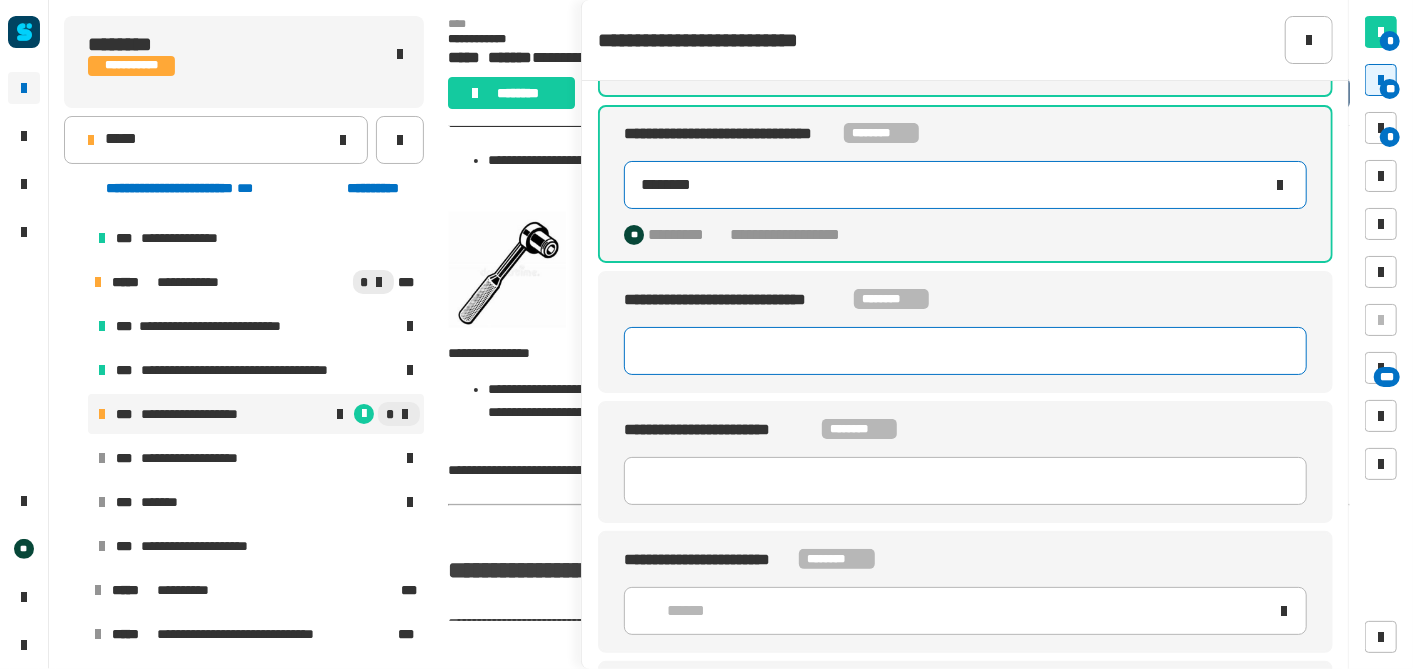 type on "********" 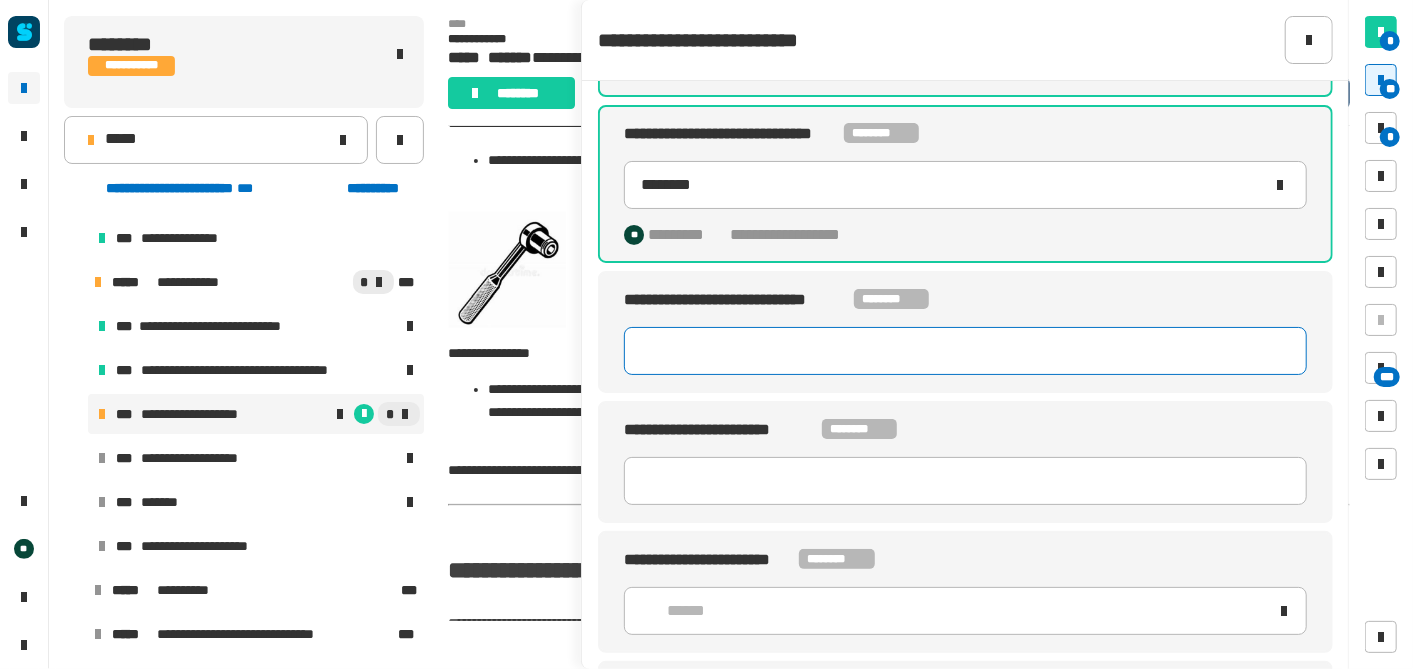 click 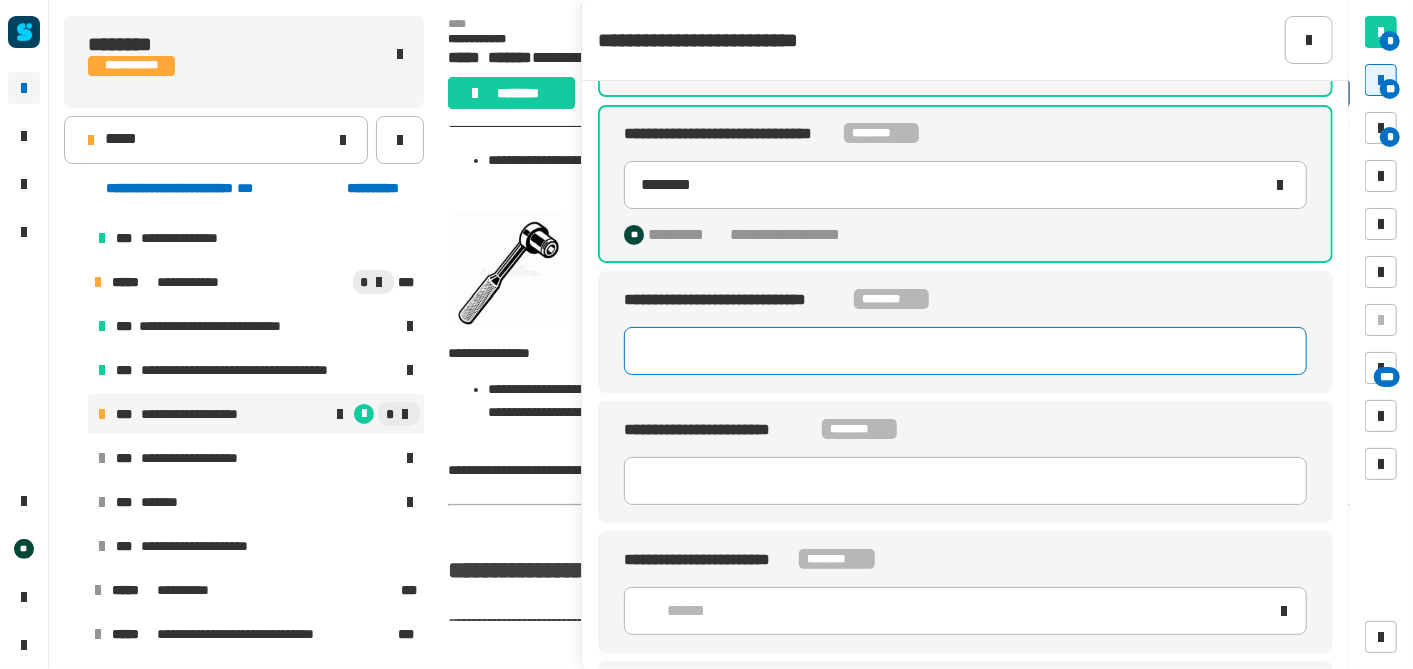 paste on "********" 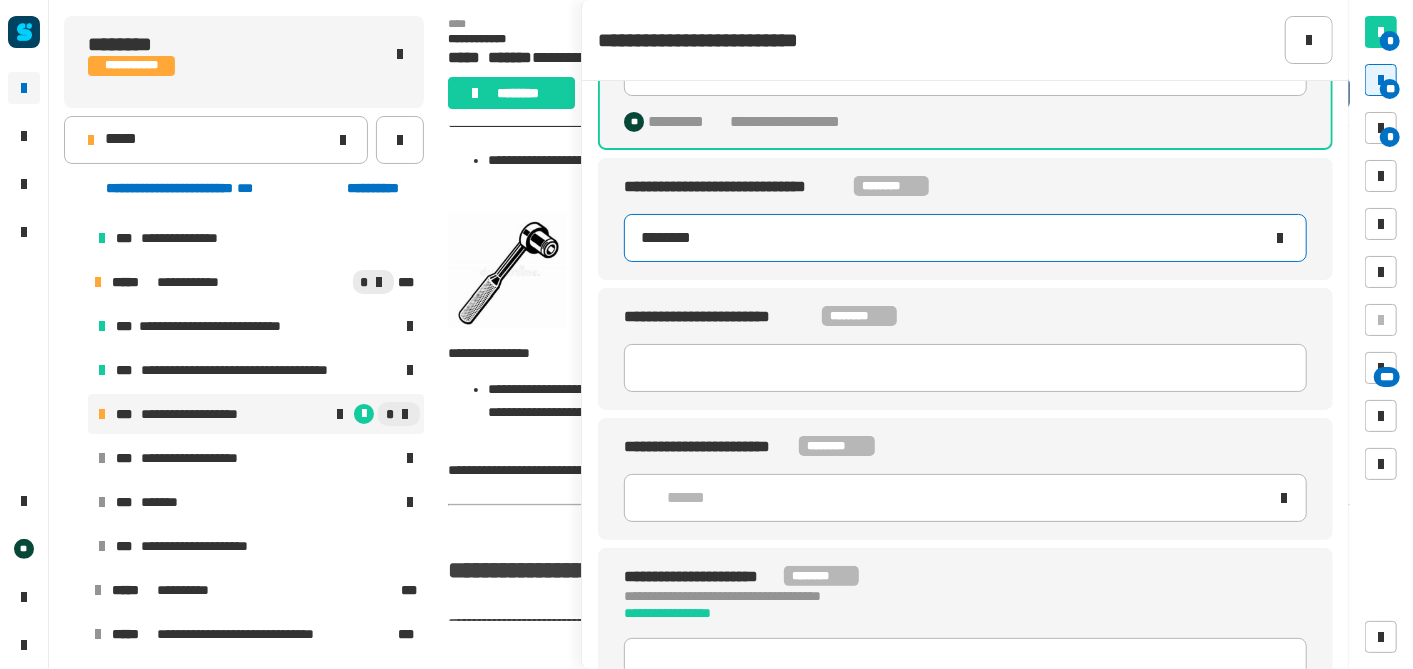 scroll, scrollTop: 437, scrollLeft: 0, axis: vertical 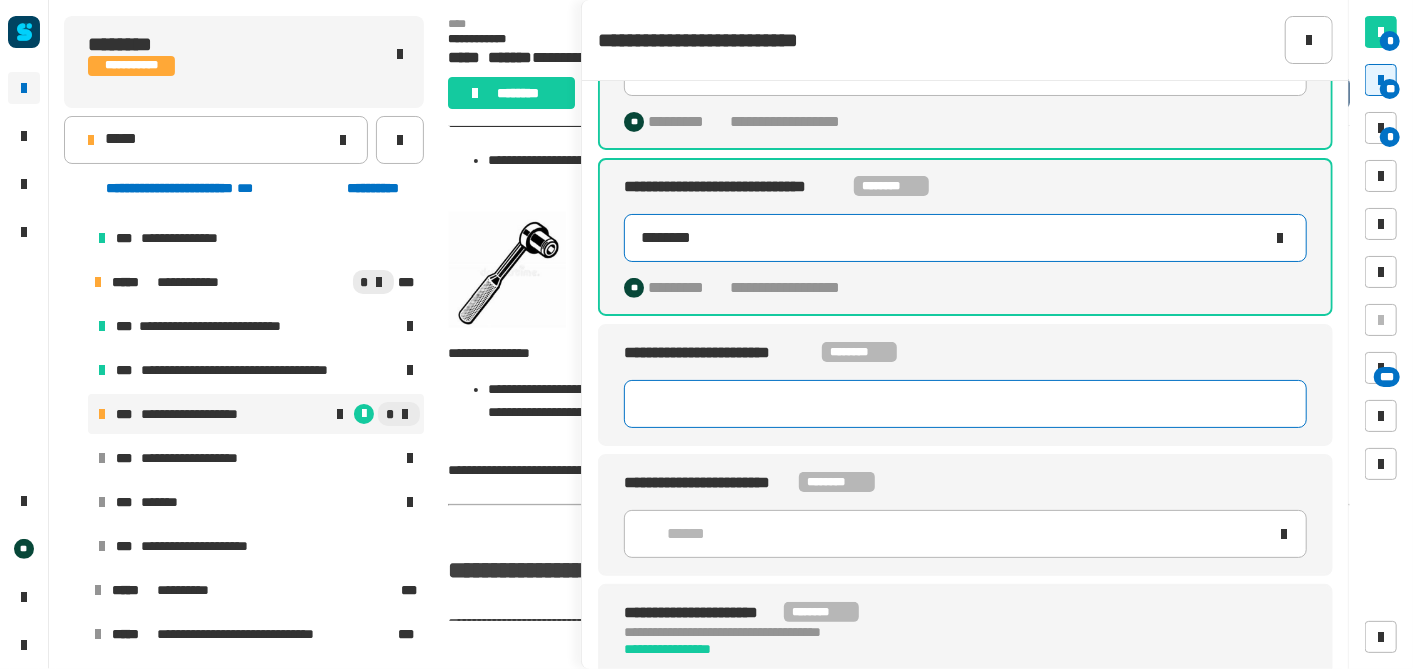 type on "********" 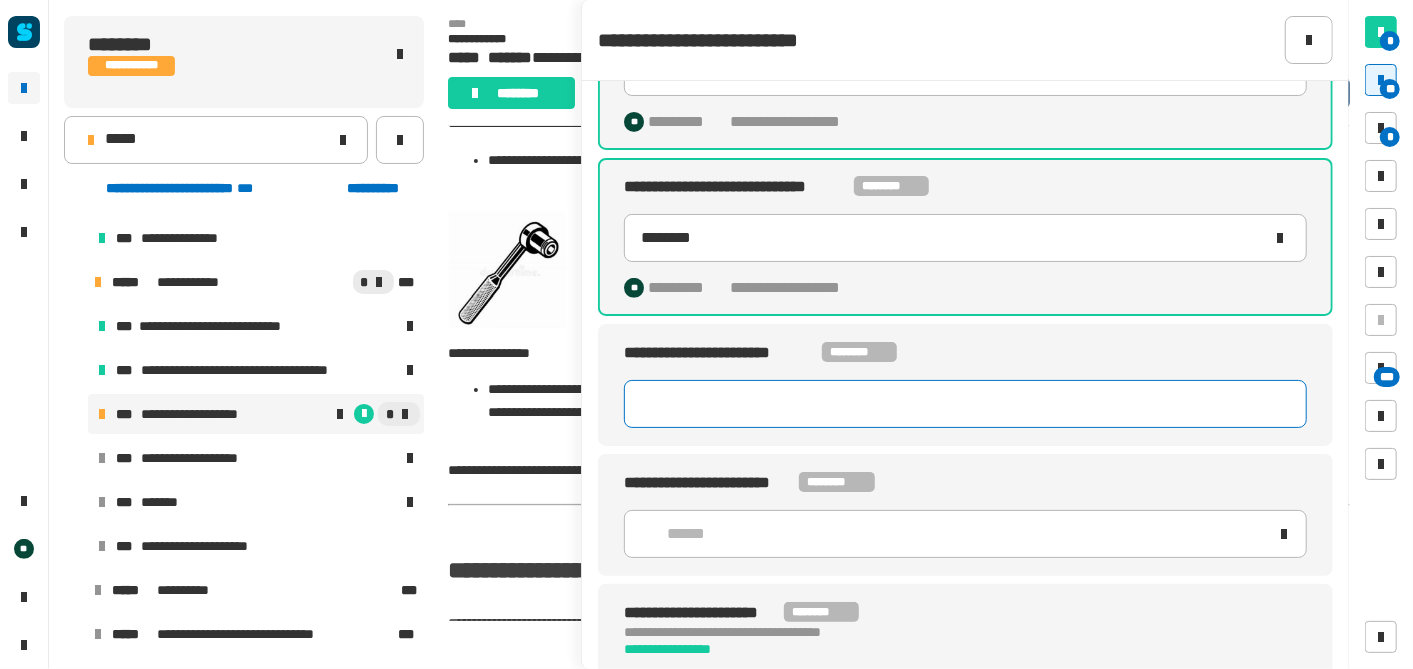 click 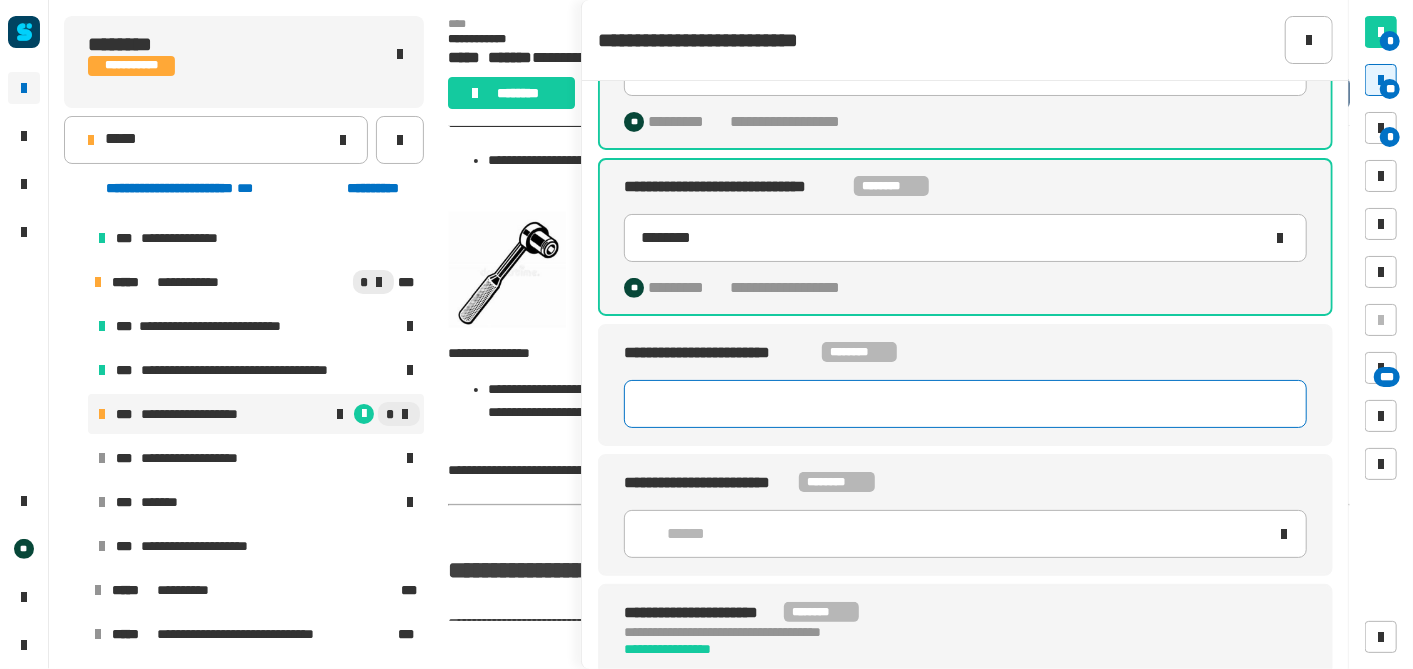 paste on "********" 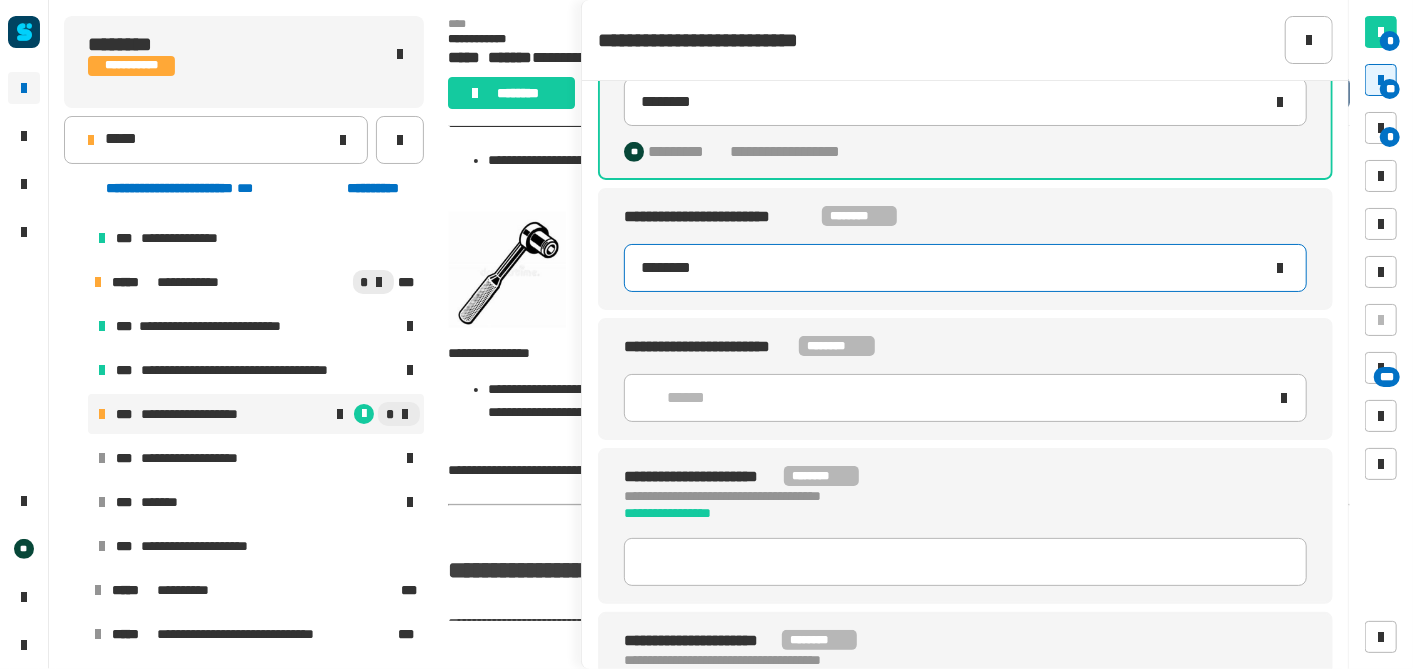 scroll, scrollTop: 595, scrollLeft: 0, axis: vertical 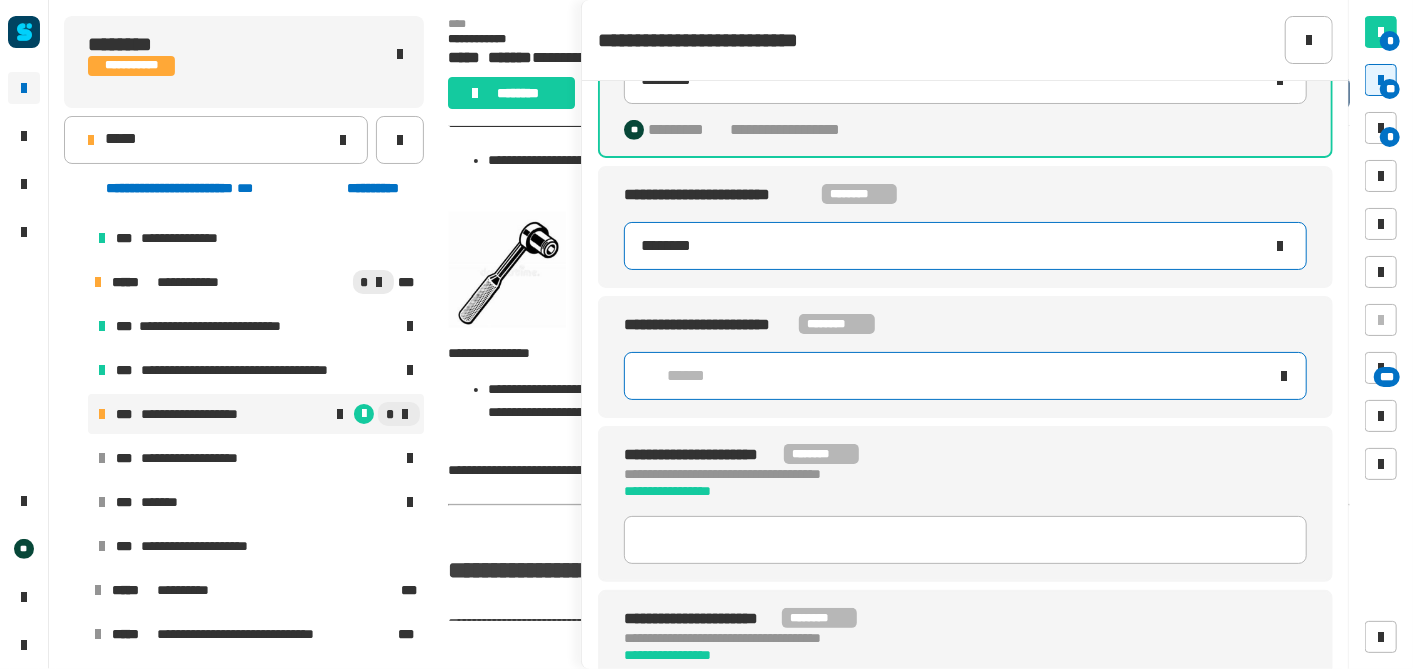 type on "********" 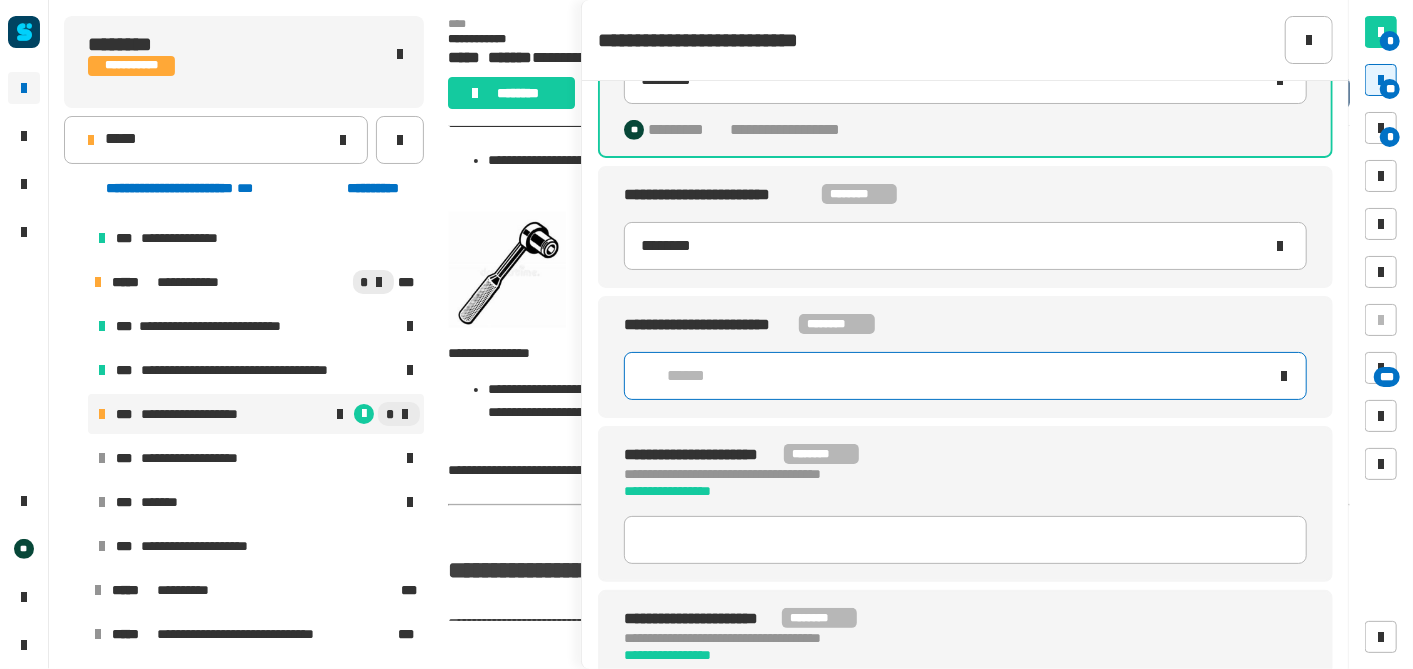 click on "******" 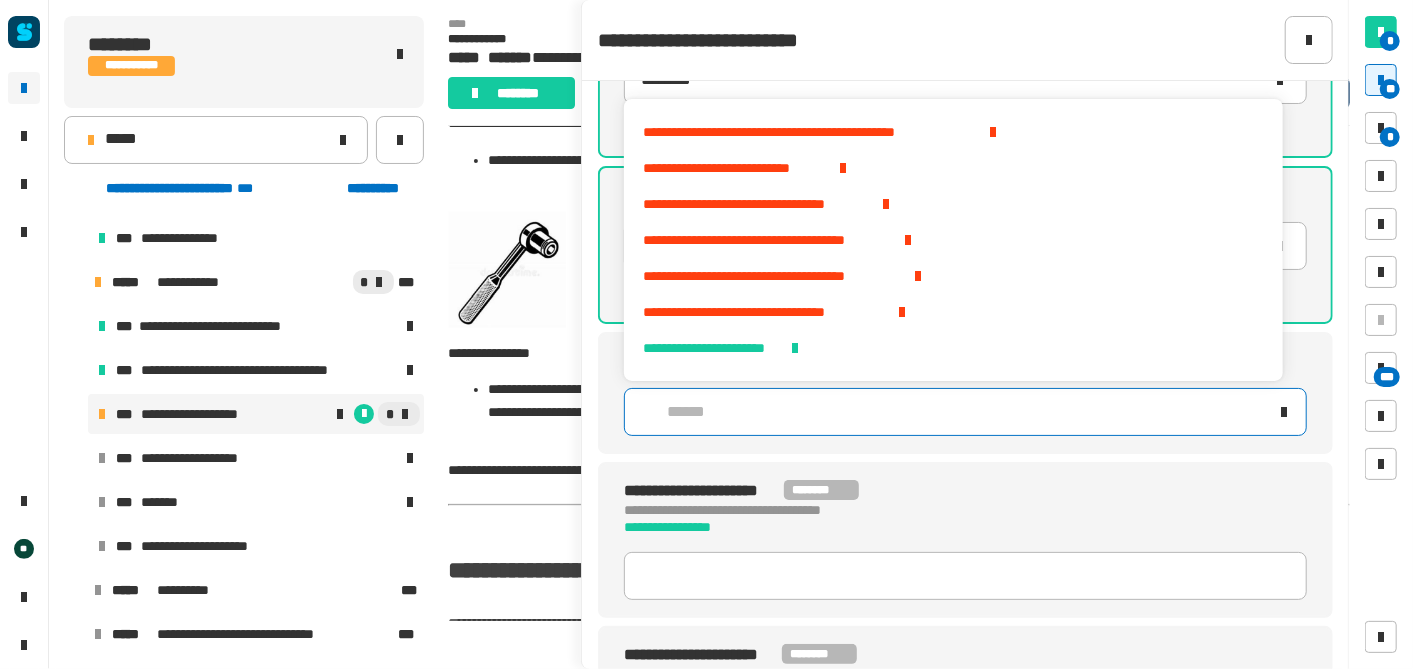 click on "[FIRST] [LAST] [STREET] [CITY] [STATE] [ZIP] [COUNTRY] [PHONE] [EMAIL]" at bounding box center (954, 240) 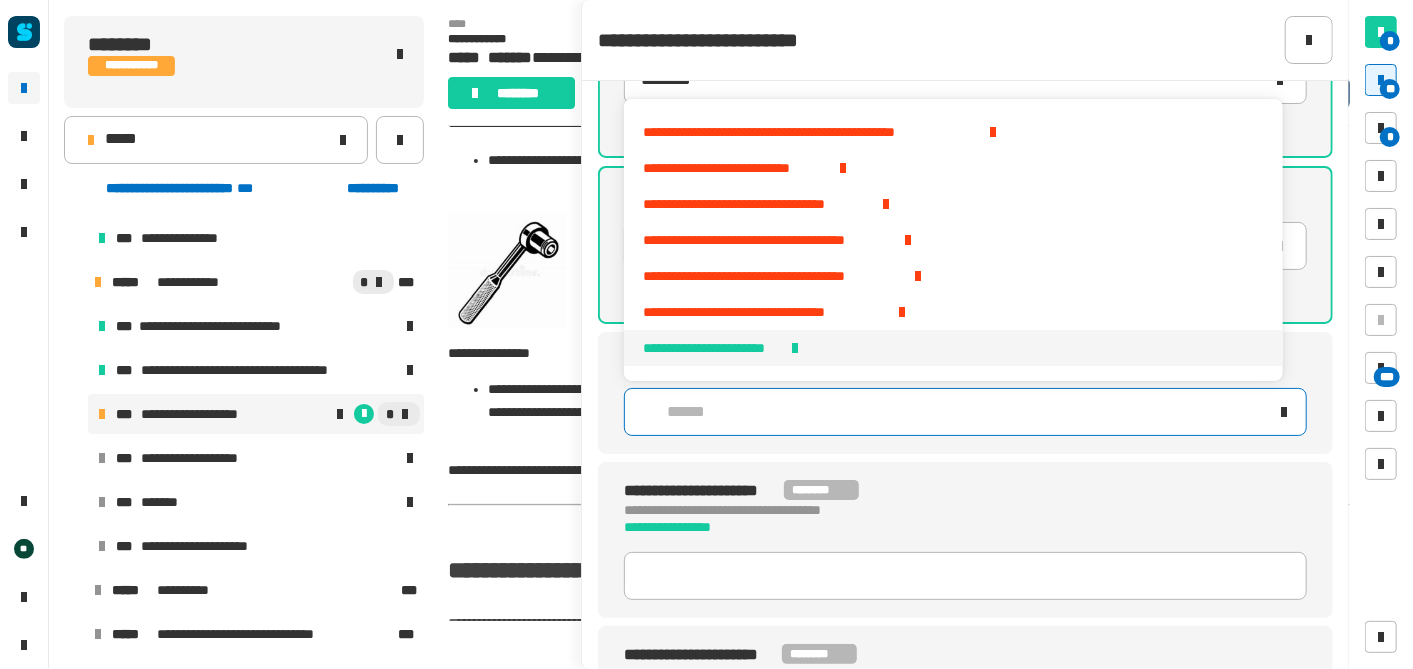 click at bounding box center (795, 348) 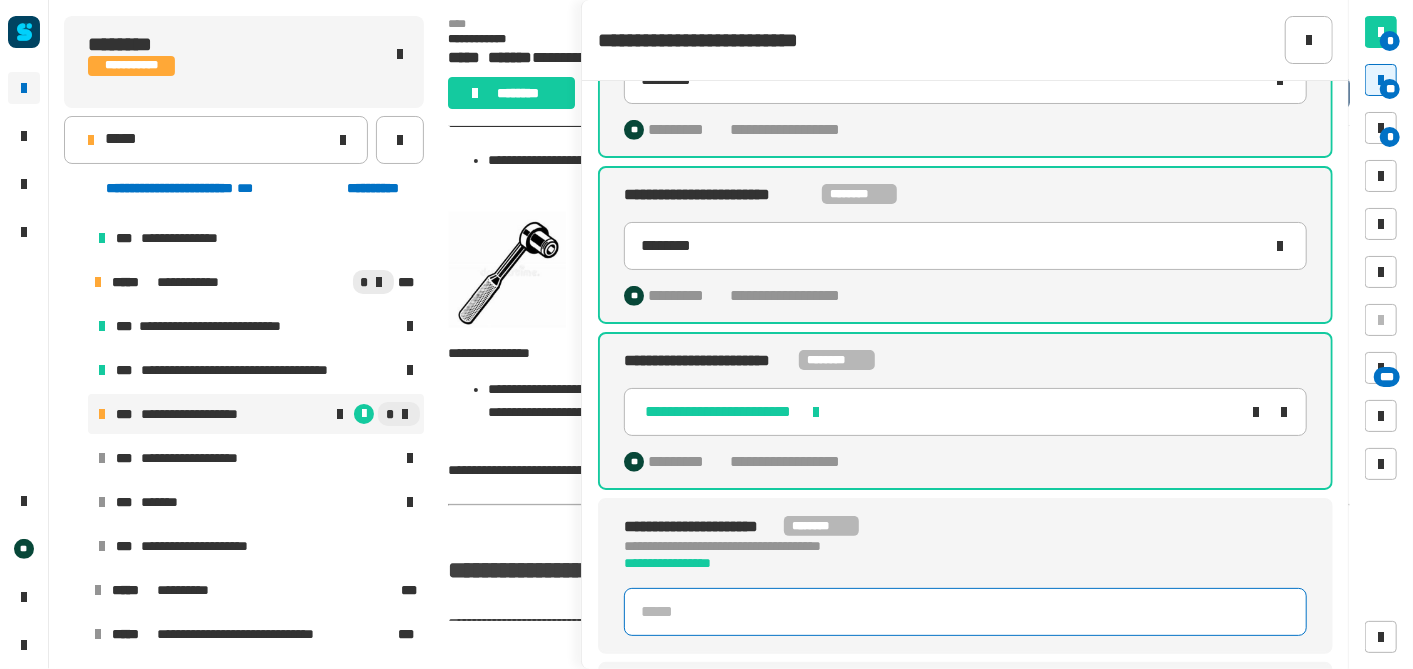 click 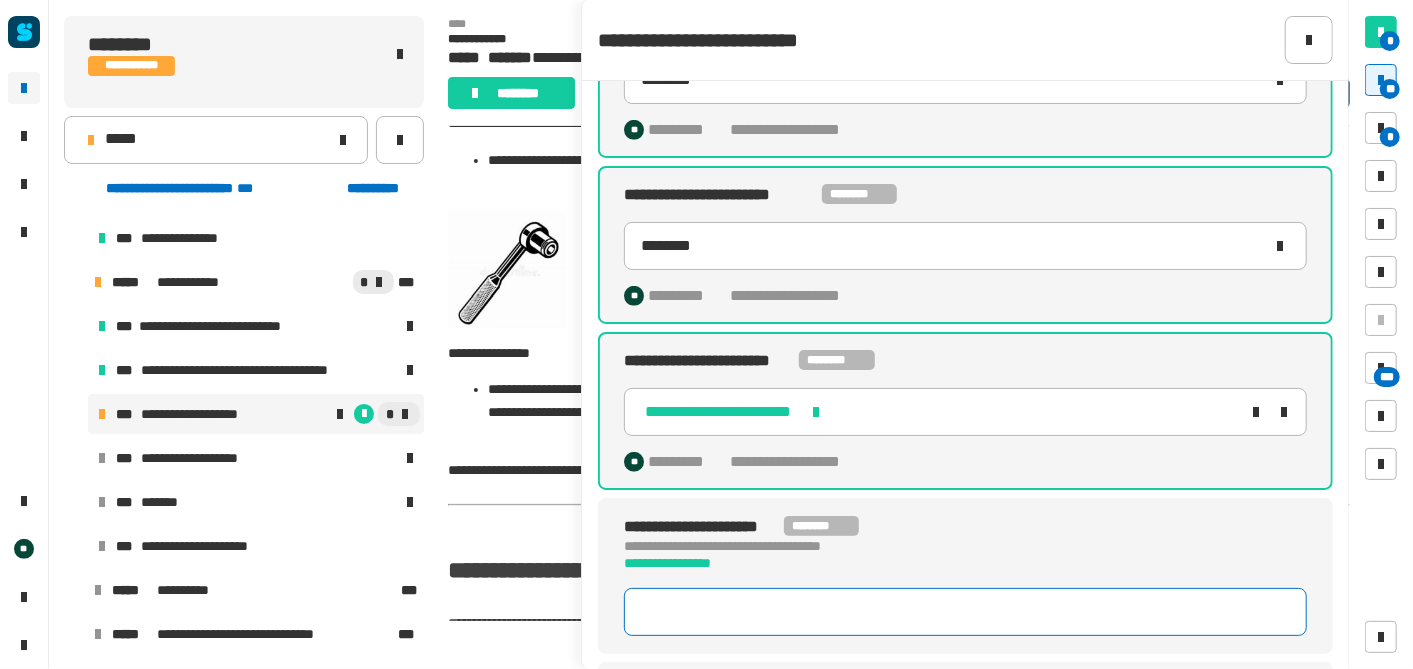 click 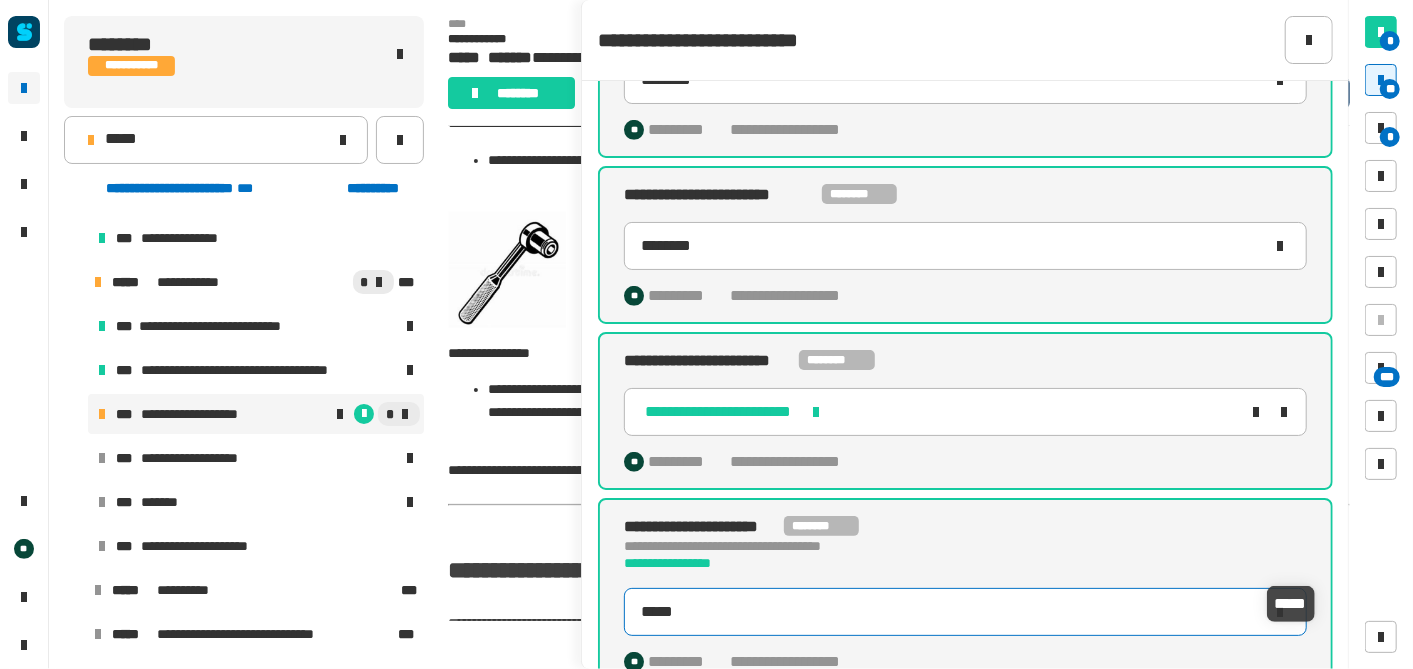 type on "*****" 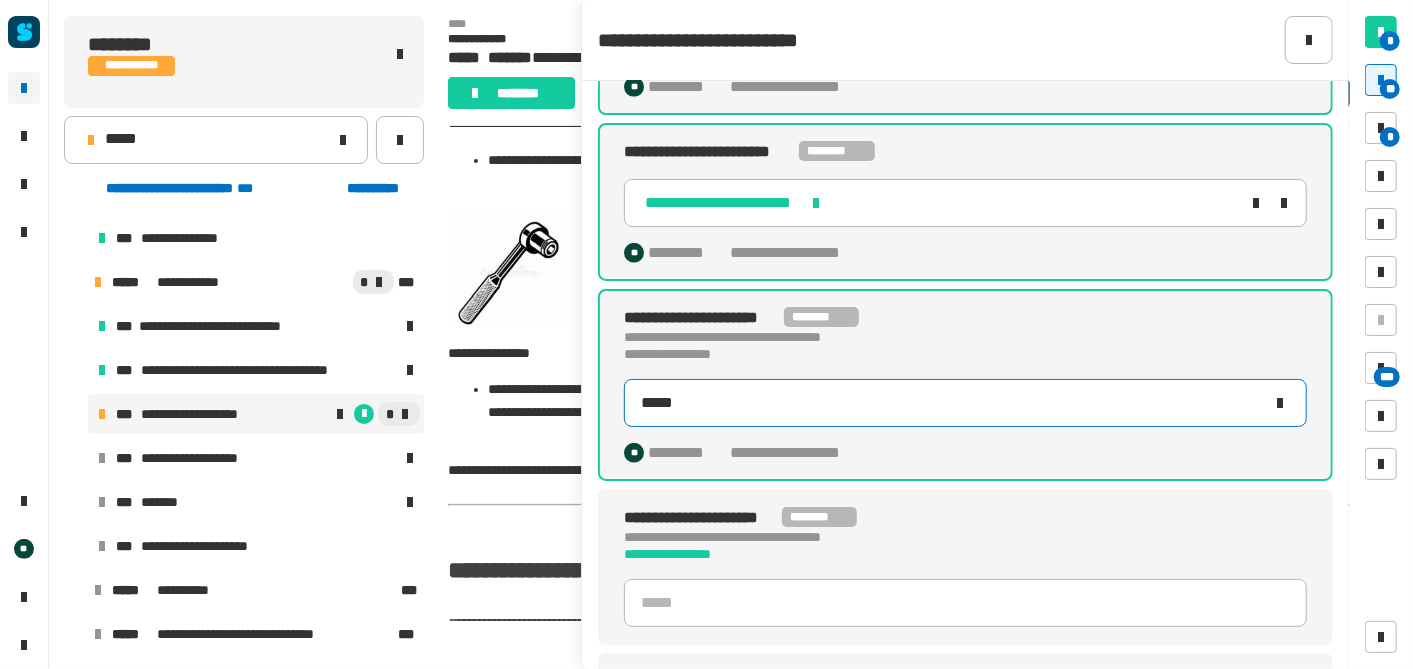 scroll, scrollTop: 824, scrollLeft: 0, axis: vertical 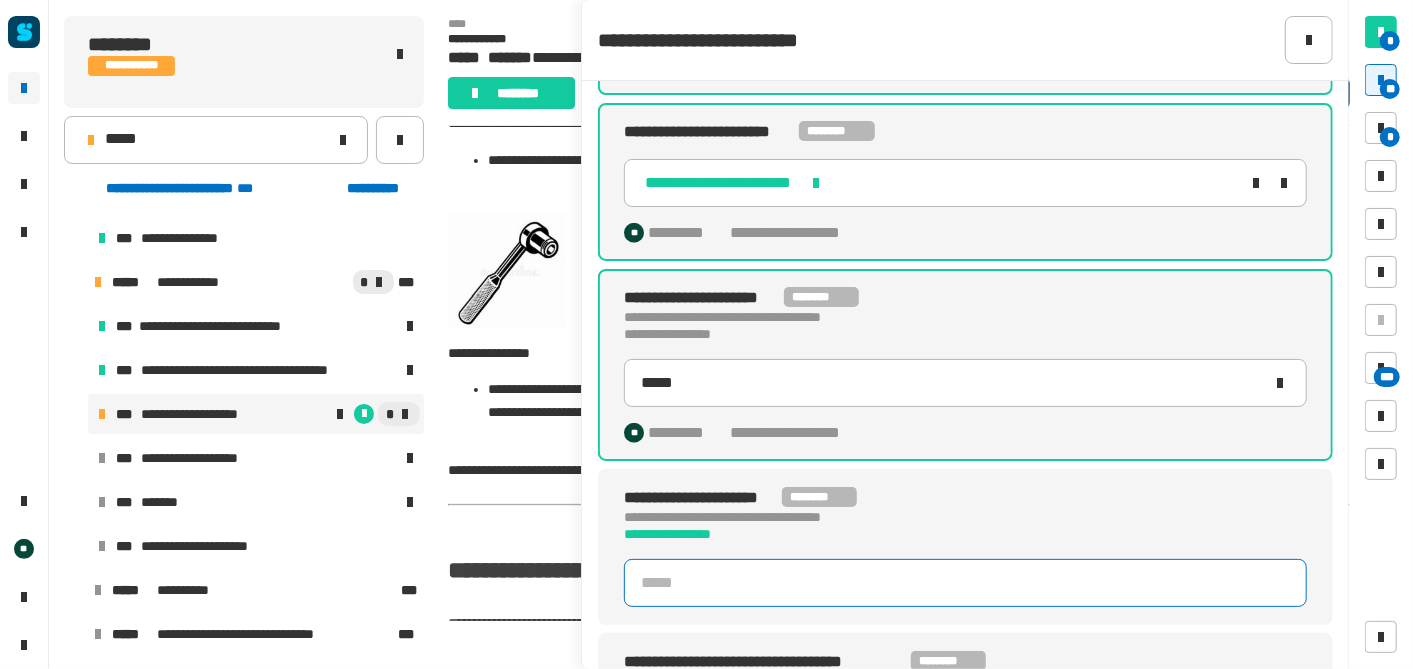 click 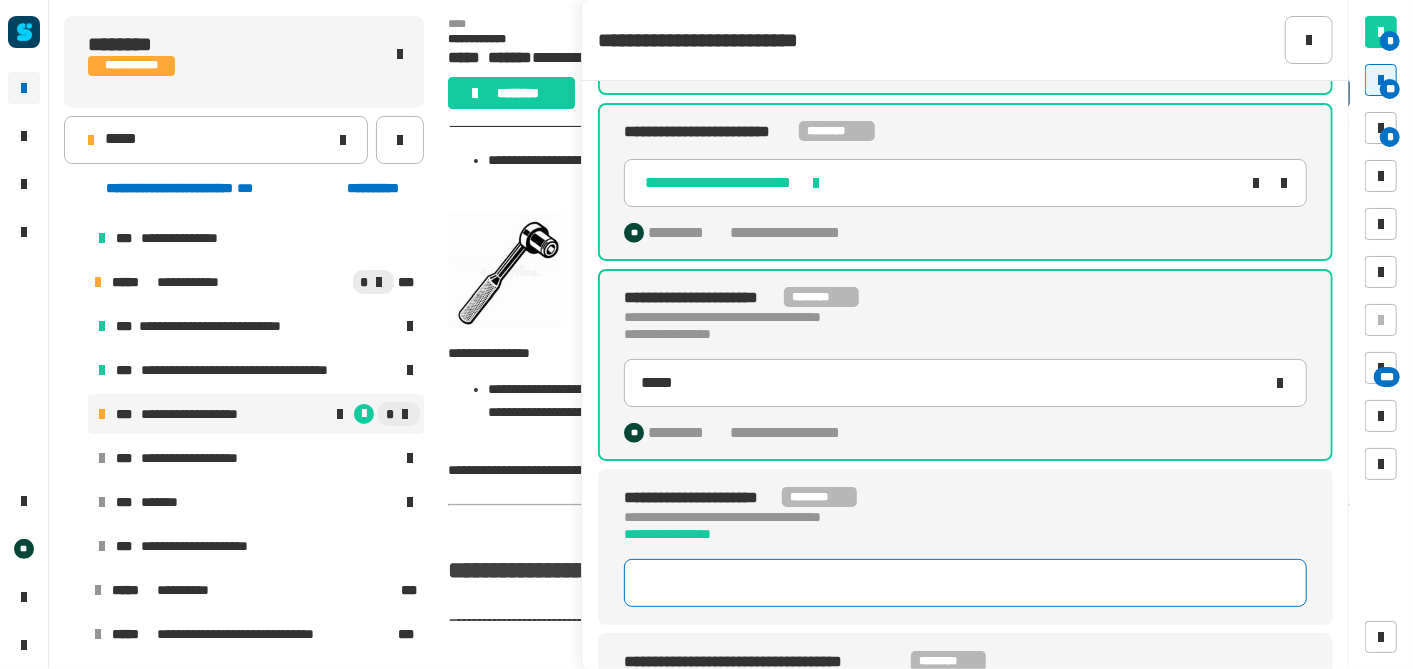 type on "******" 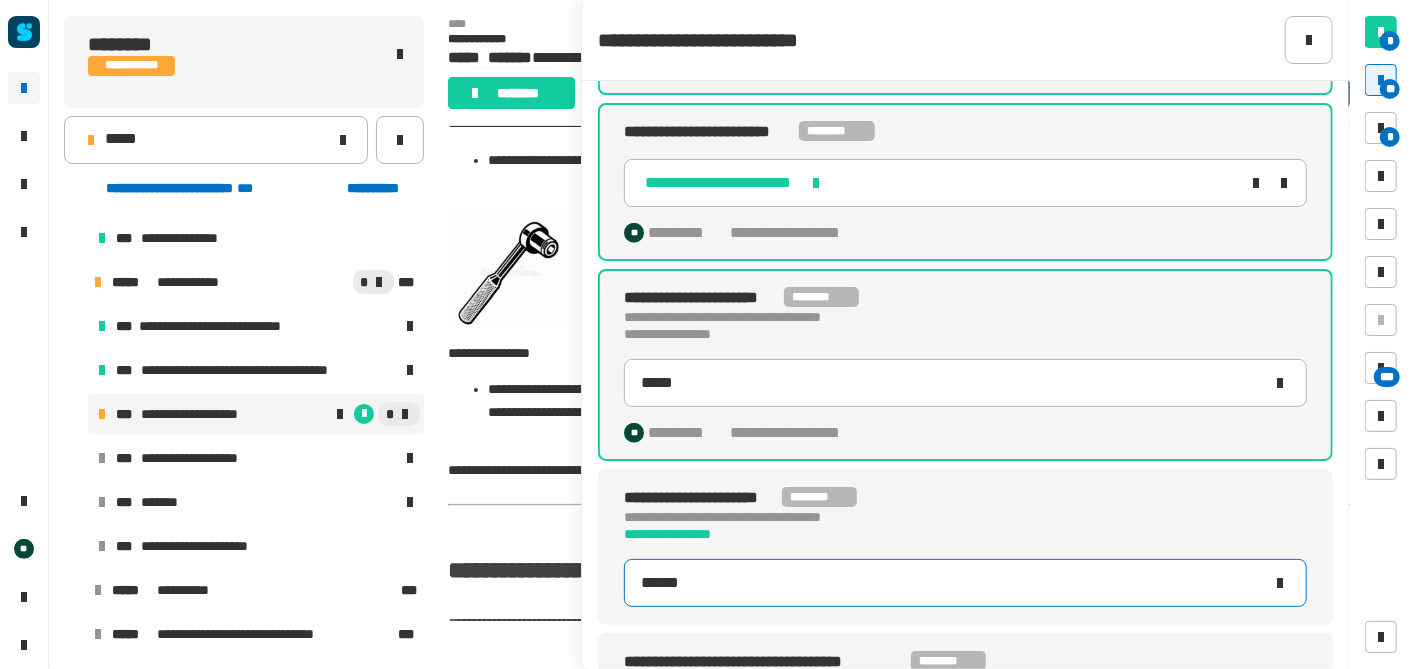 type on "*****" 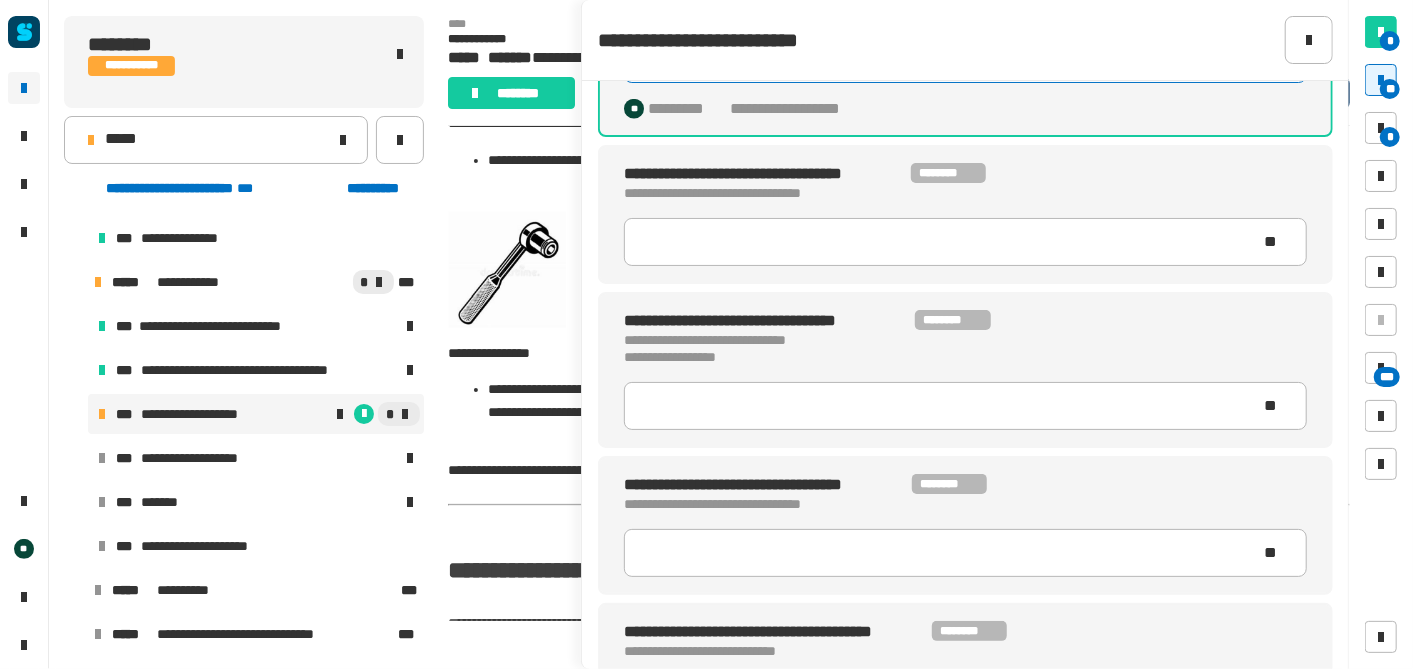 scroll, scrollTop: 1537, scrollLeft: 0, axis: vertical 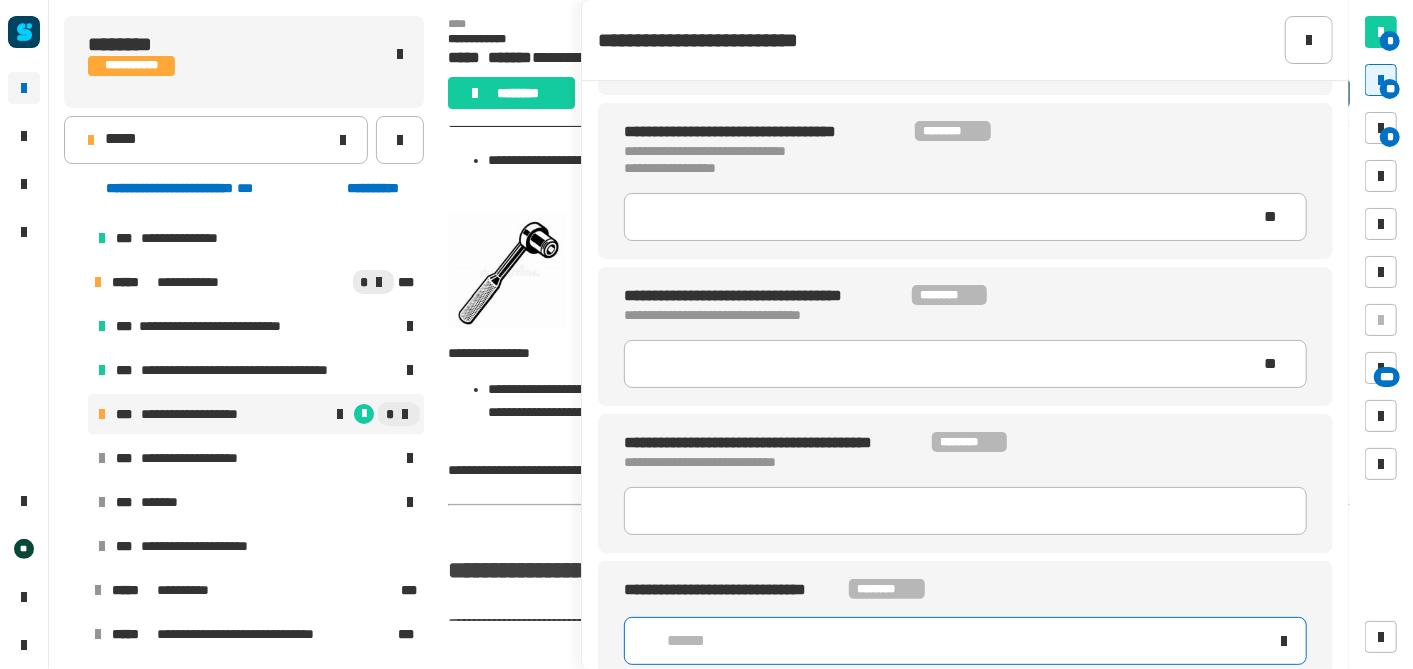 click on "******" 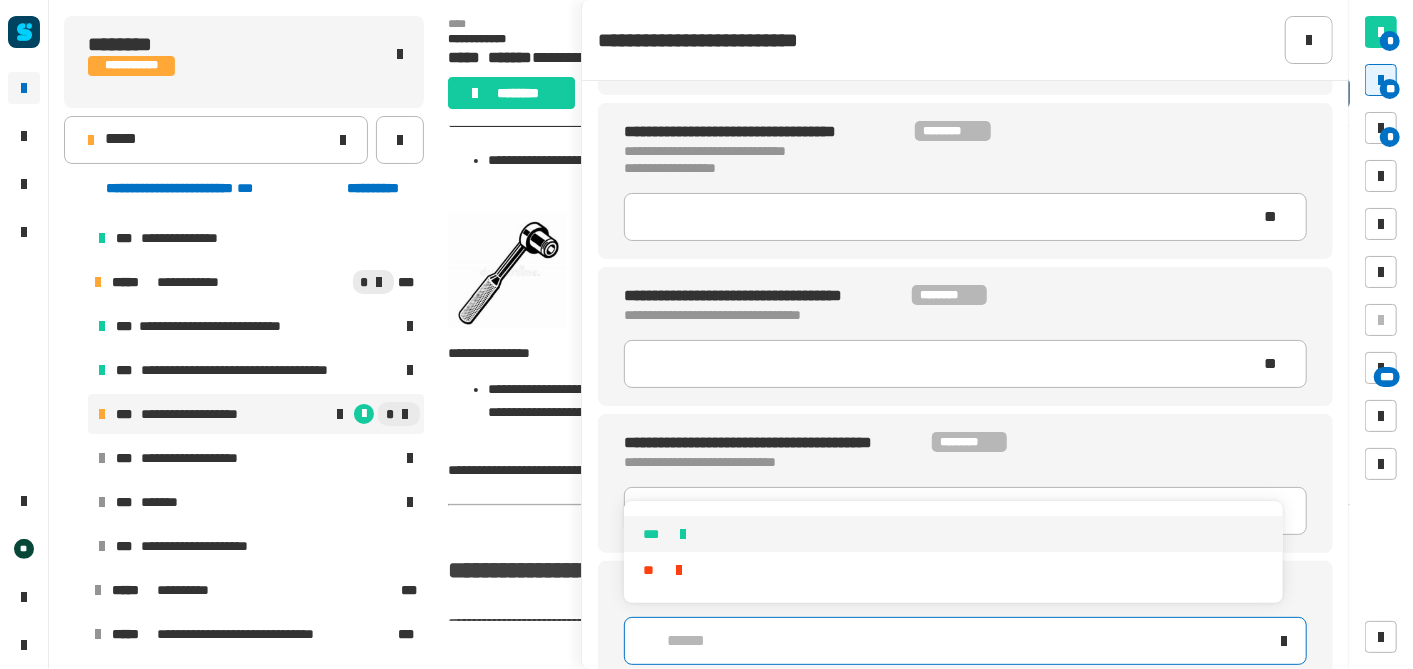 click on "***" at bounding box center (954, 534) 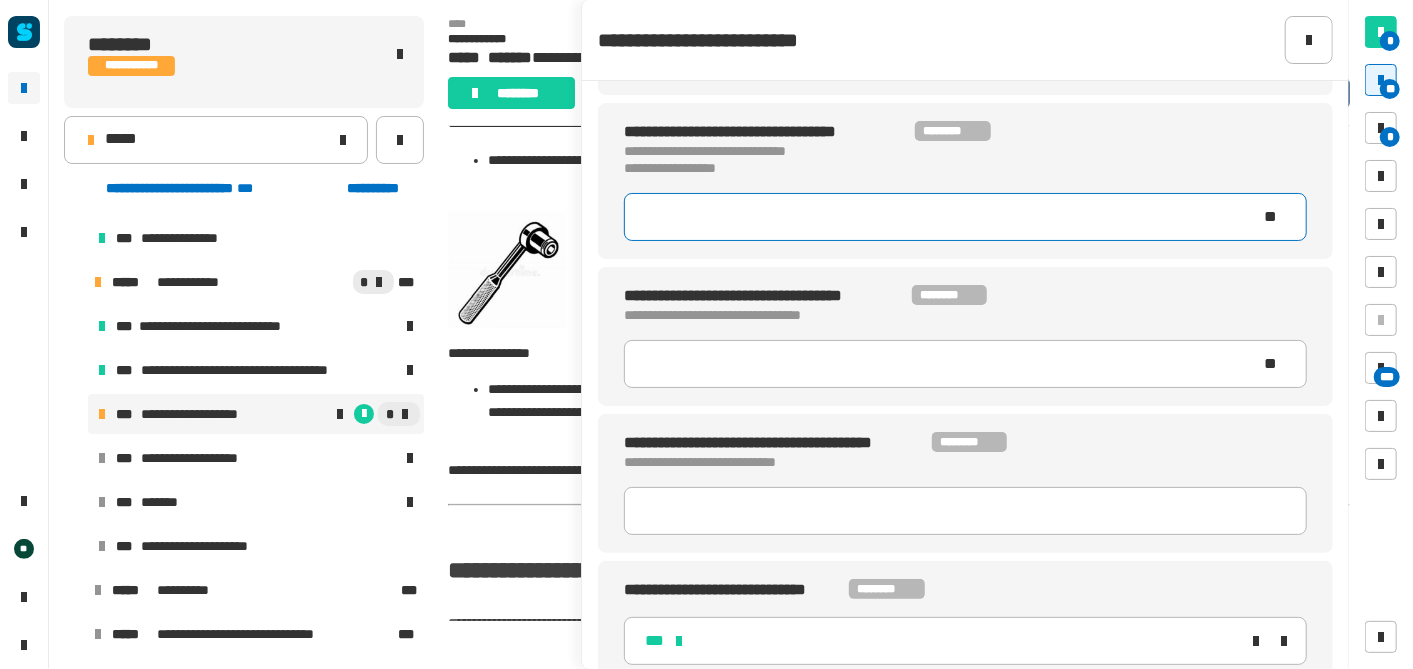 type on "******" 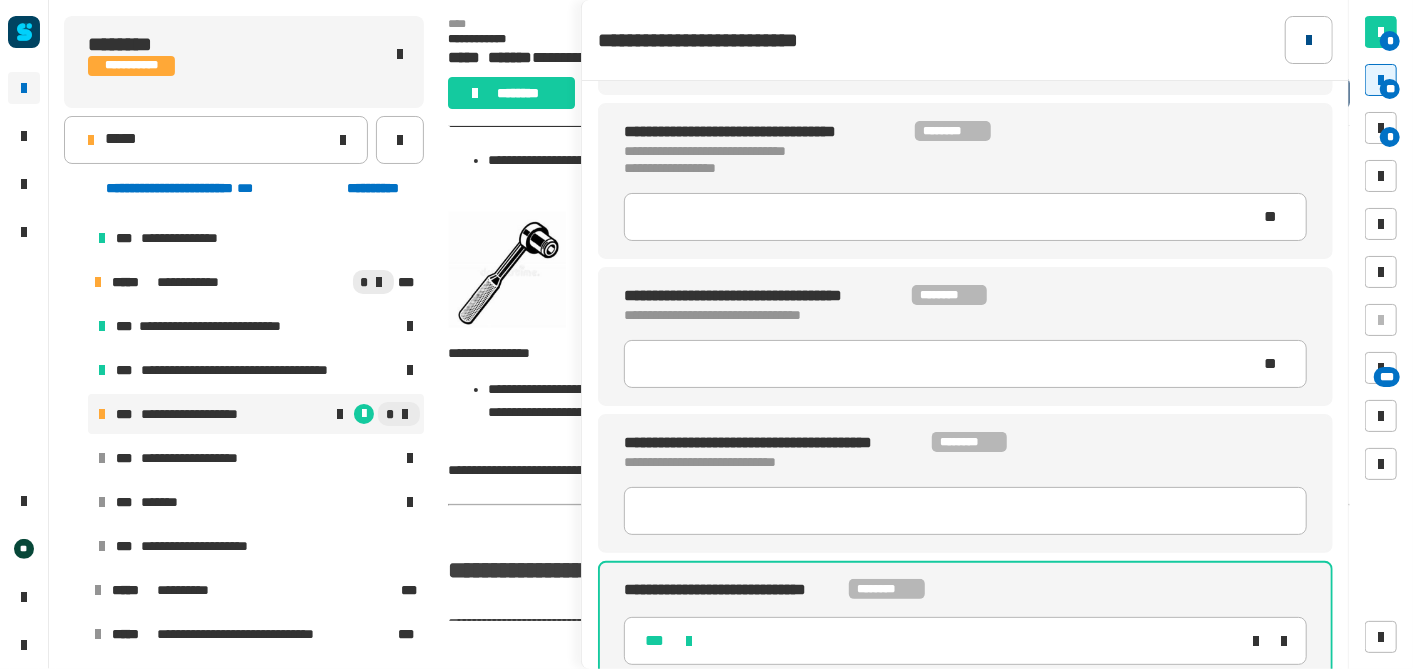 click 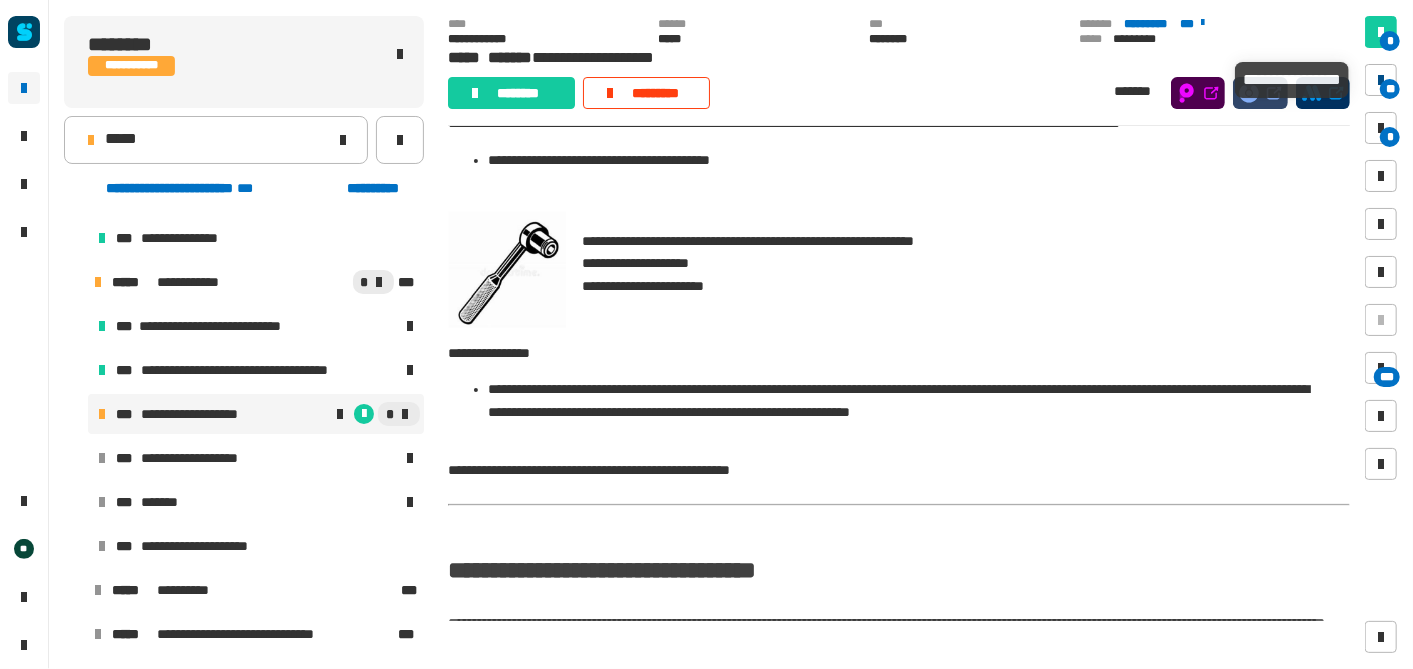 click on "**" at bounding box center (1390, 89) 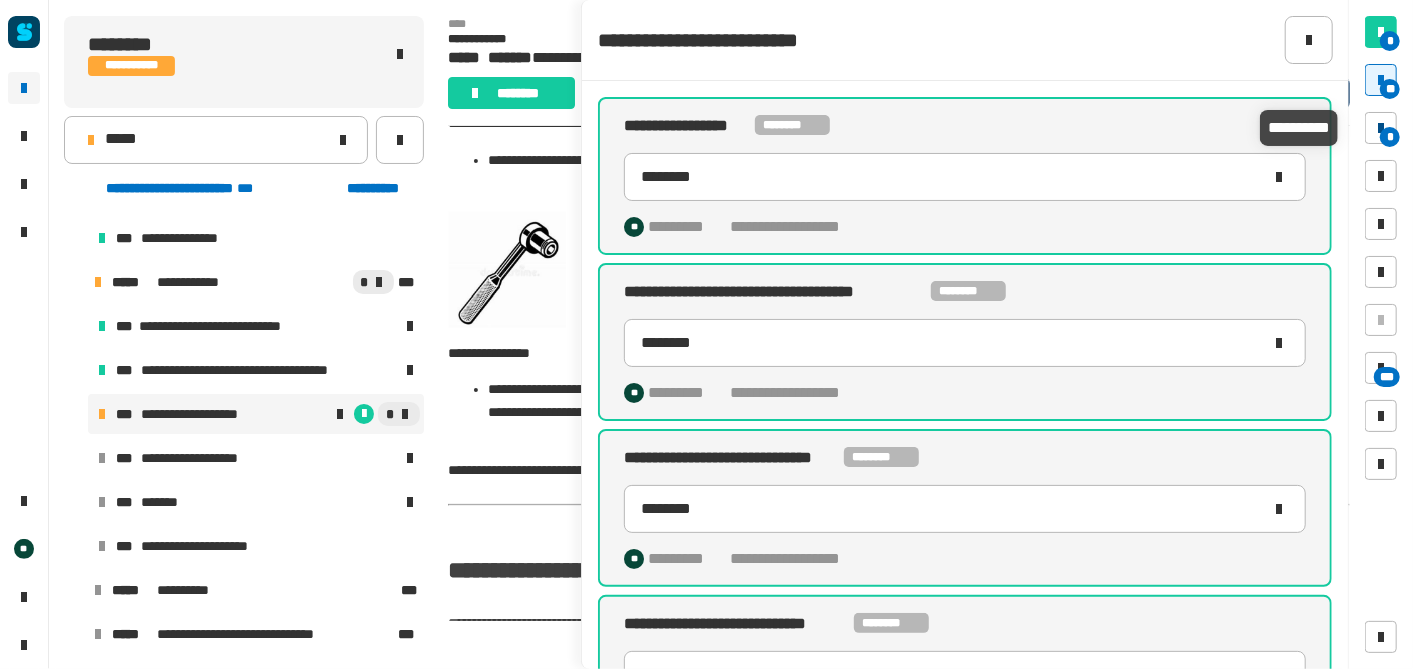 click at bounding box center [1381, 128] 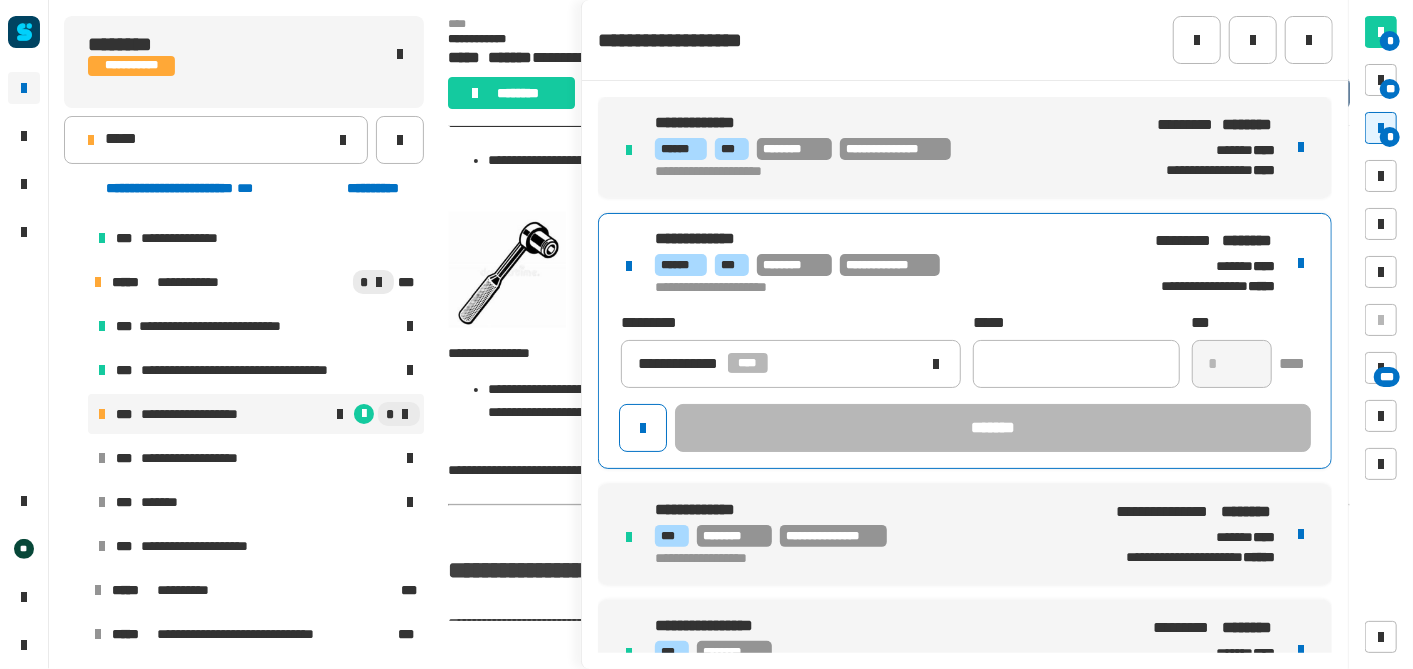 click on "[FIRST] [LAST] [STREET] [CITY] [STATE] [ZIP]" at bounding box center (887, 263) 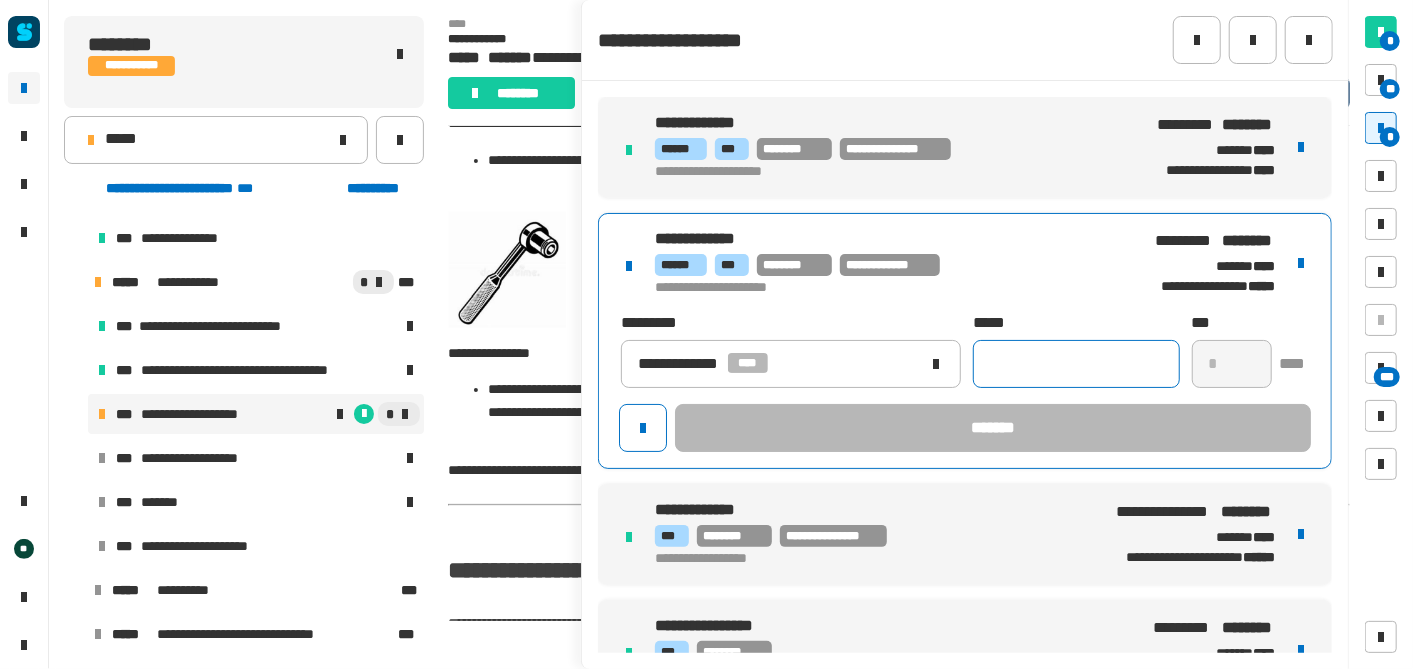click 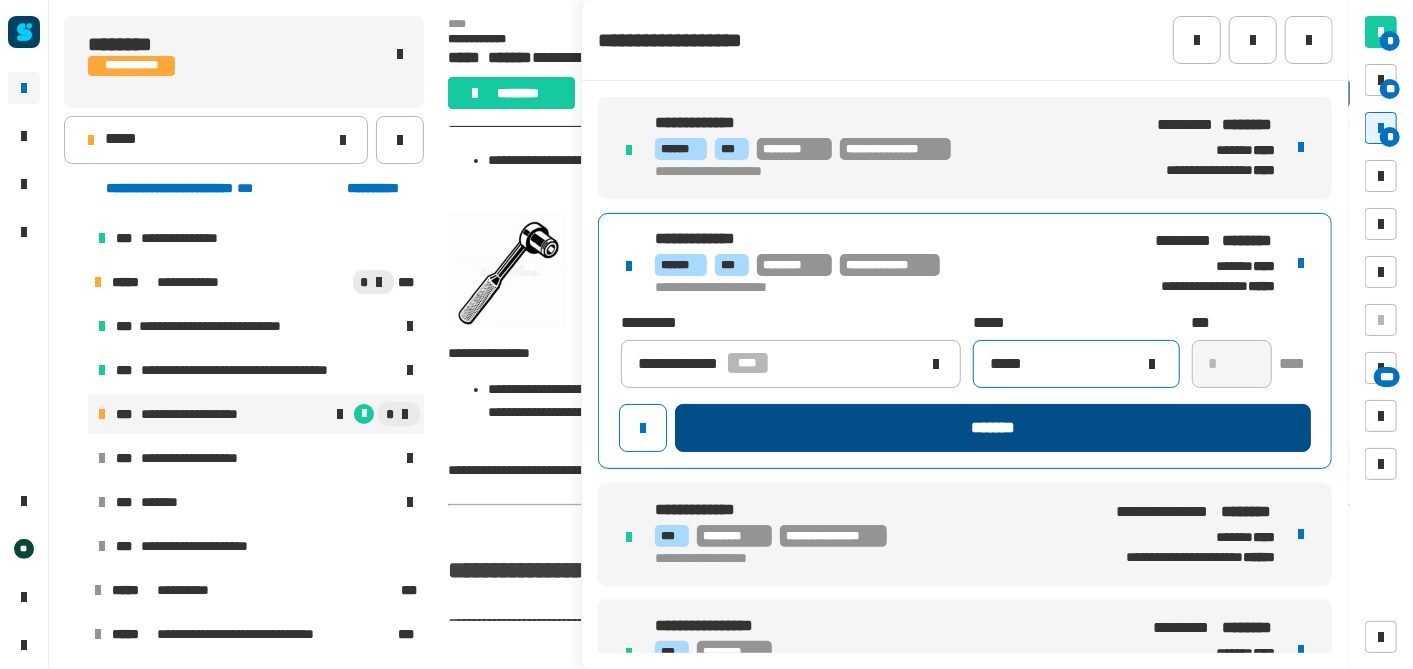 type on "*****" 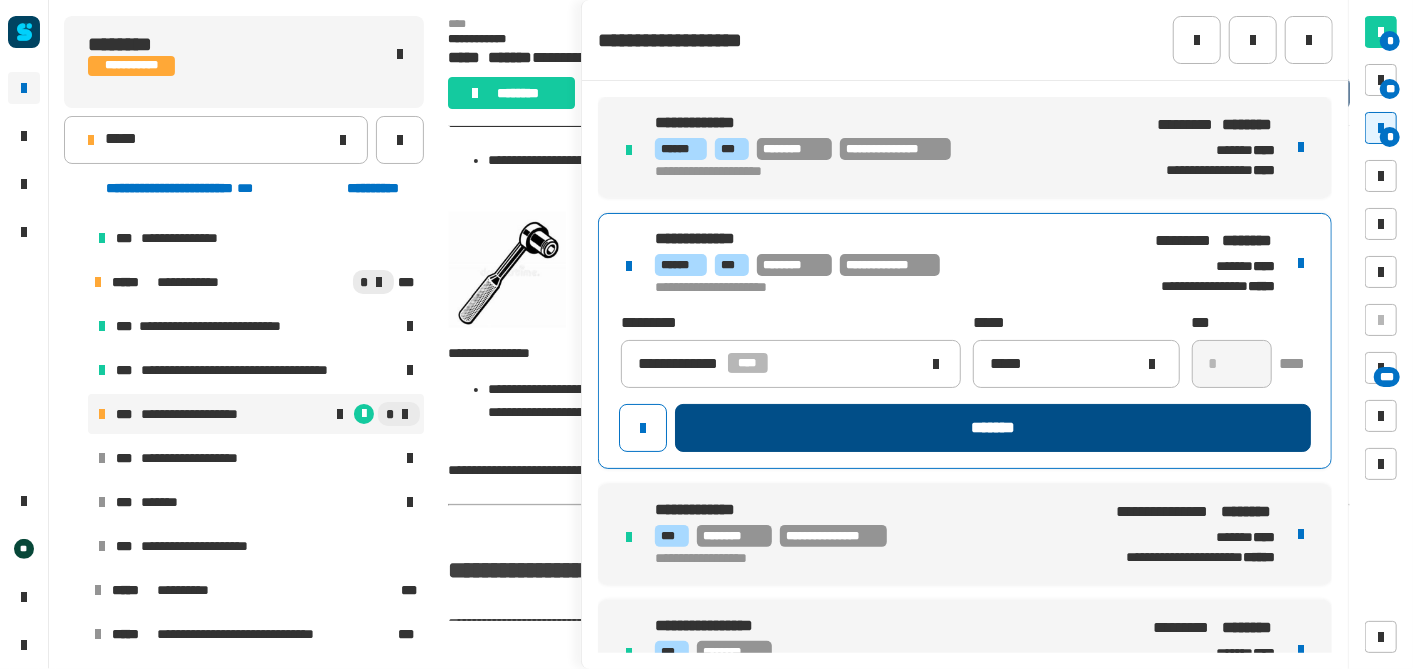 click on "*******" 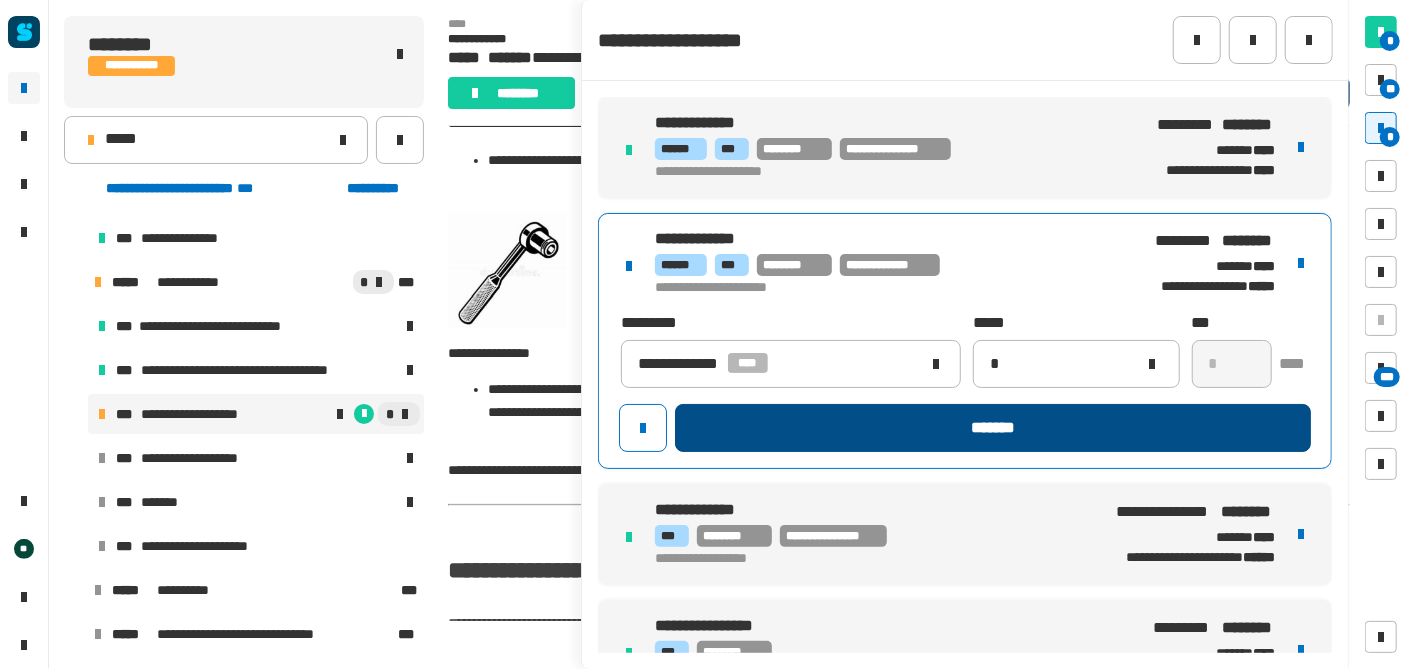 type 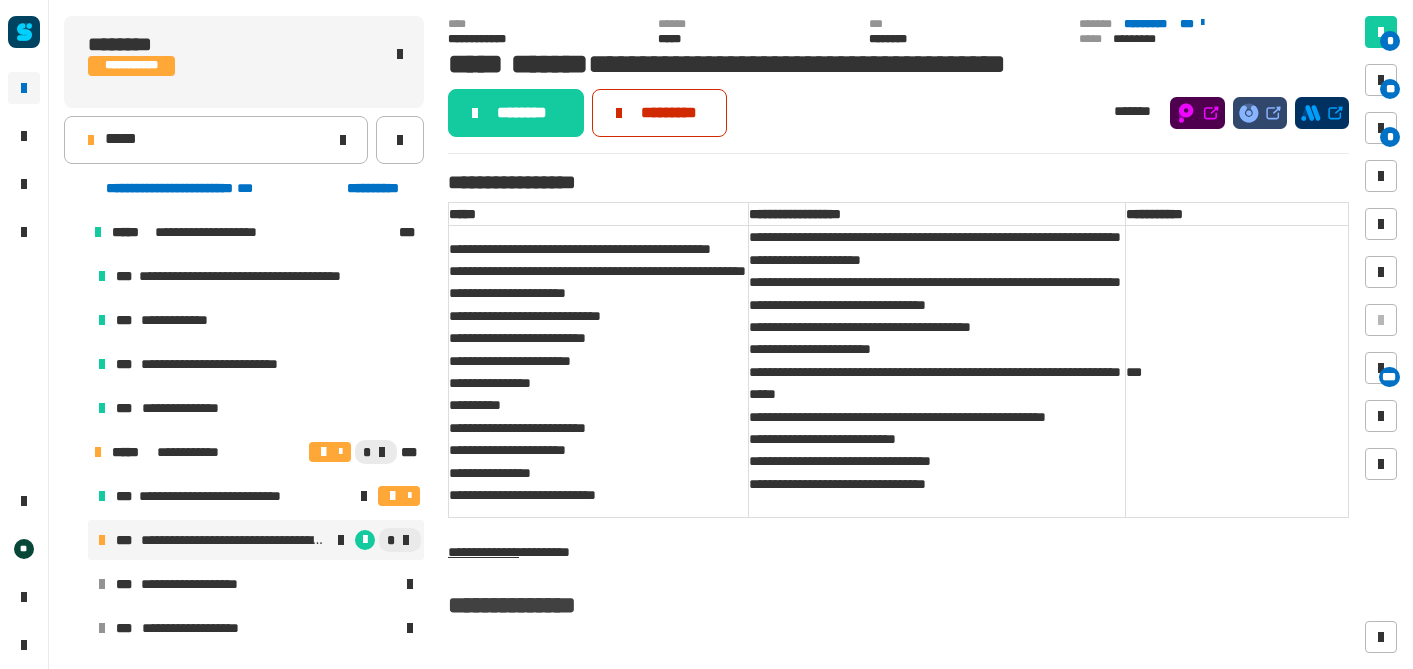 scroll, scrollTop: 0, scrollLeft: 0, axis: both 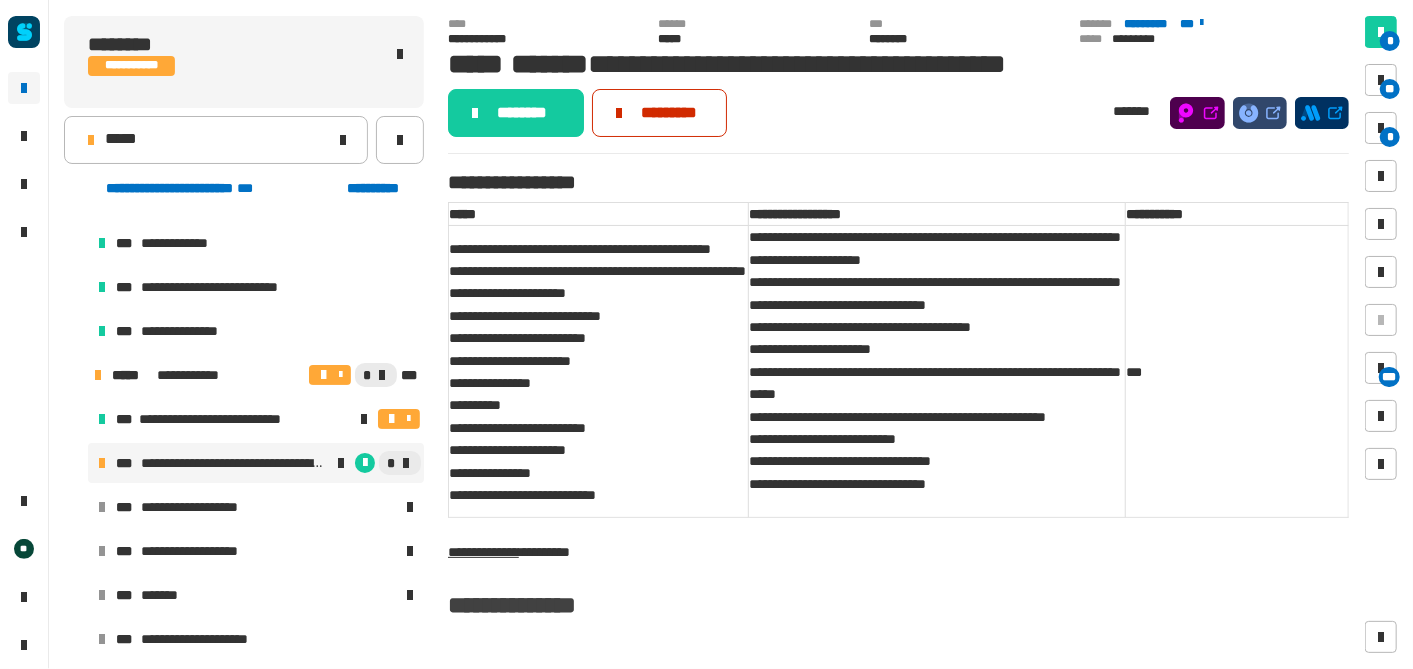 click on "*********" 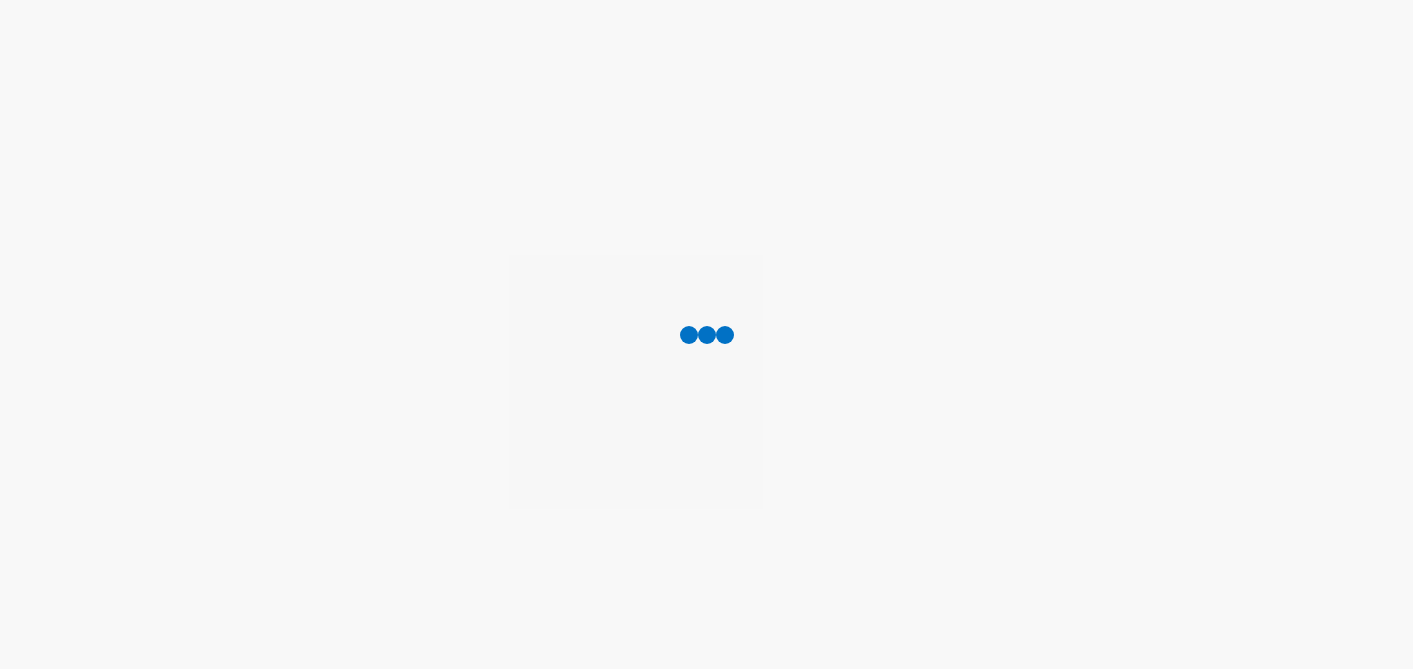 scroll, scrollTop: 0, scrollLeft: 0, axis: both 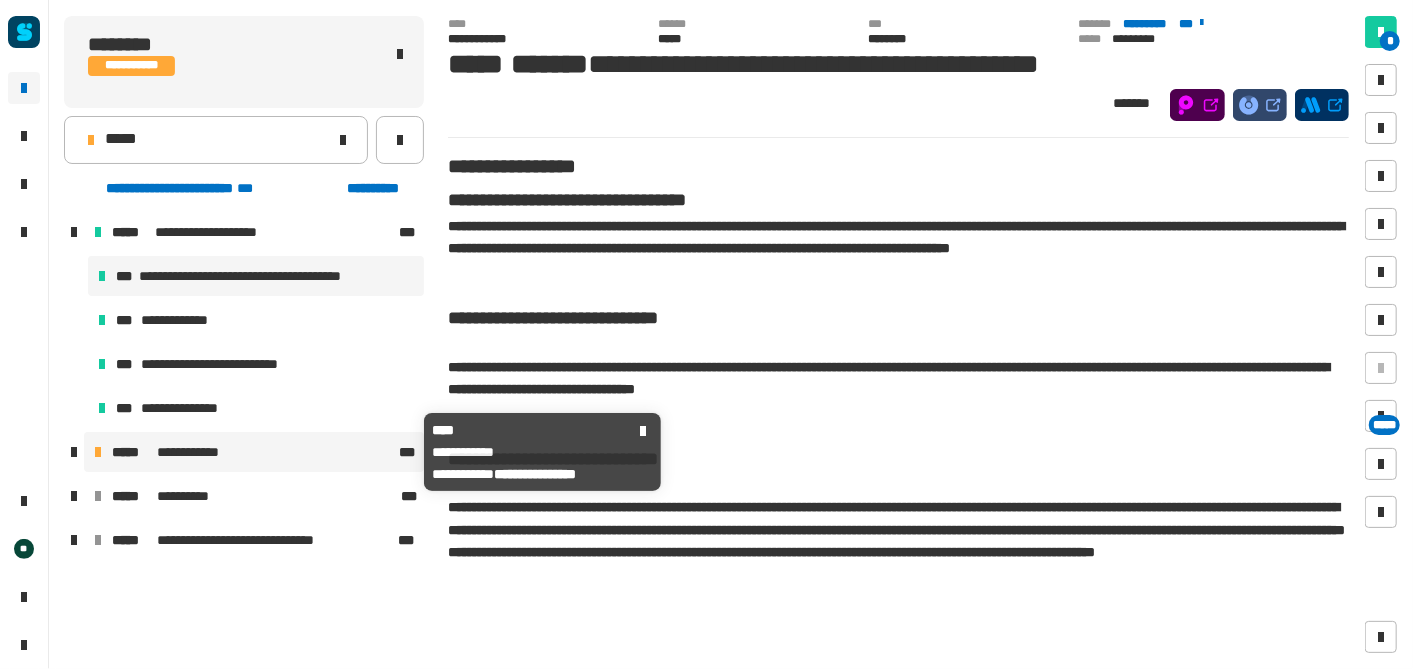 click on "**********" at bounding box center (200, 452) 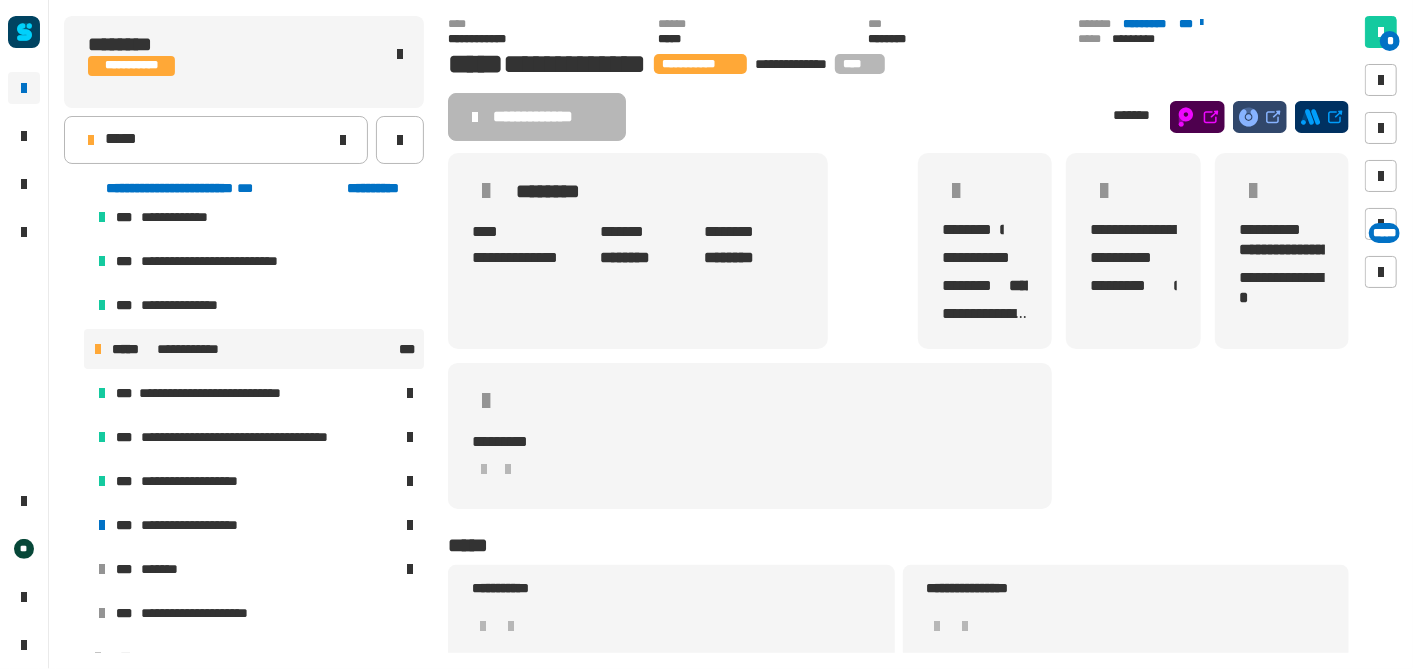 scroll, scrollTop: 126, scrollLeft: 0, axis: vertical 